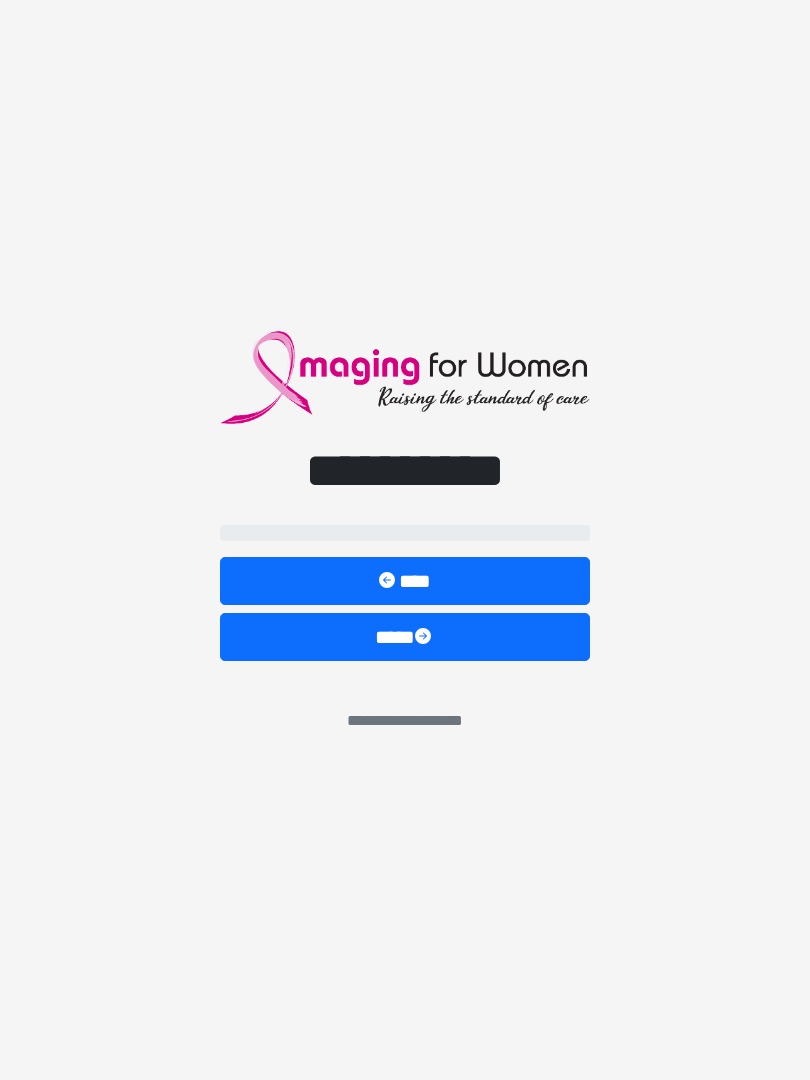 scroll, scrollTop: 0, scrollLeft: 0, axis: both 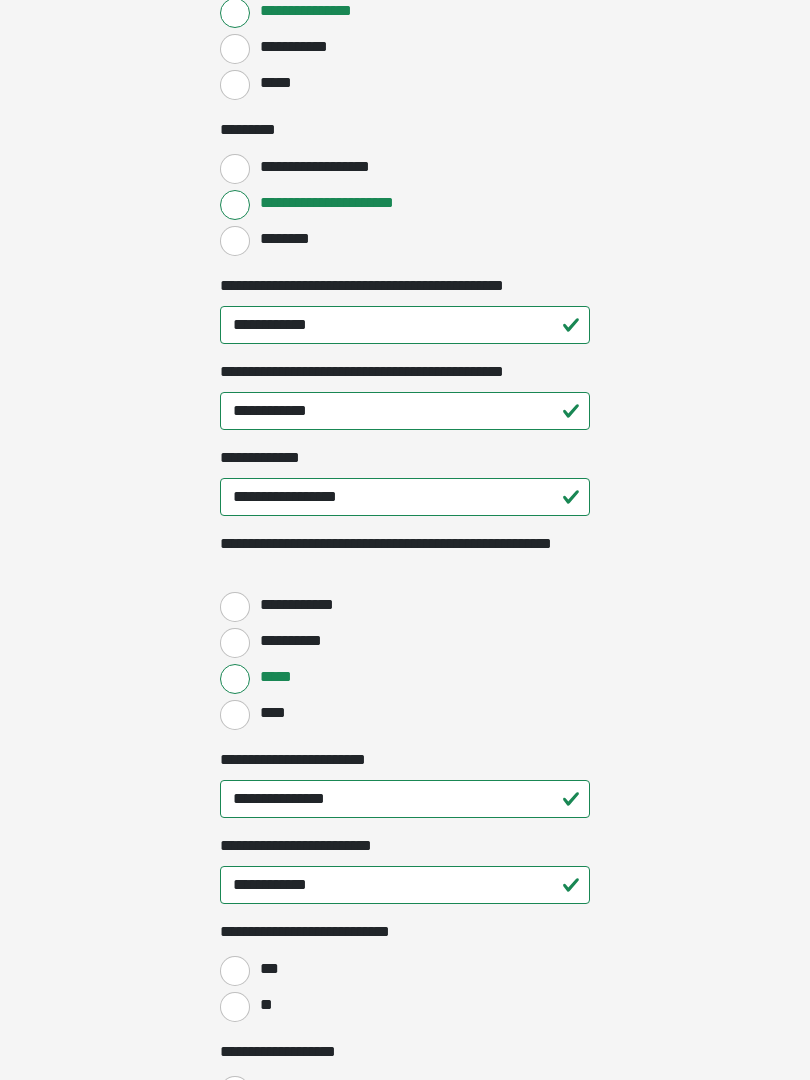 click on "**********" at bounding box center (405, -1703) 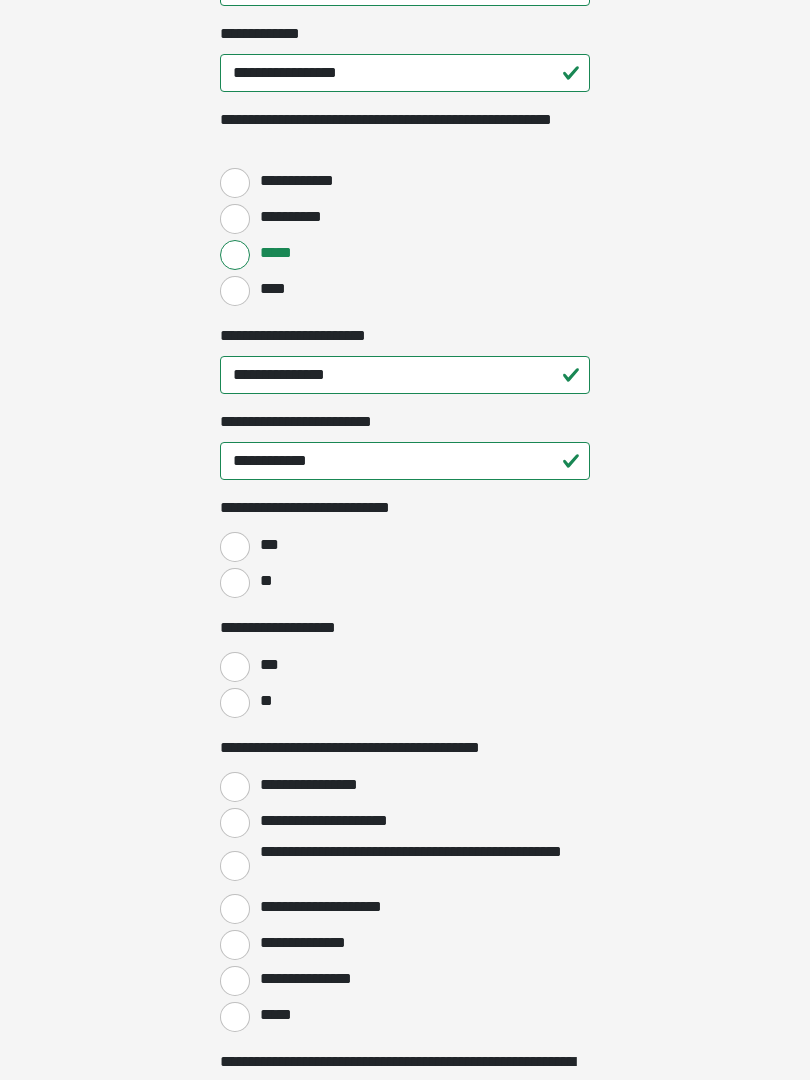 scroll, scrollTop: 2669, scrollLeft: 0, axis: vertical 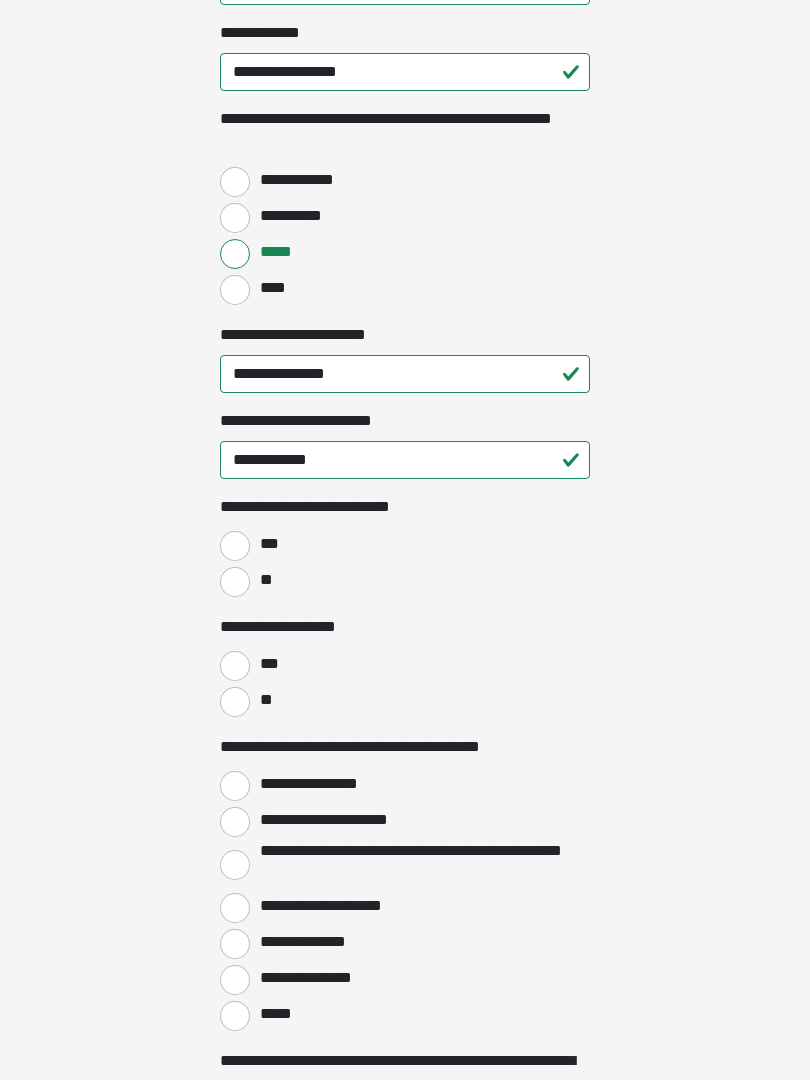 click on "**" at bounding box center [235, 582] 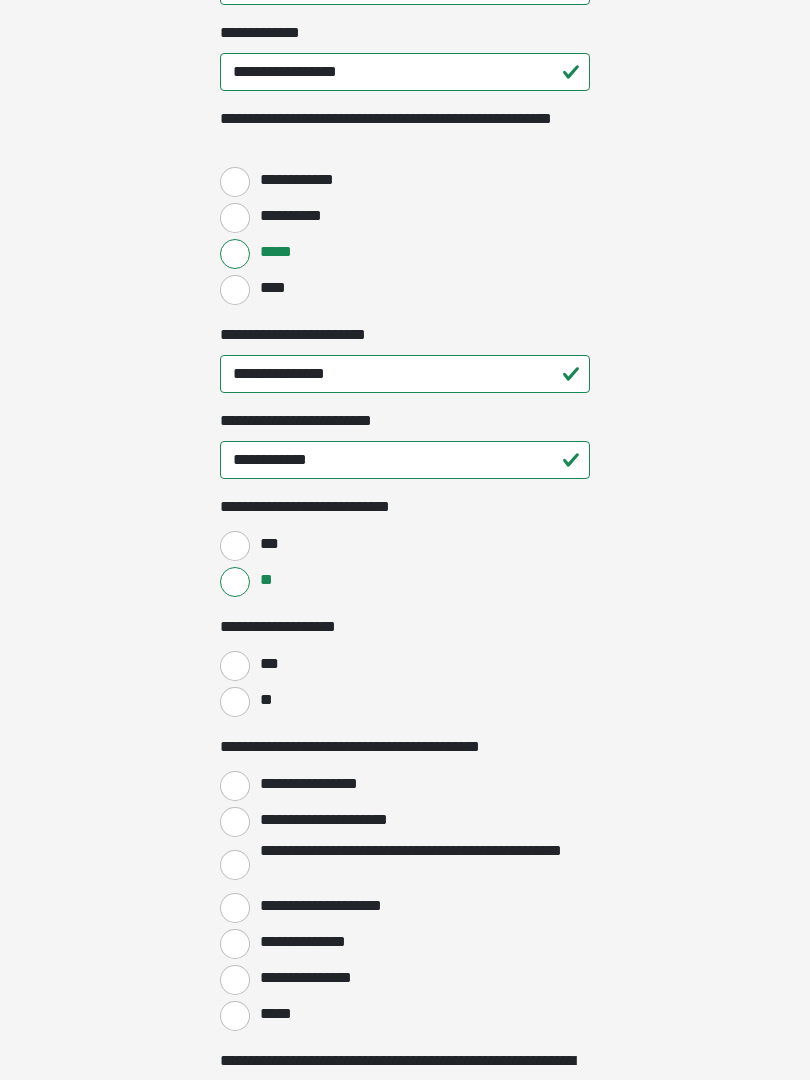click on "**" at bounding box center (235, 702) 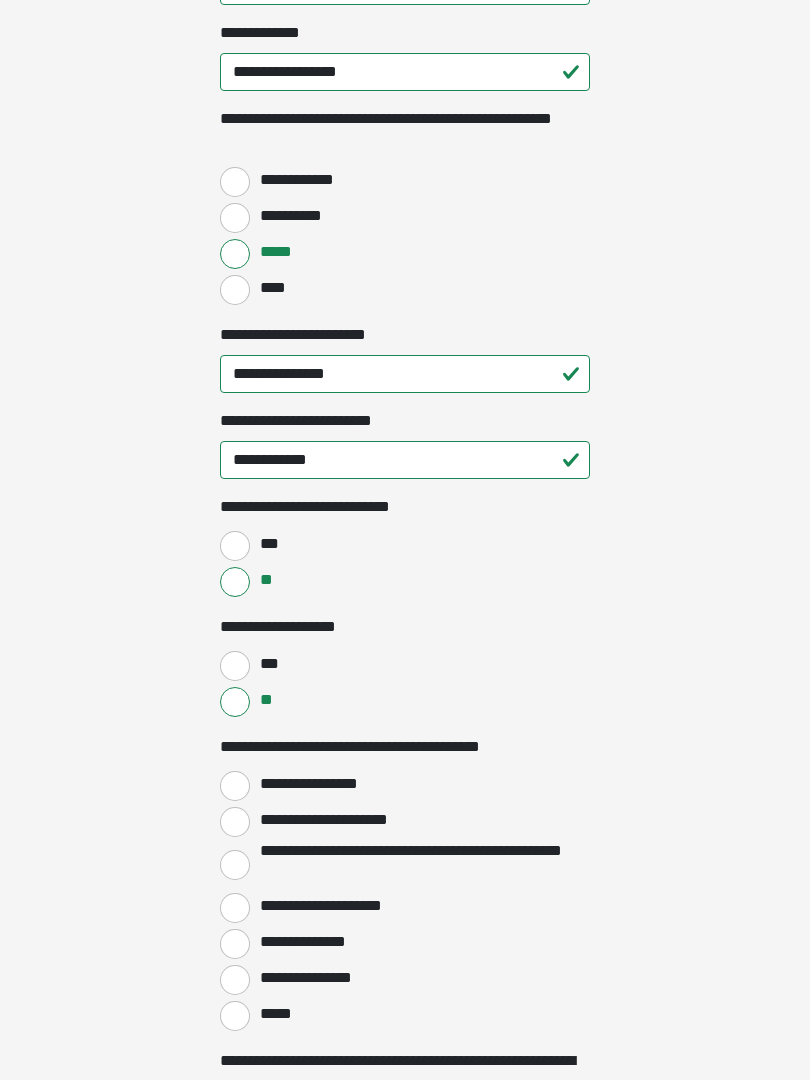 click on "**********" at bounding box center (235, 822) 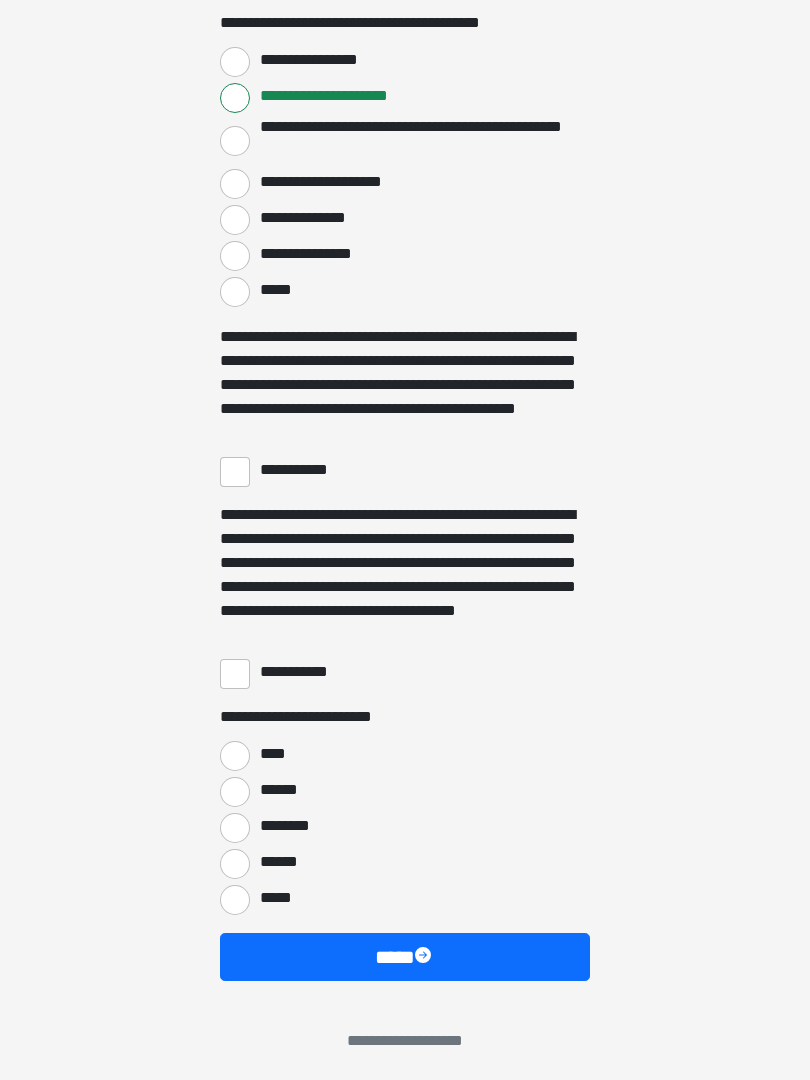scroll, scrollTop: 3397, scrollLeft: 0, axis: vertical 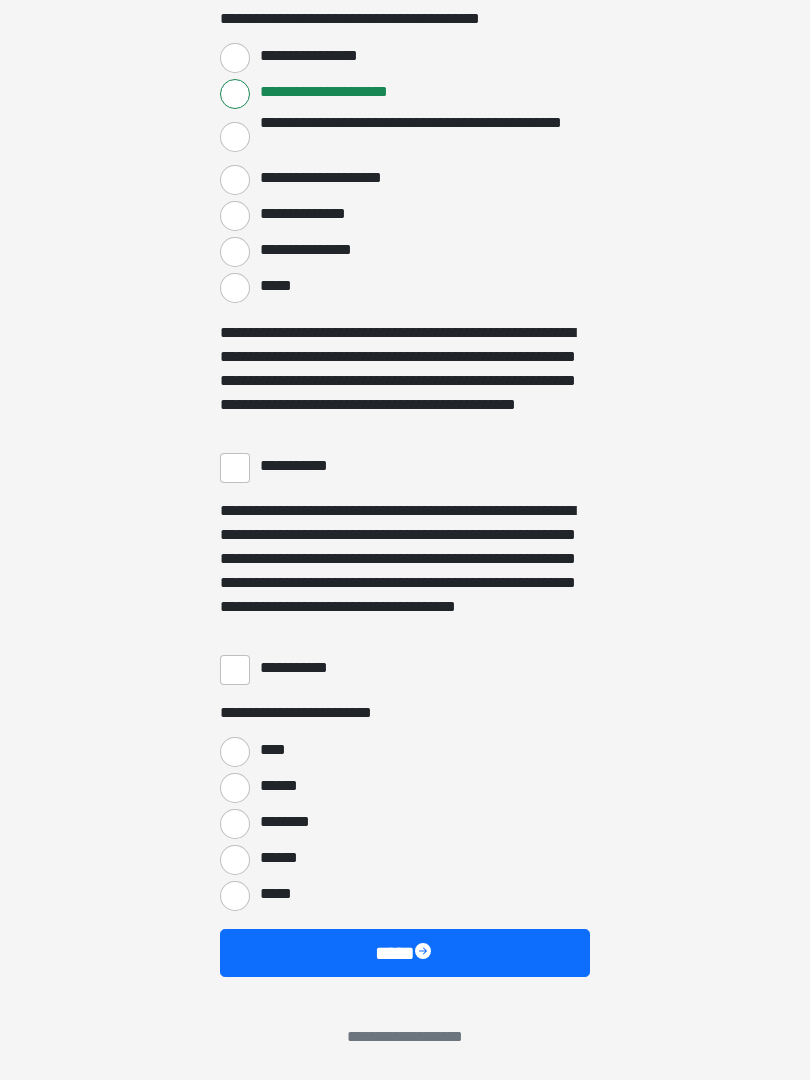 click on "**********" at bounding box center (235, 468) 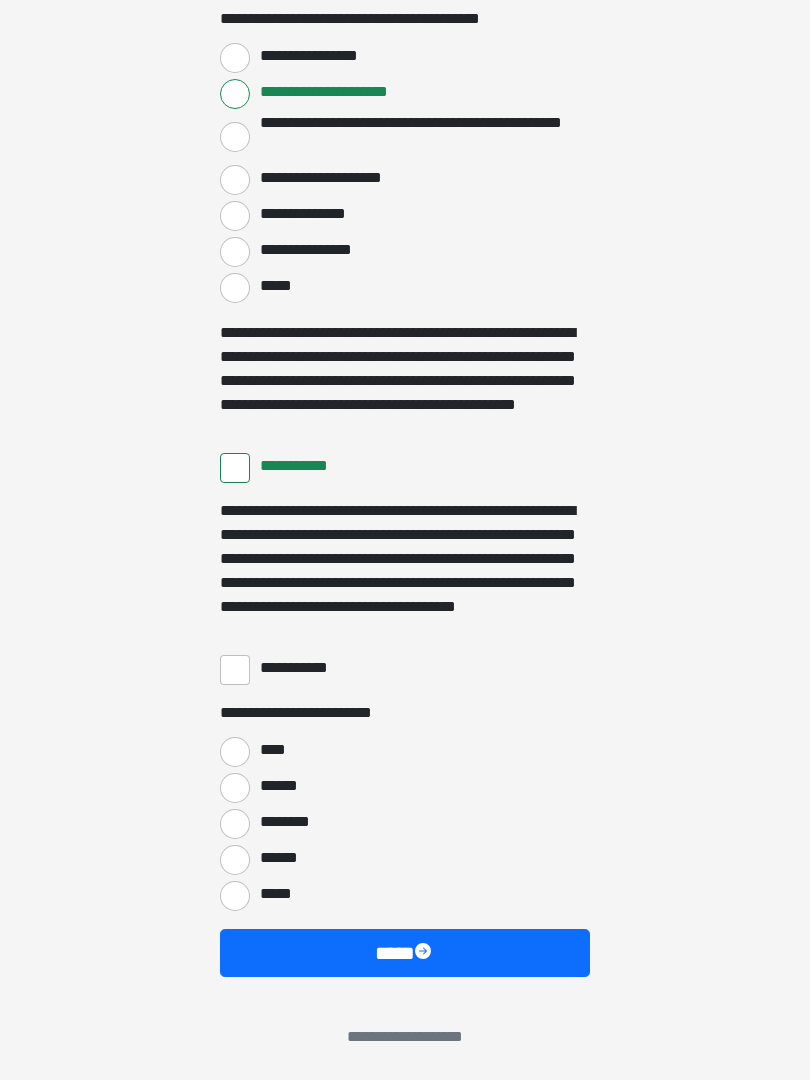 click on "**********" at bounding box center (235, 670) 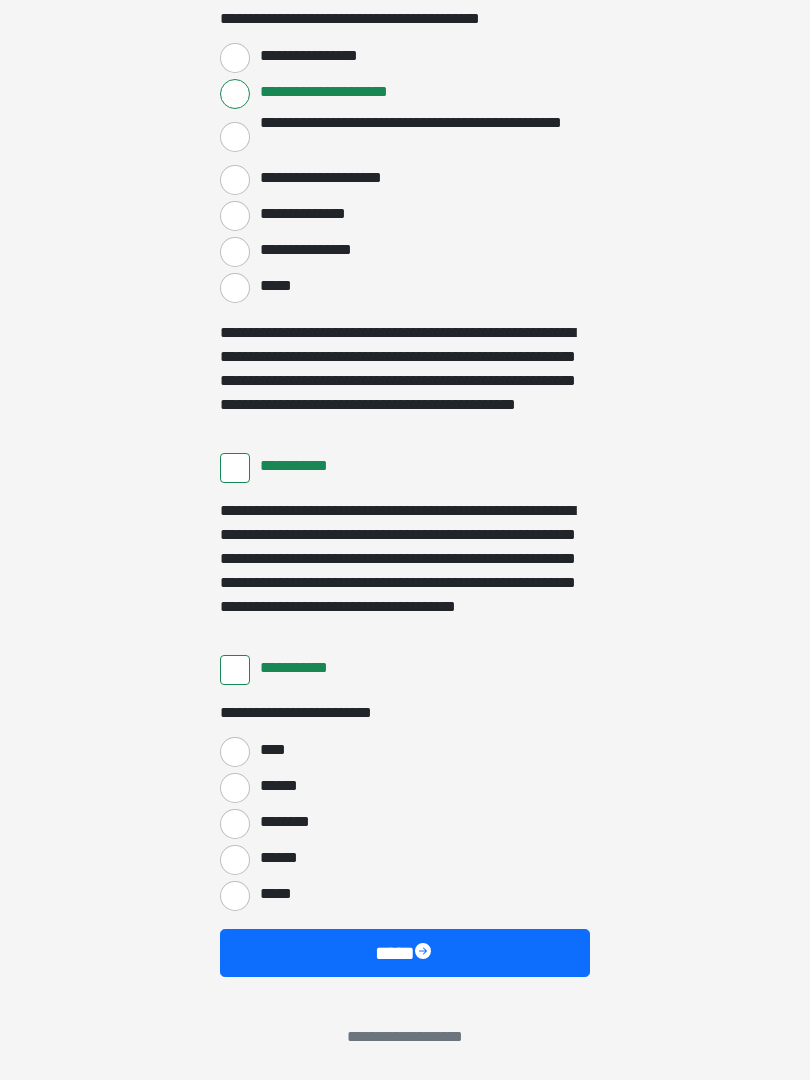 click on "****" at bounding box center (235, 752) 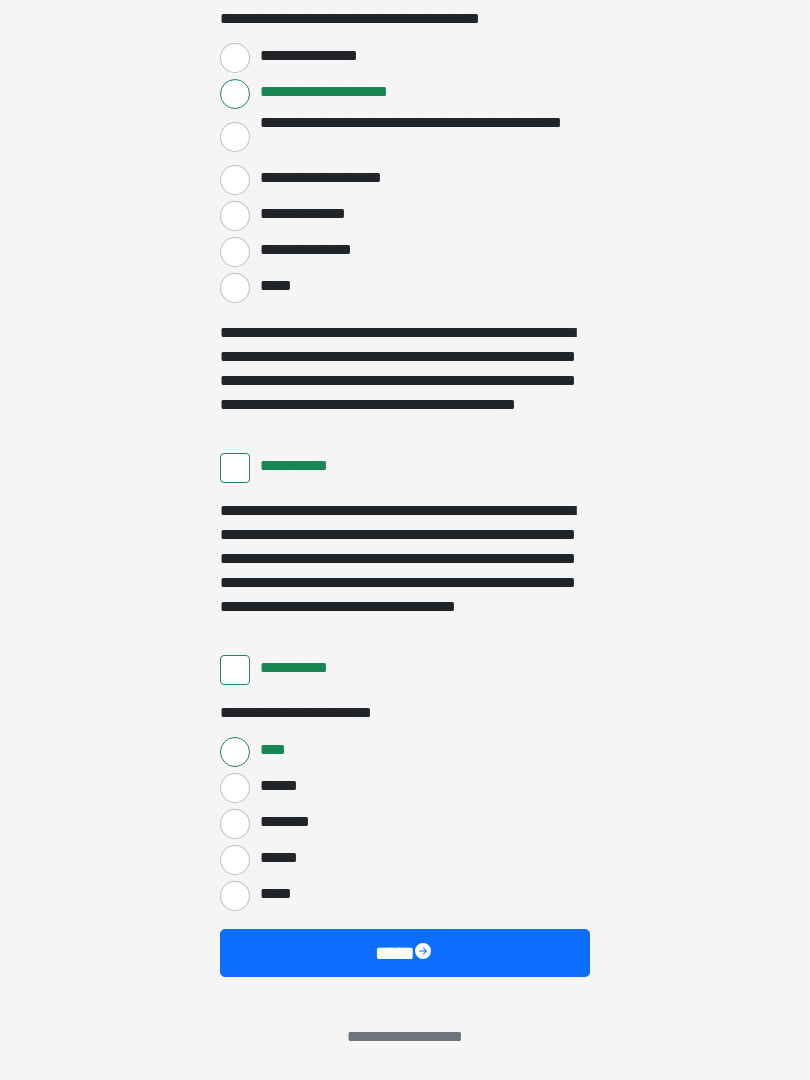 click at bounding box center [425, 953] 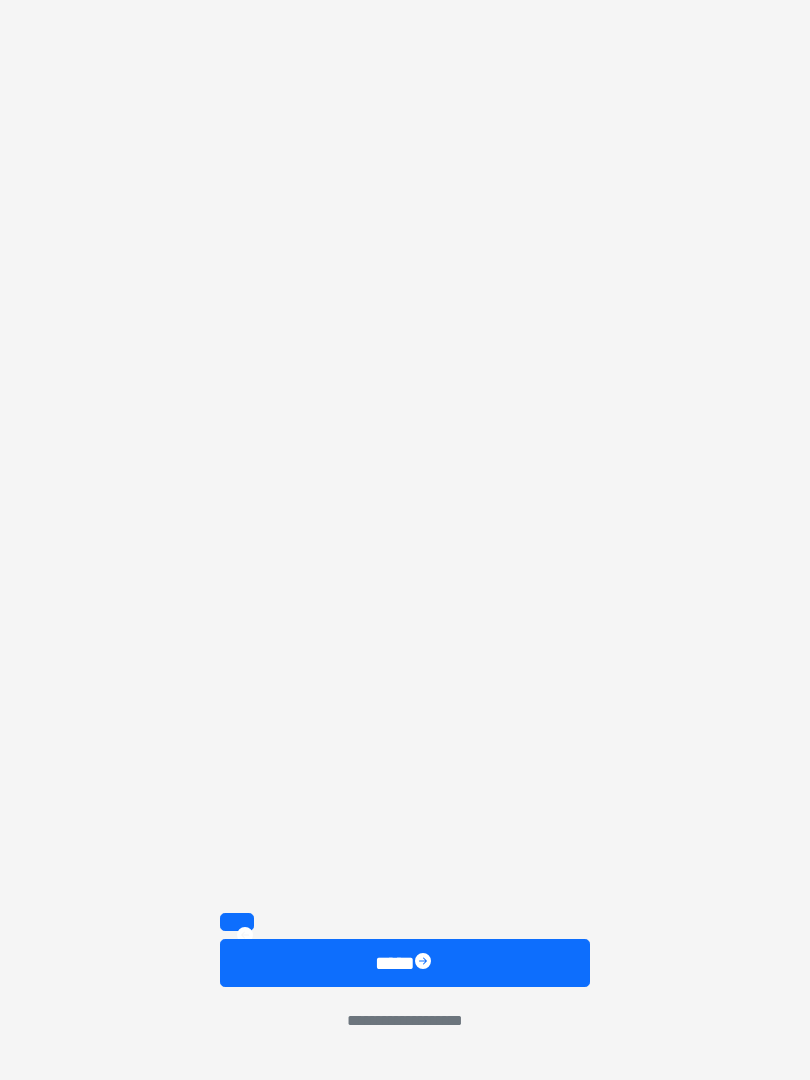 scroll, scrollTop: 2419, scrollLeft: 0, axis: vertical 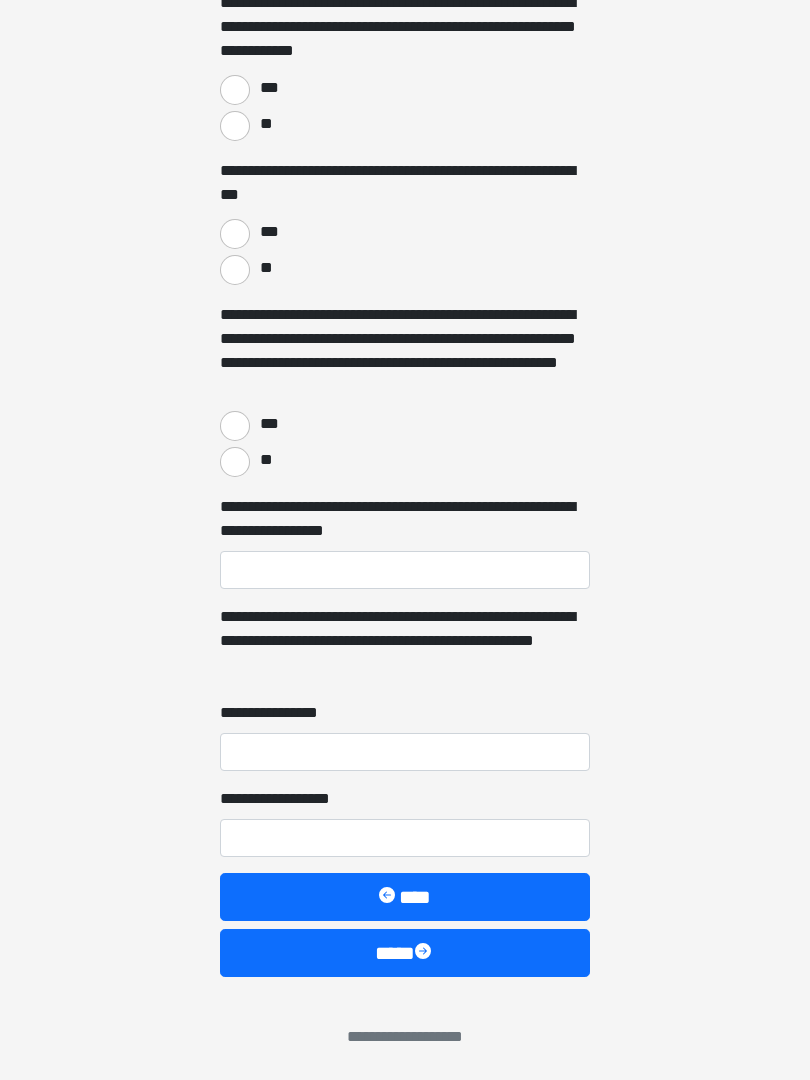 click on "***" at bounding box center [235, 90] 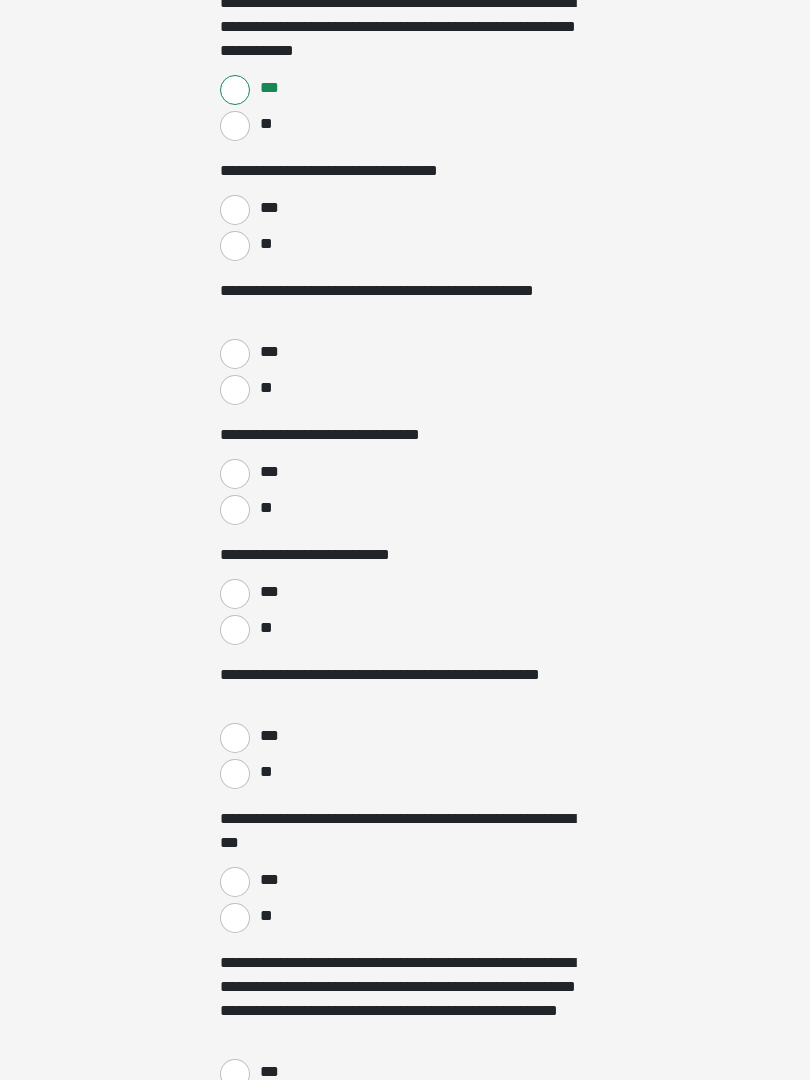 click on "***" at bounding box center (235, 210) 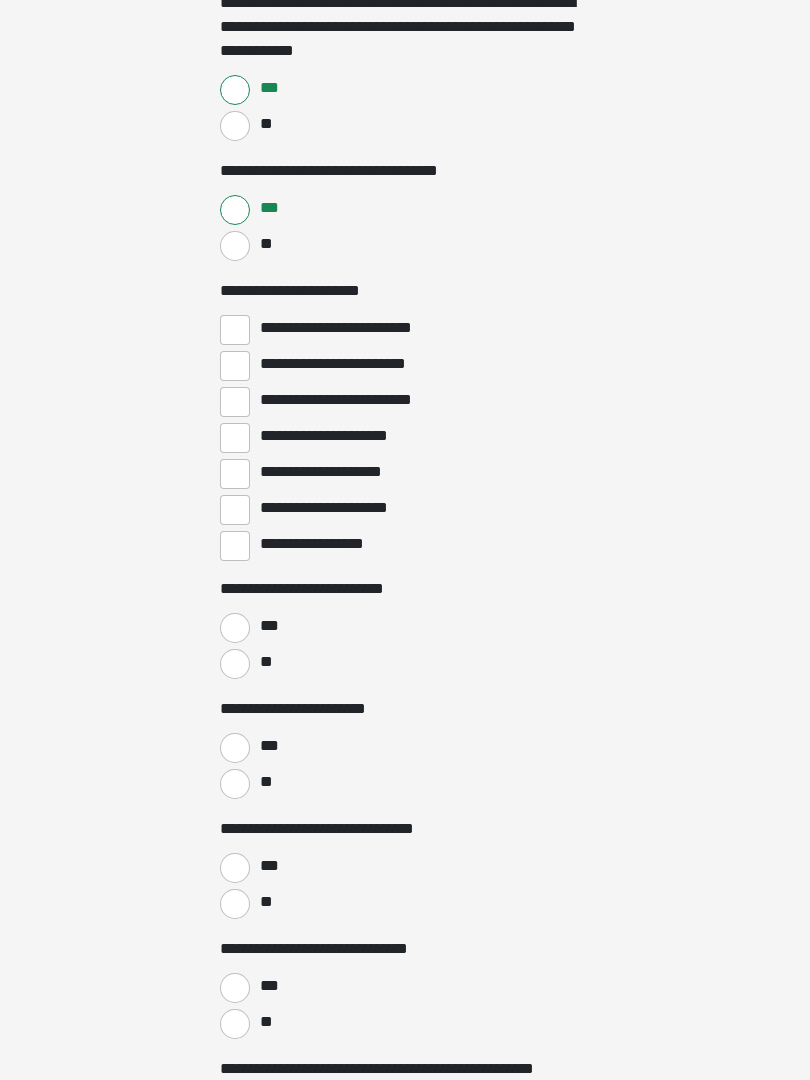 click on "**********" at bounding box center [235, 402] 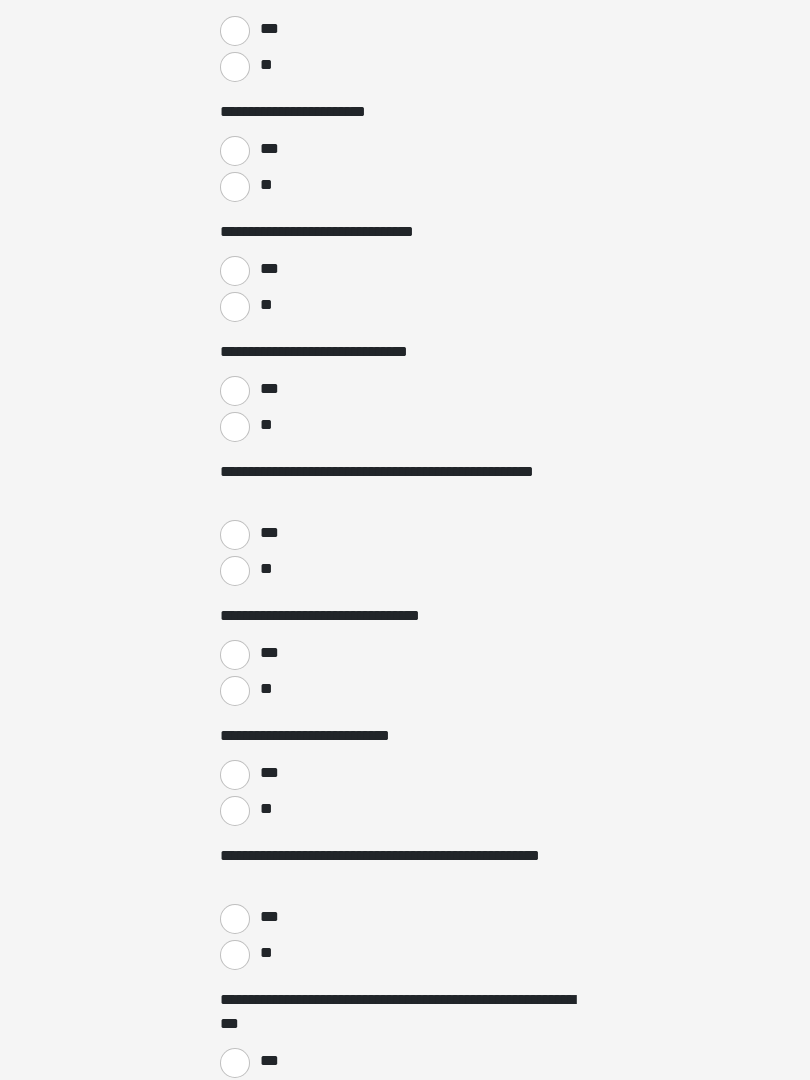 scroll, scrollTop: 3035, scrollLeft: 0, axis: vertical 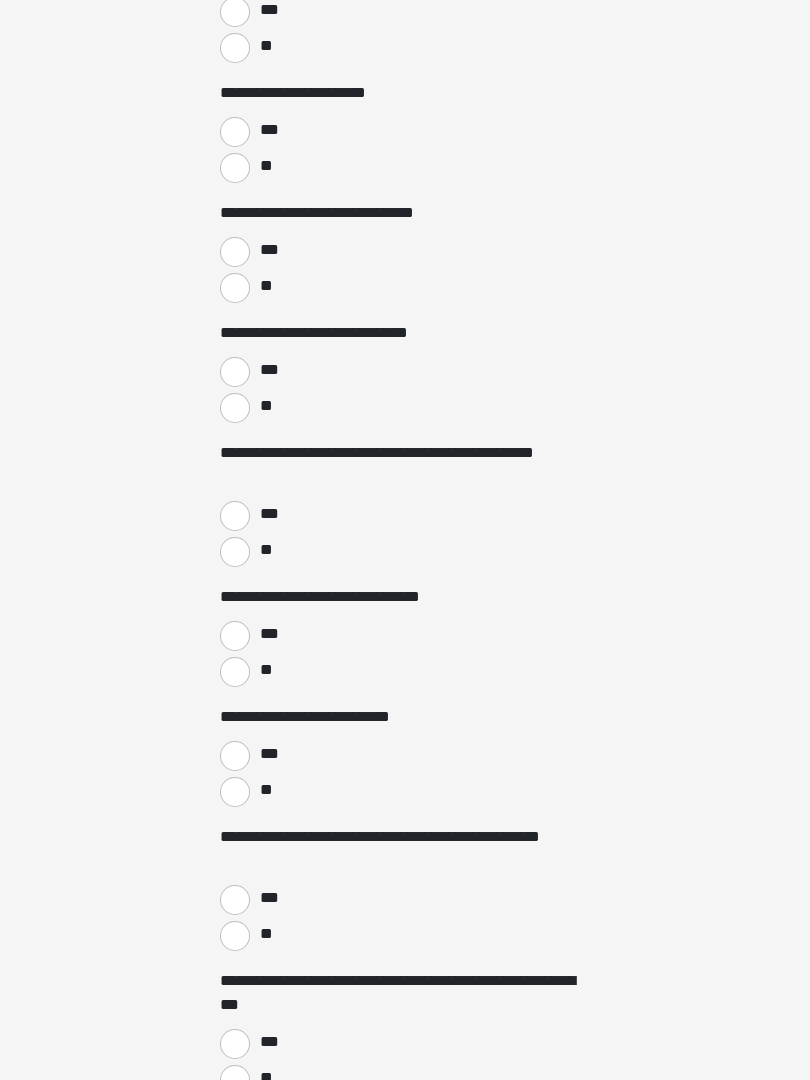 click on "***" at bounding box center [235, 516] 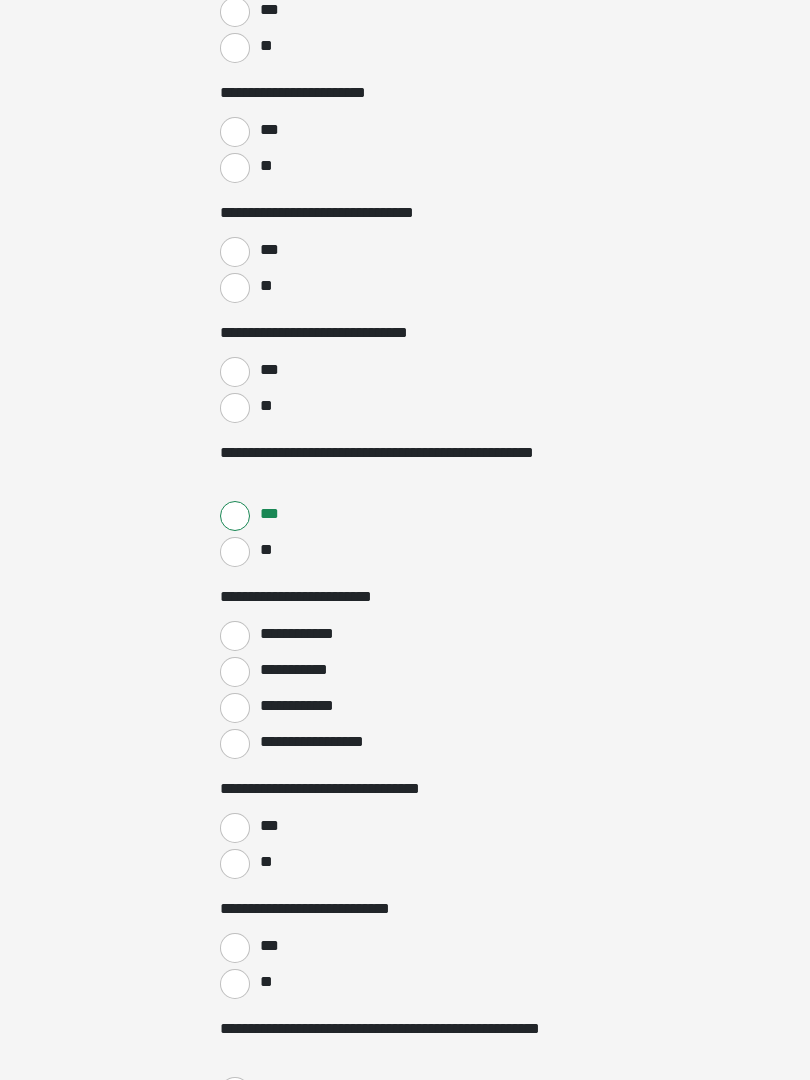 click on "**********" at bounding box center [235, 708] 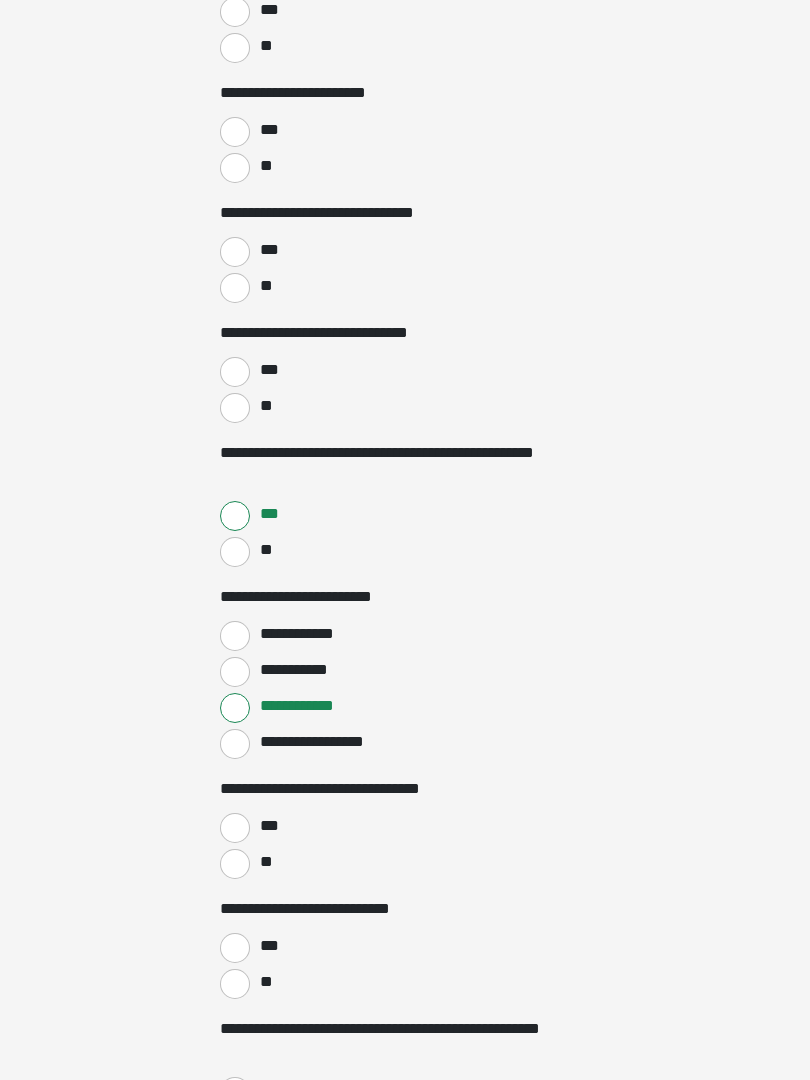 click on "**" at bounding box center (235, 984) 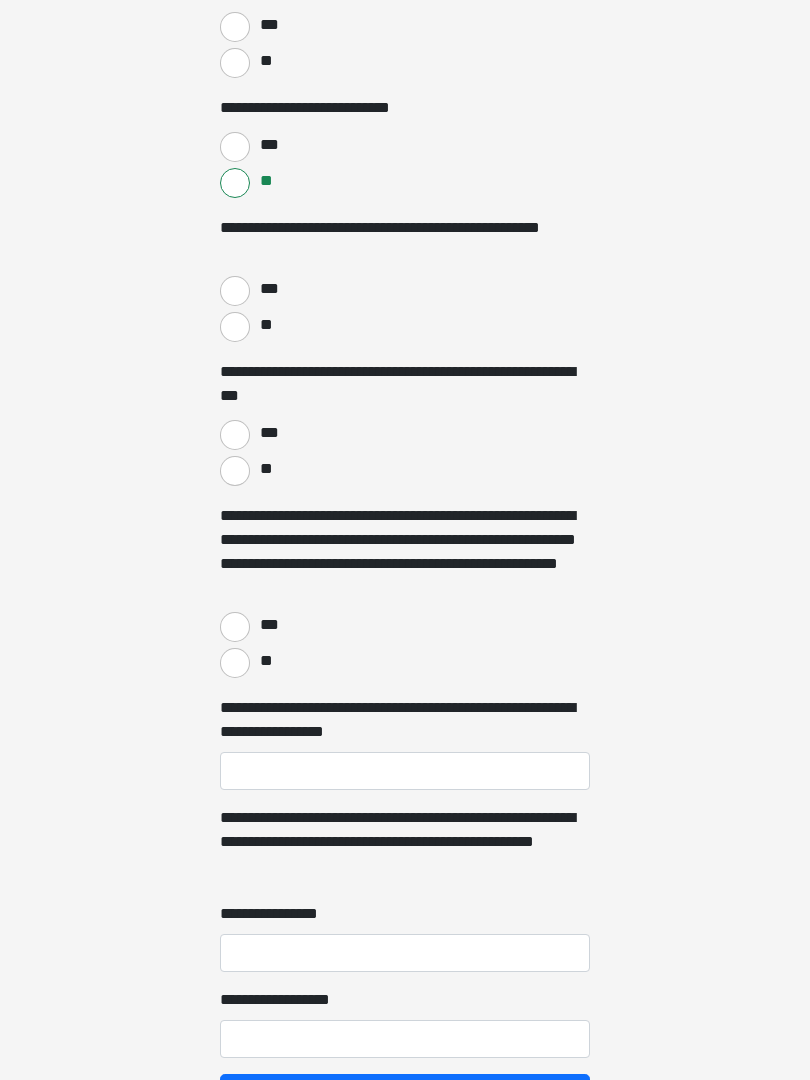 scroll, scrollTop: 3836, scrollLeft: 0, axis: vertical 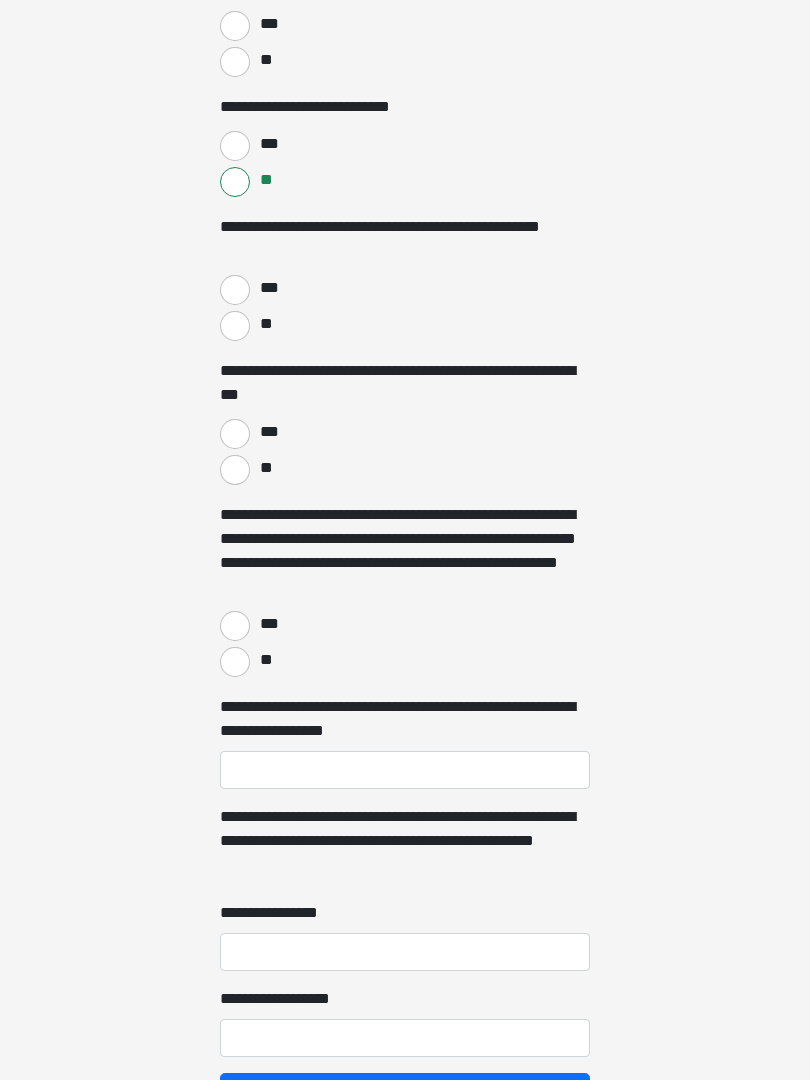 click on "**" at bounding box center [235, 327] 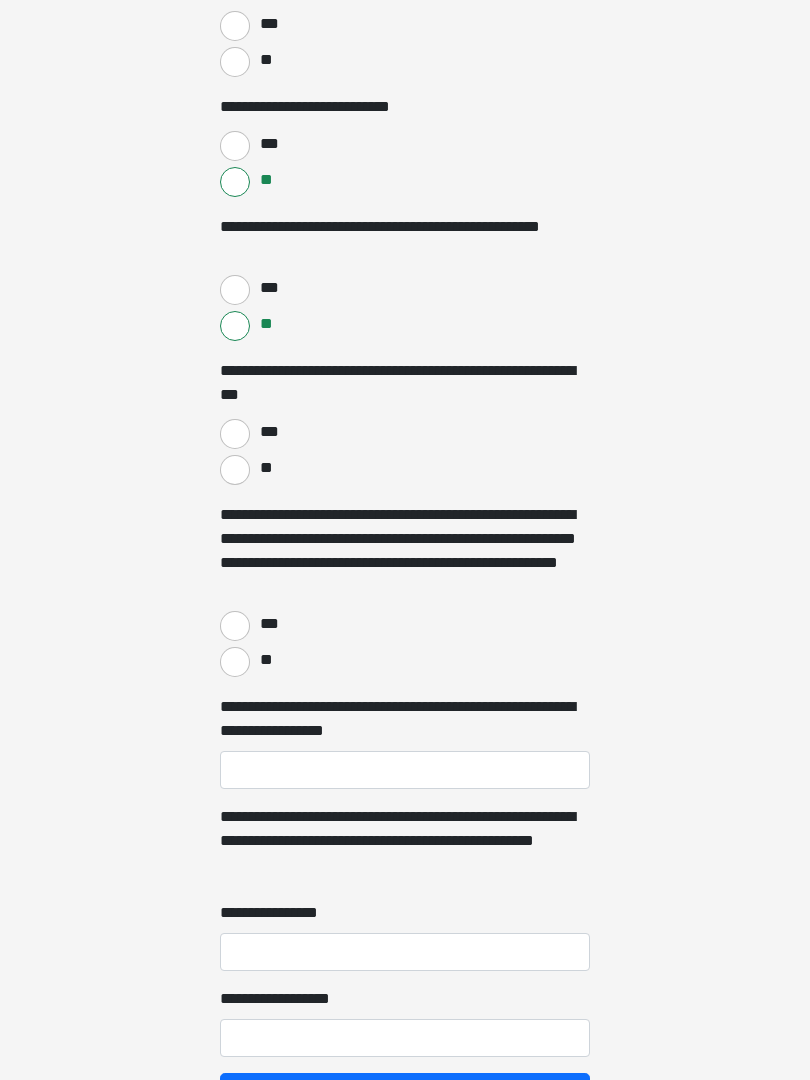 click on "**" at bounding box center (235, 470) 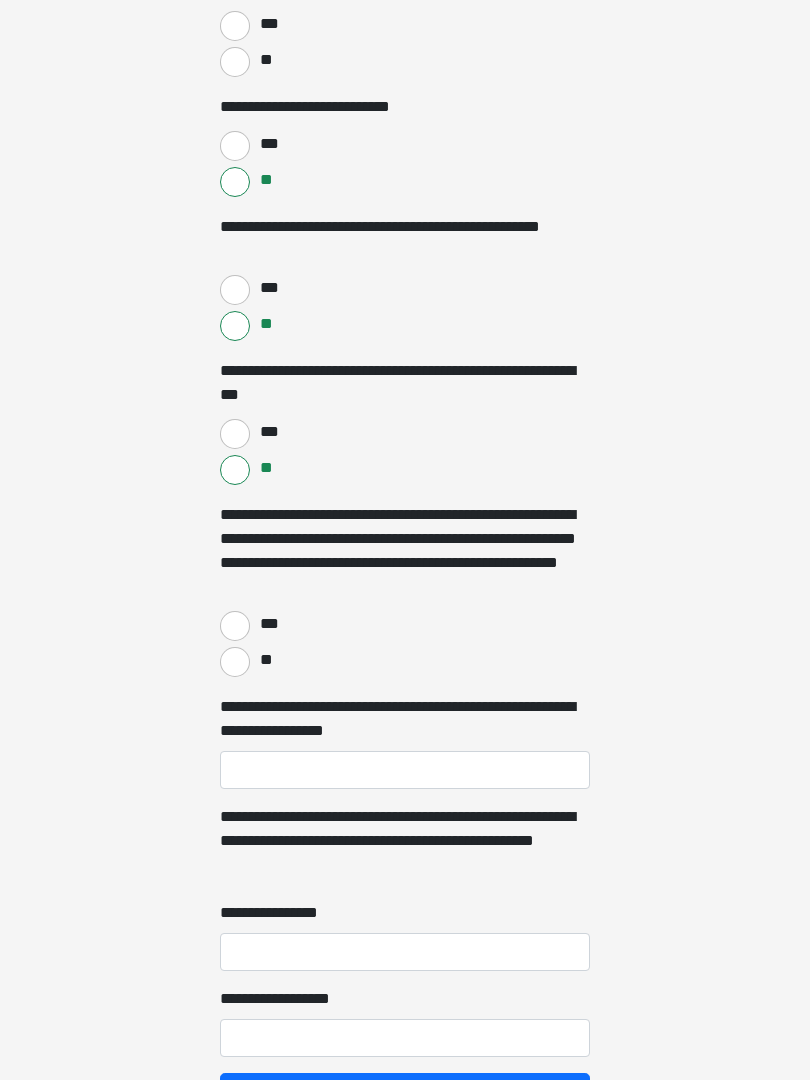 click on "**" at bounding box center [235, 662] 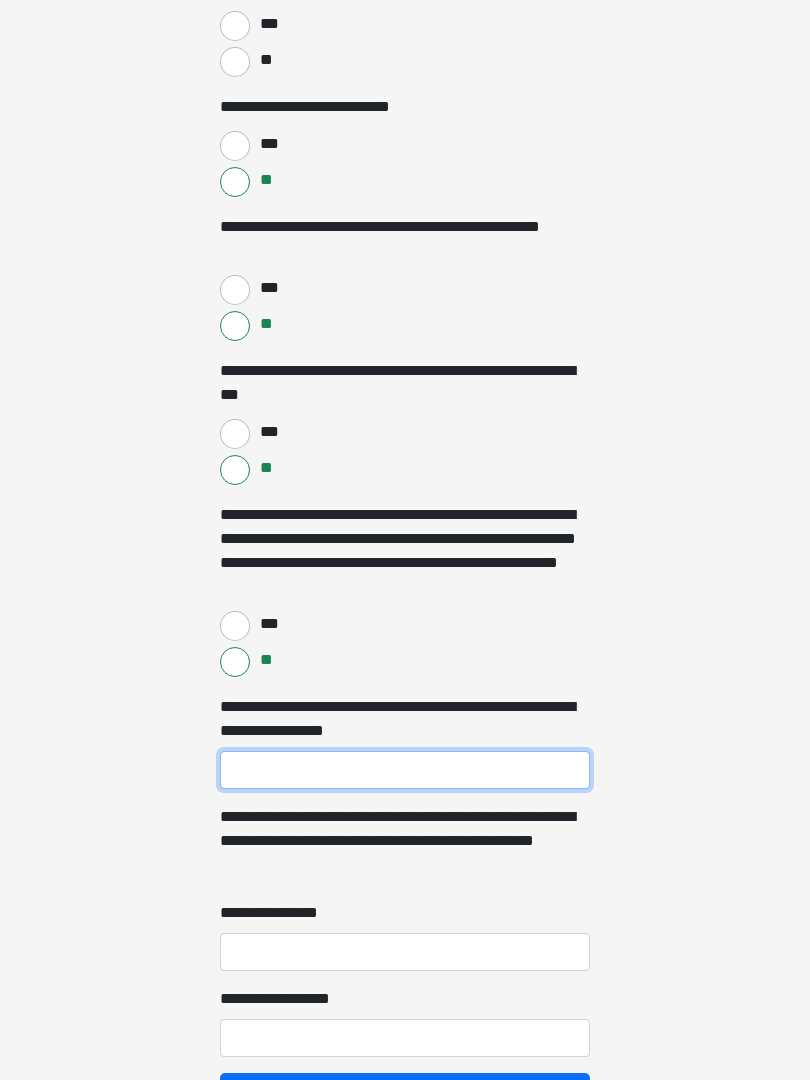 click on "**********" at bounding box center [405, 770] 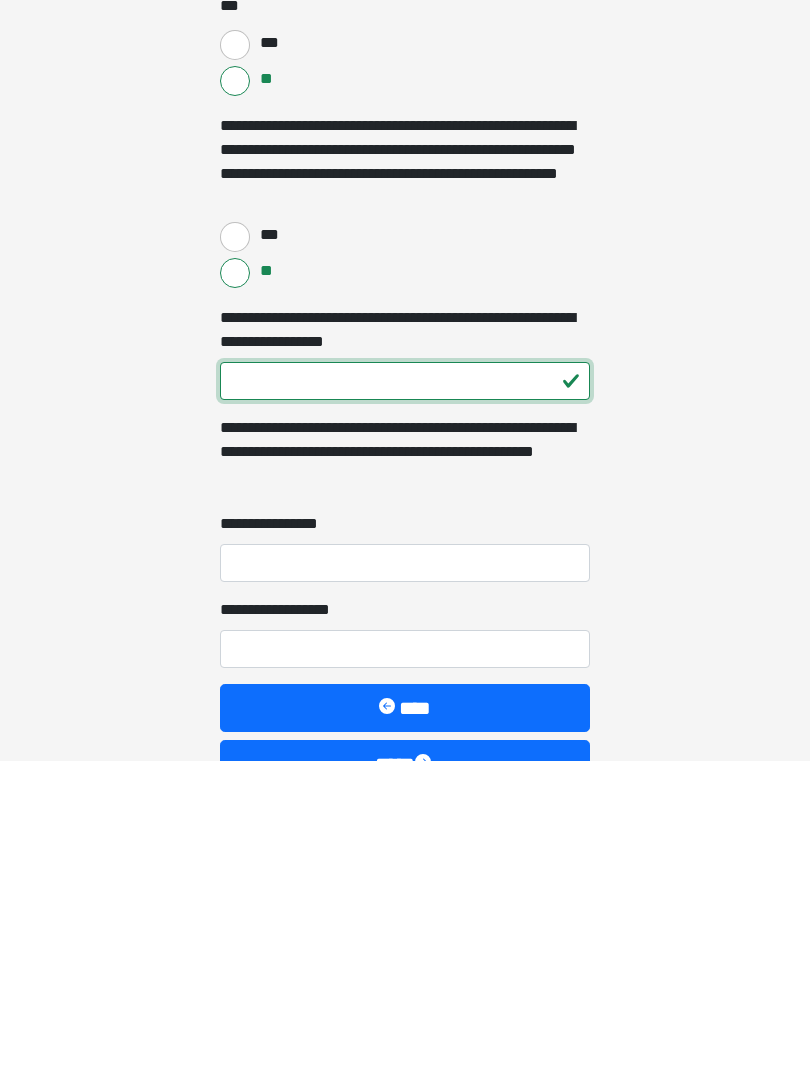 type on "***" 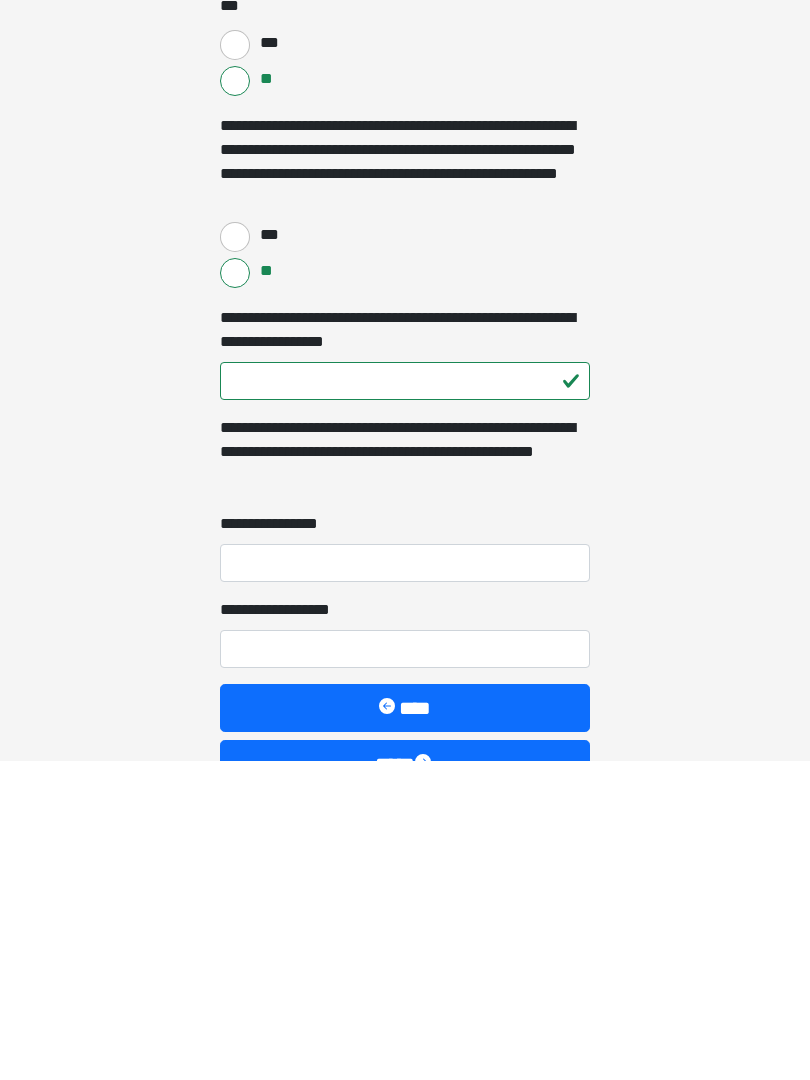 click on "**********" at bounding box center [405, 883] 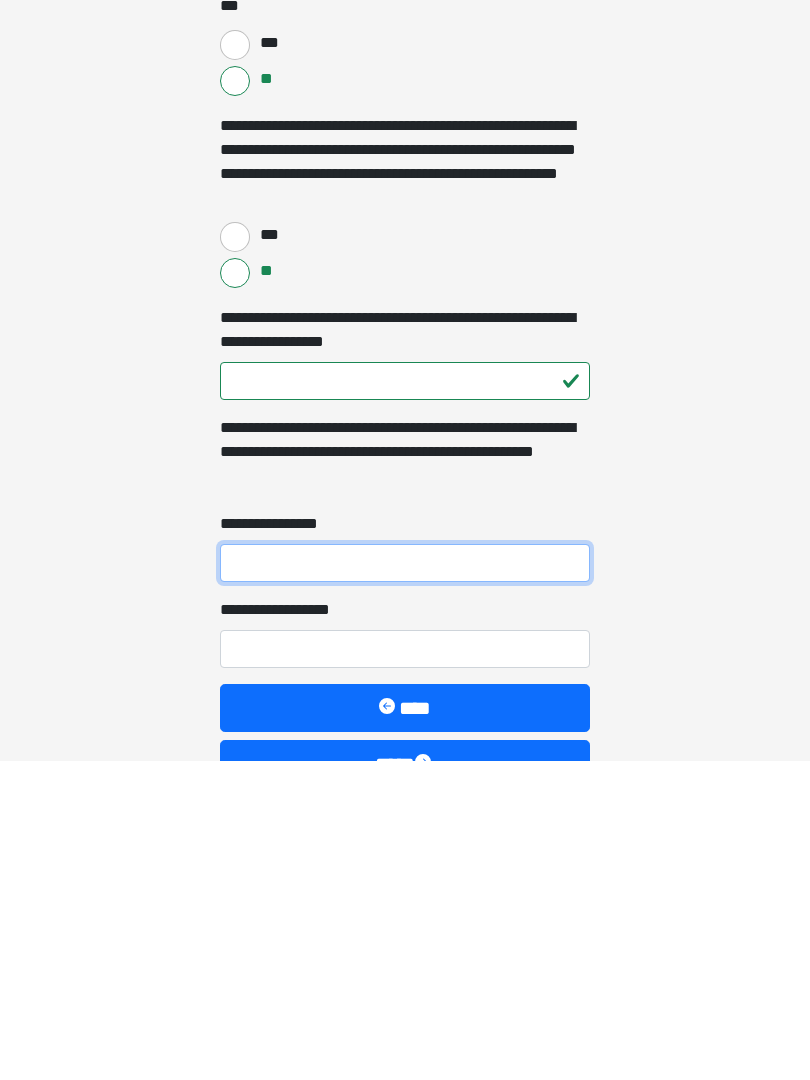 type on "*" 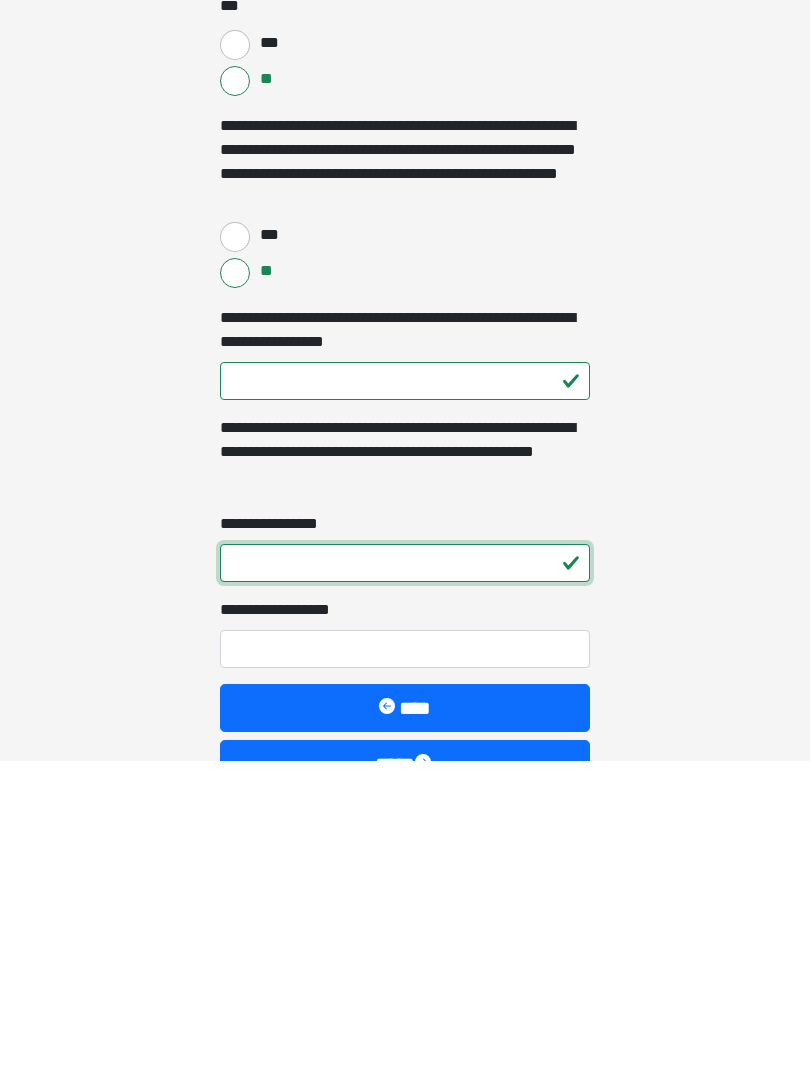 type 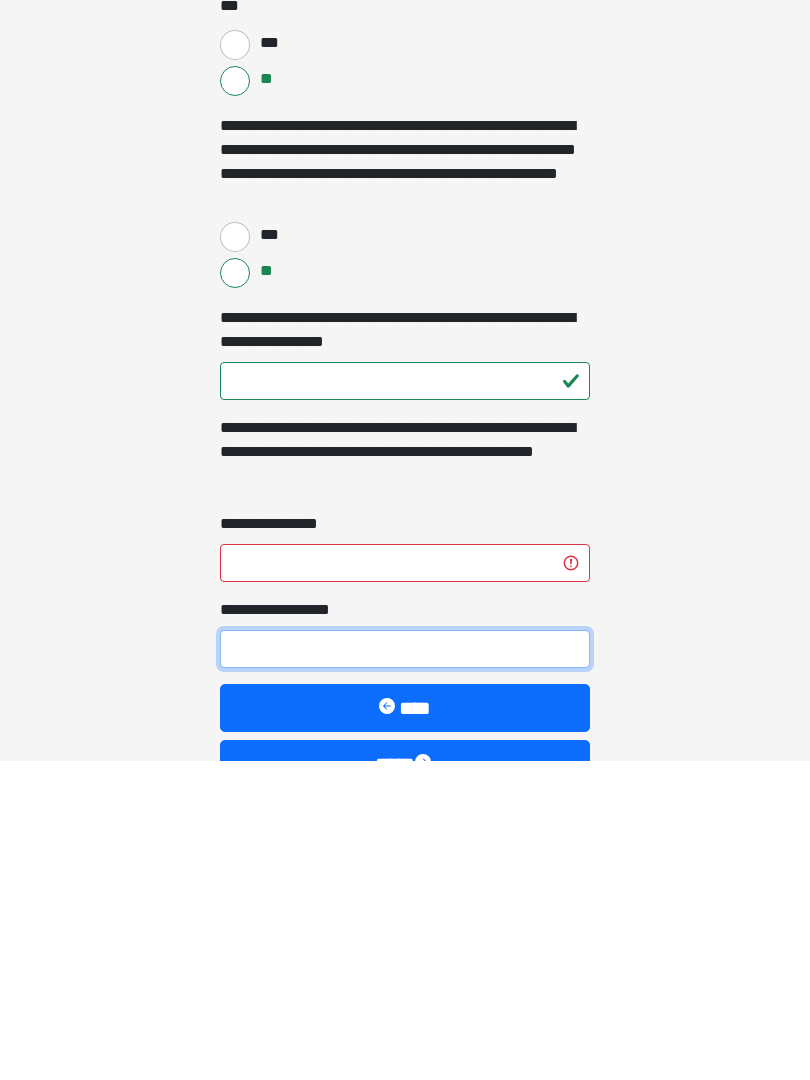 click on "**********" at bounding box center (405, 969) 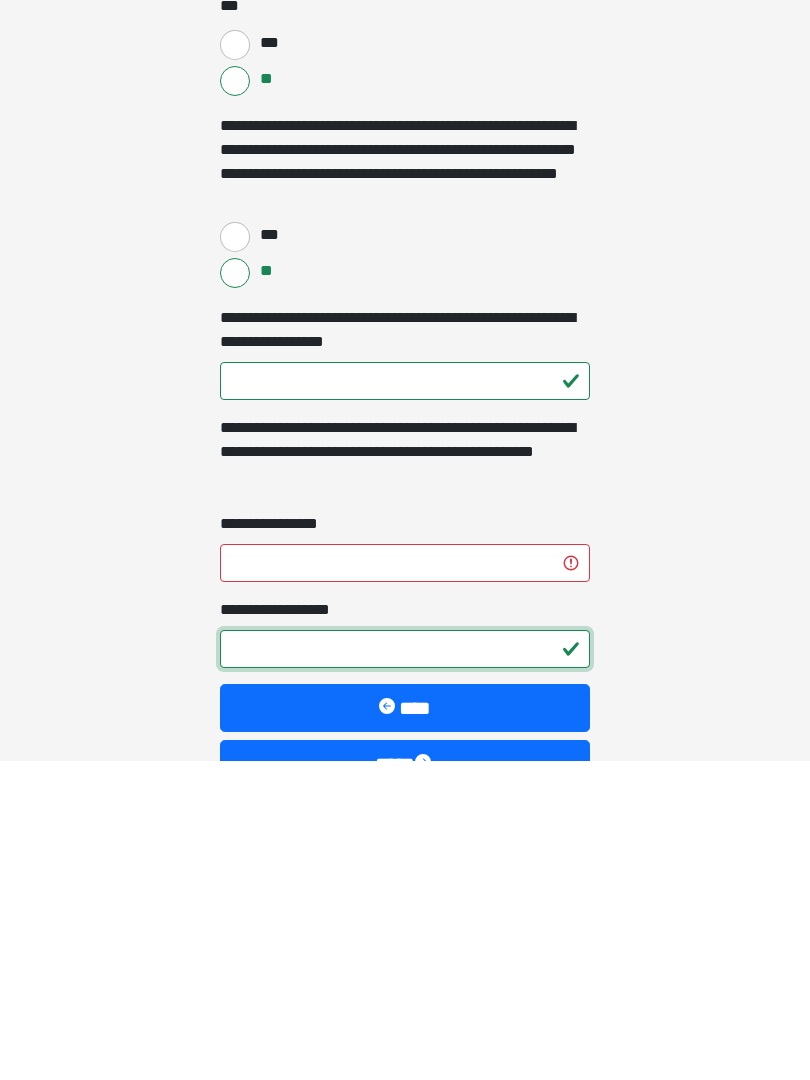 type on "**" 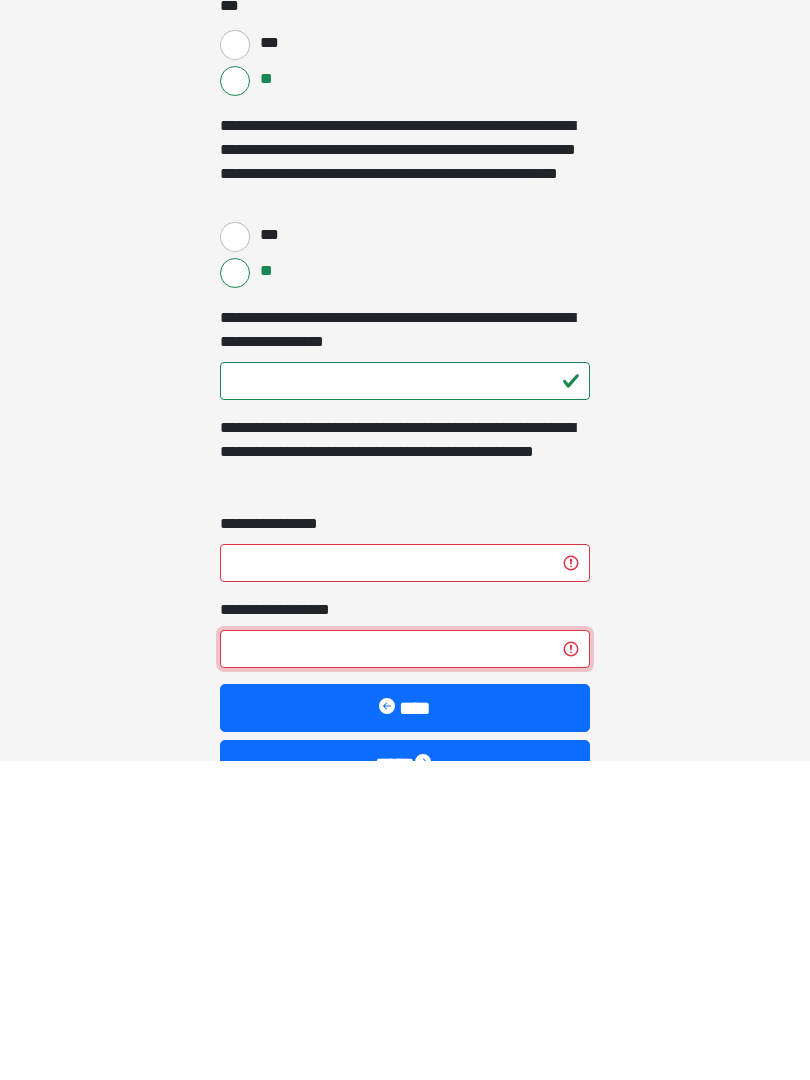 type 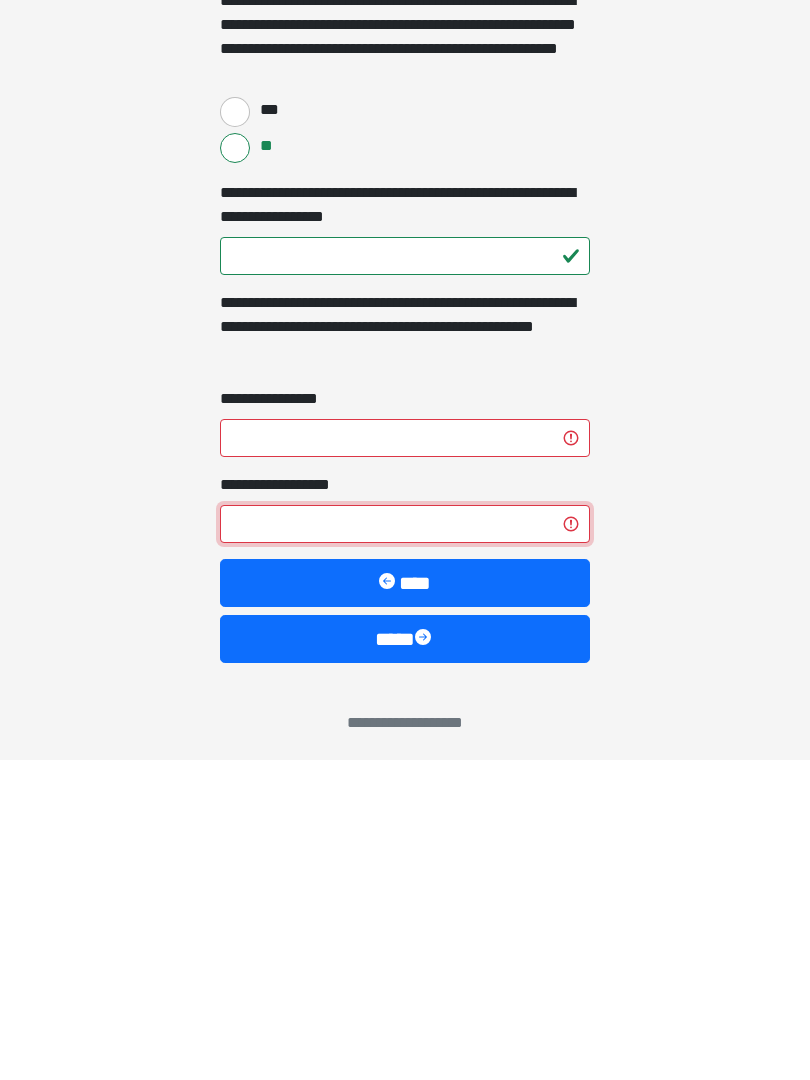 scroll, scrollTop: 4037, scrollLeft: 0, axis: vertical 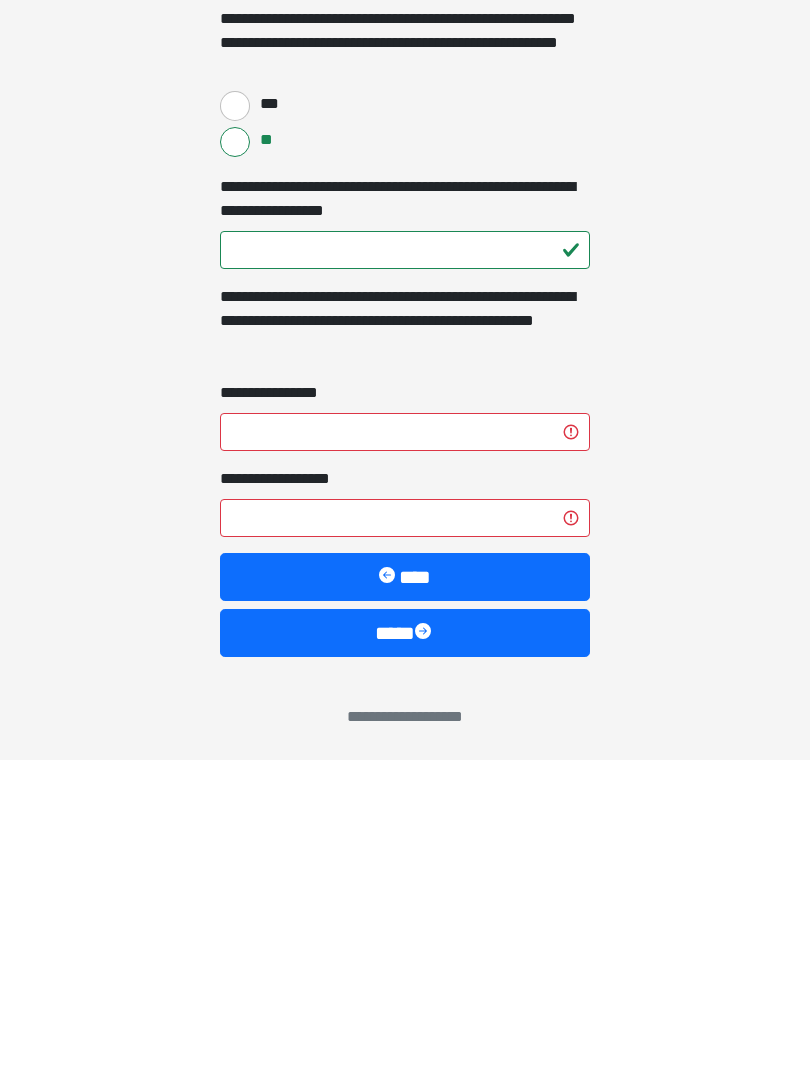 click at bounding box center [425, 953] 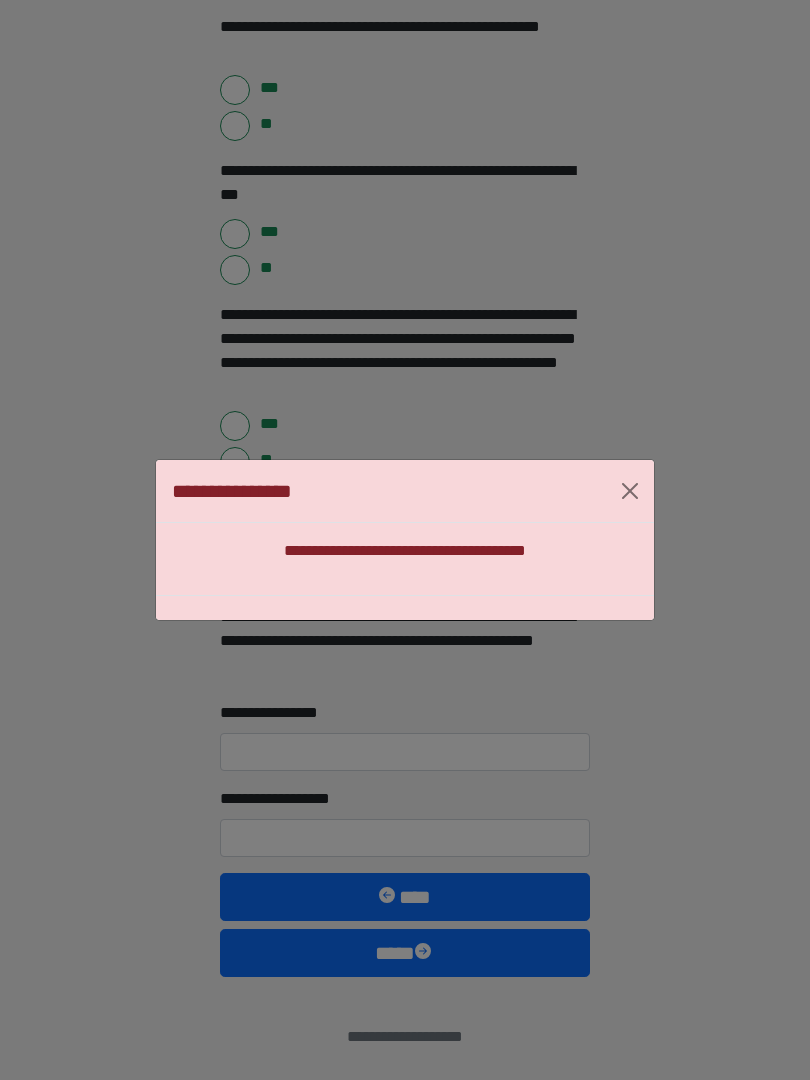 click at bounding box center (630, 491) 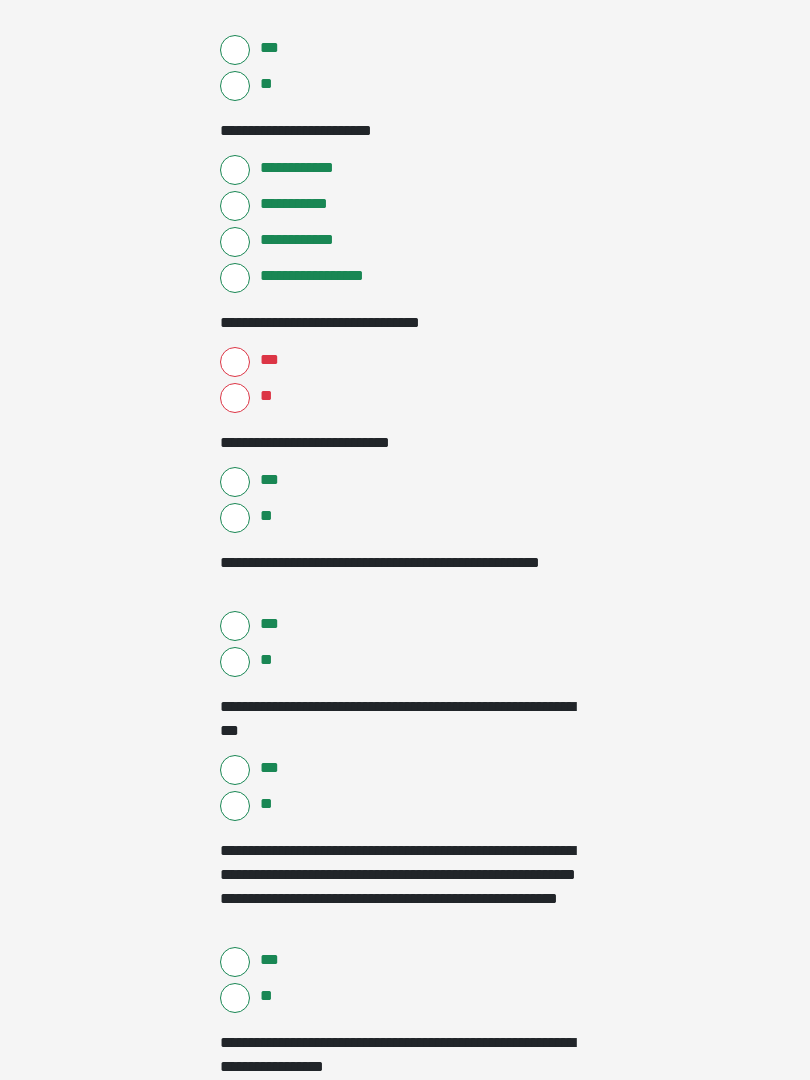 scroll, scrollTop: 3501, scrollLeft: 0, axis: vertical 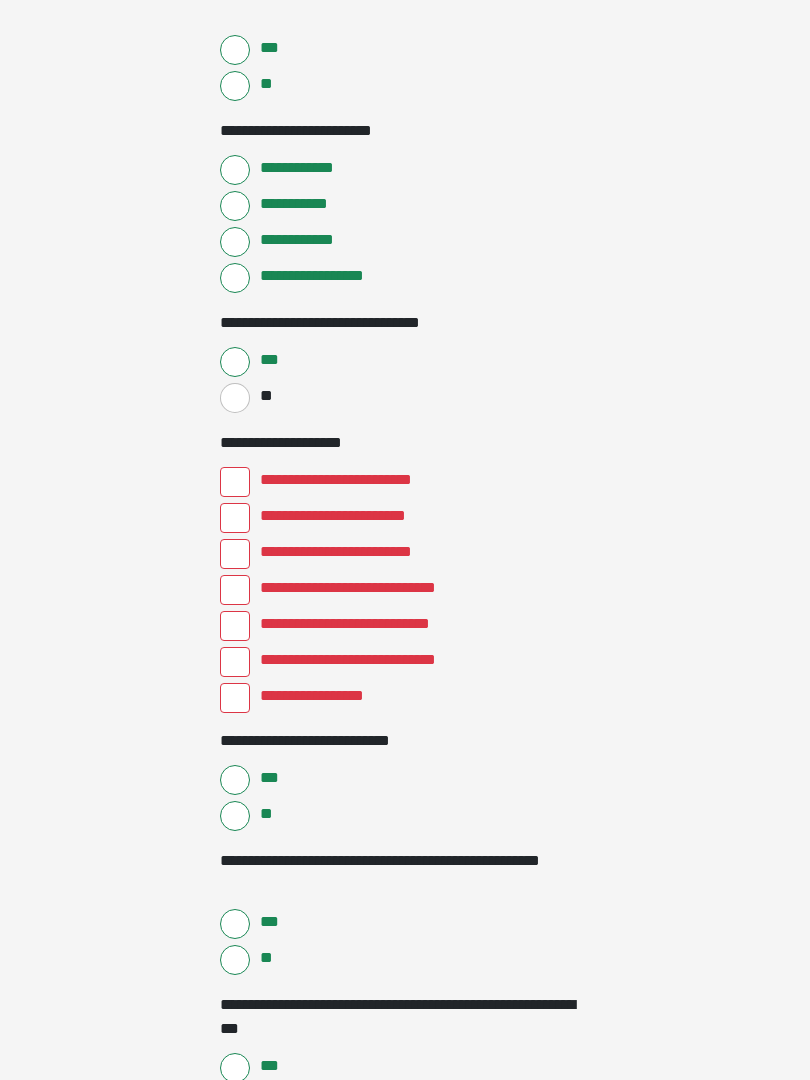 click on "**********" at bounding box center [235, 554] 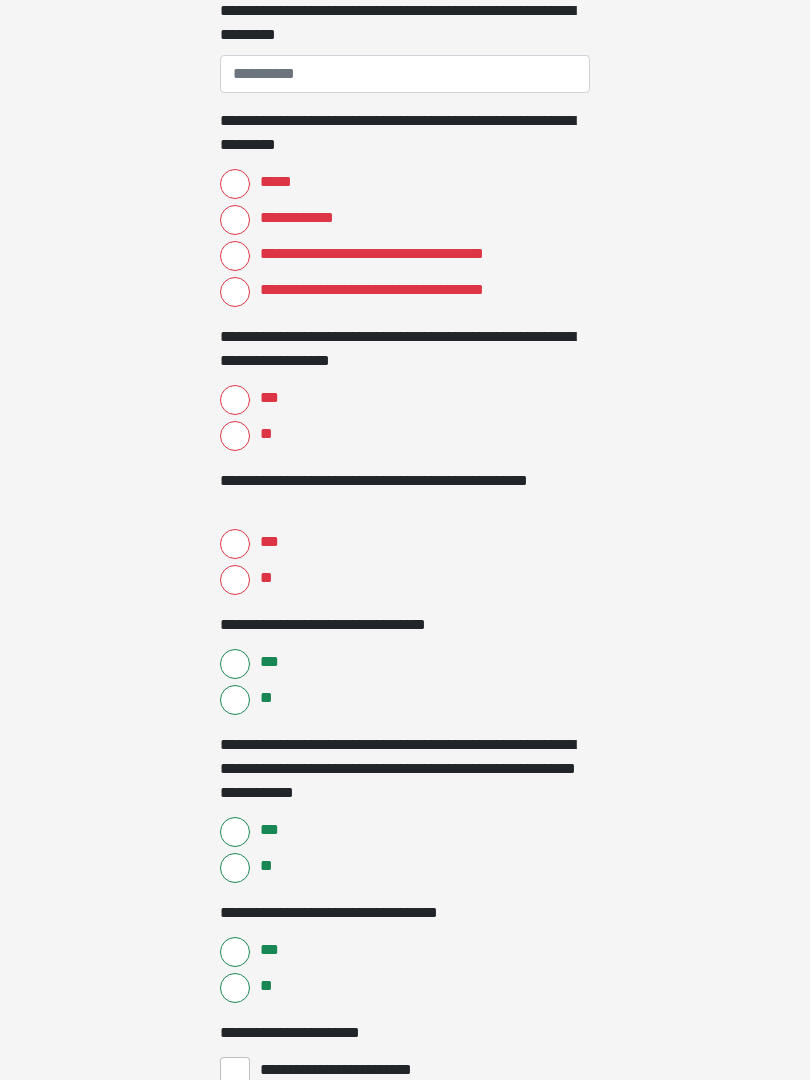 scroll, scrollTop: 1675, scrollLeft: 0, axis: vertical 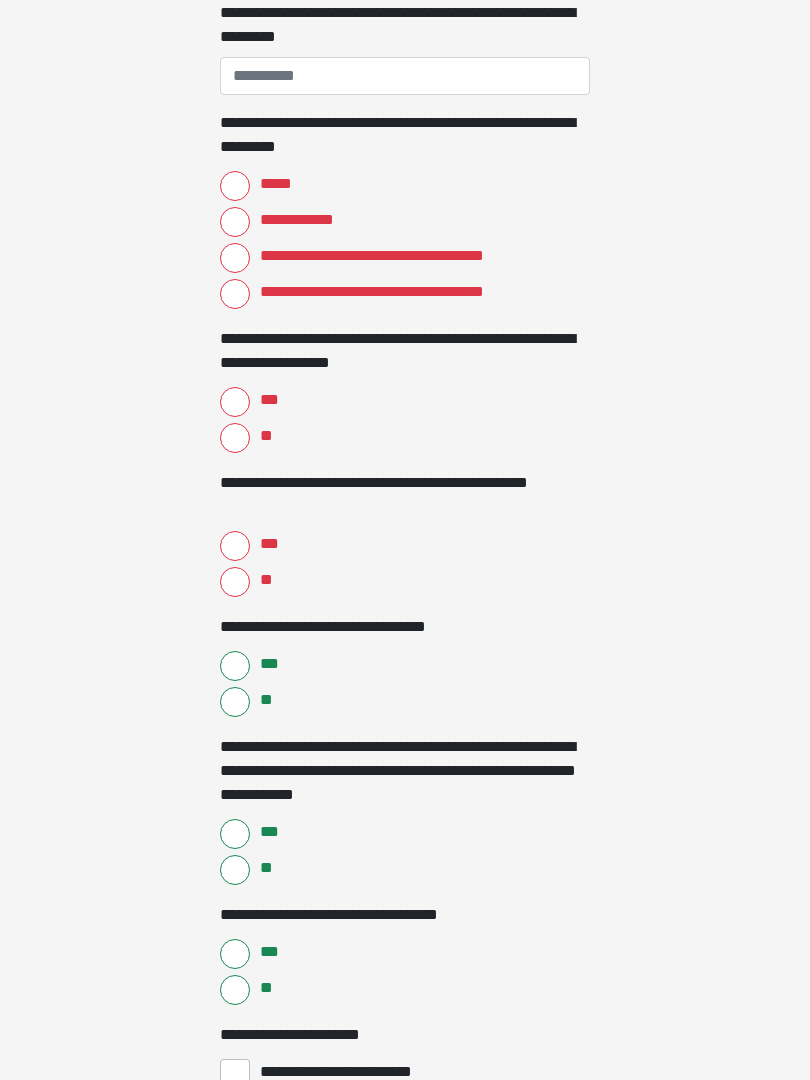 click on "**" at bounding box center [235, 582] 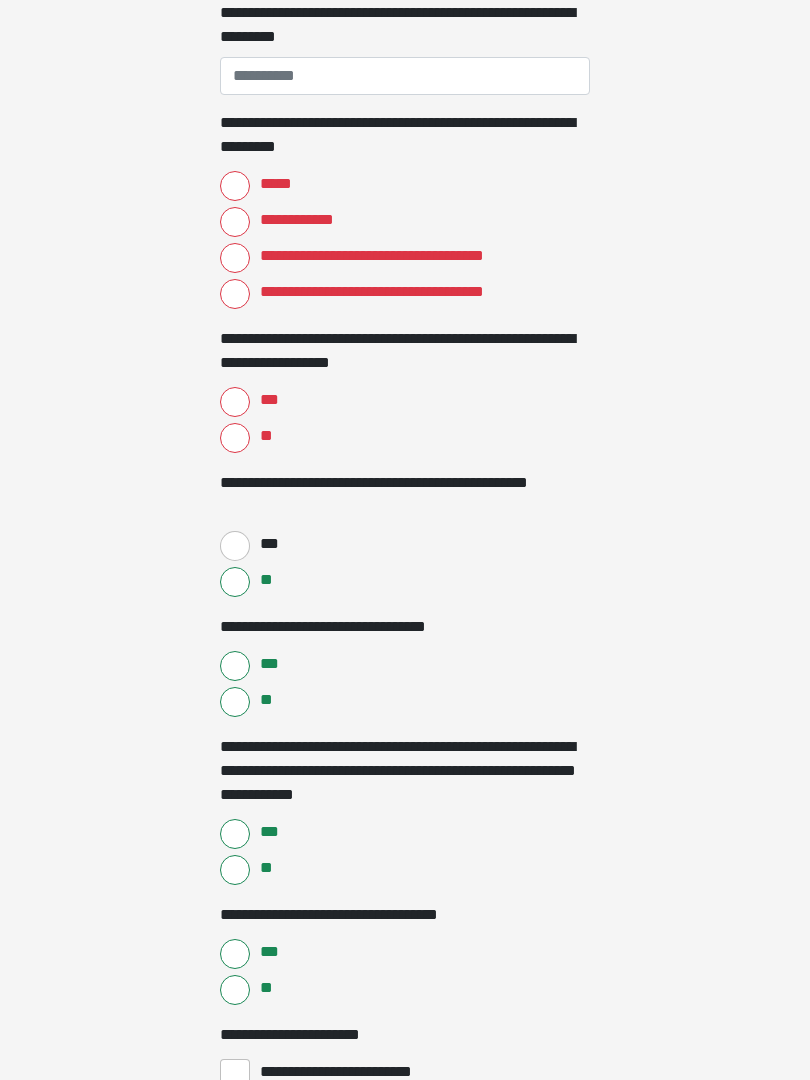 click on "**" at bounding box center [235, 702] 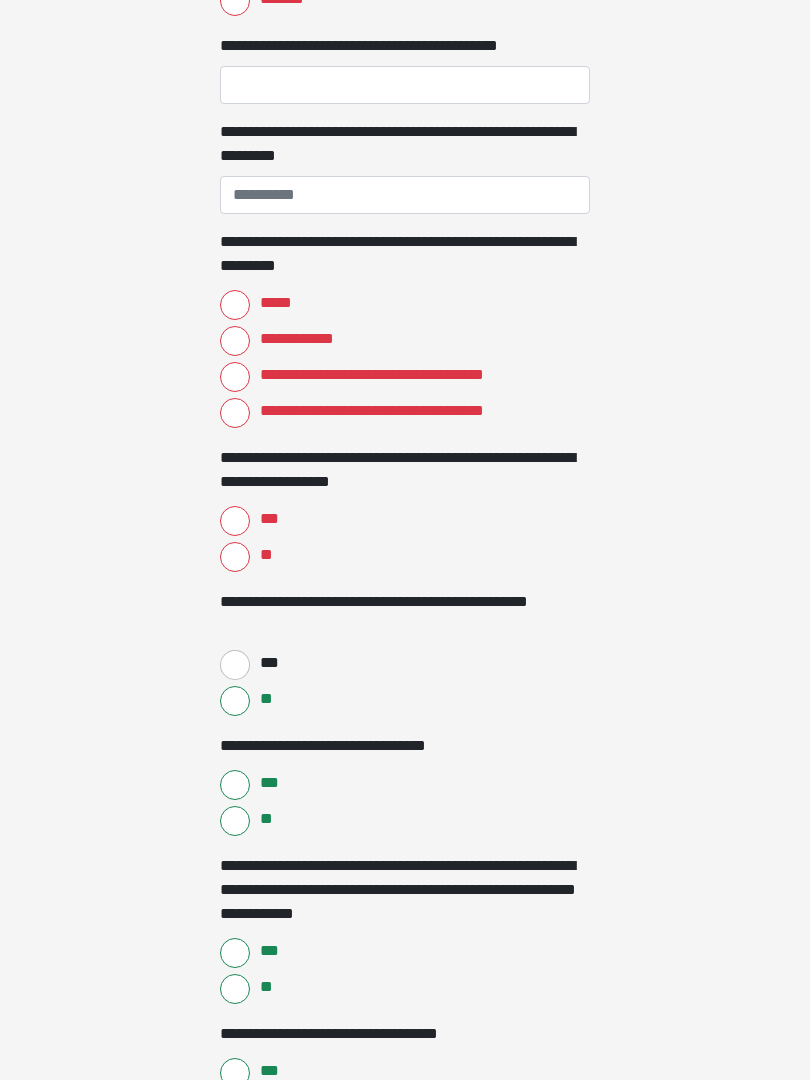 scroll, scrollTop: 1547, scrollLeft: 0, axis: vertical 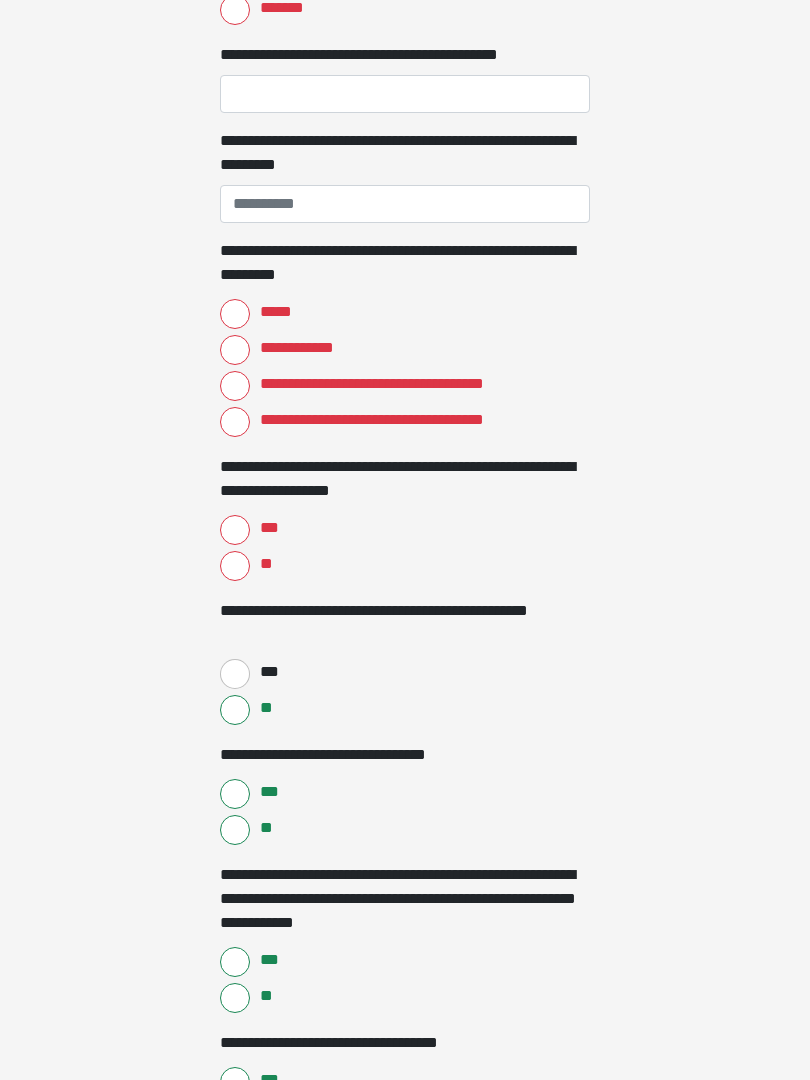 click on "***" at bounding box center (235, 530) 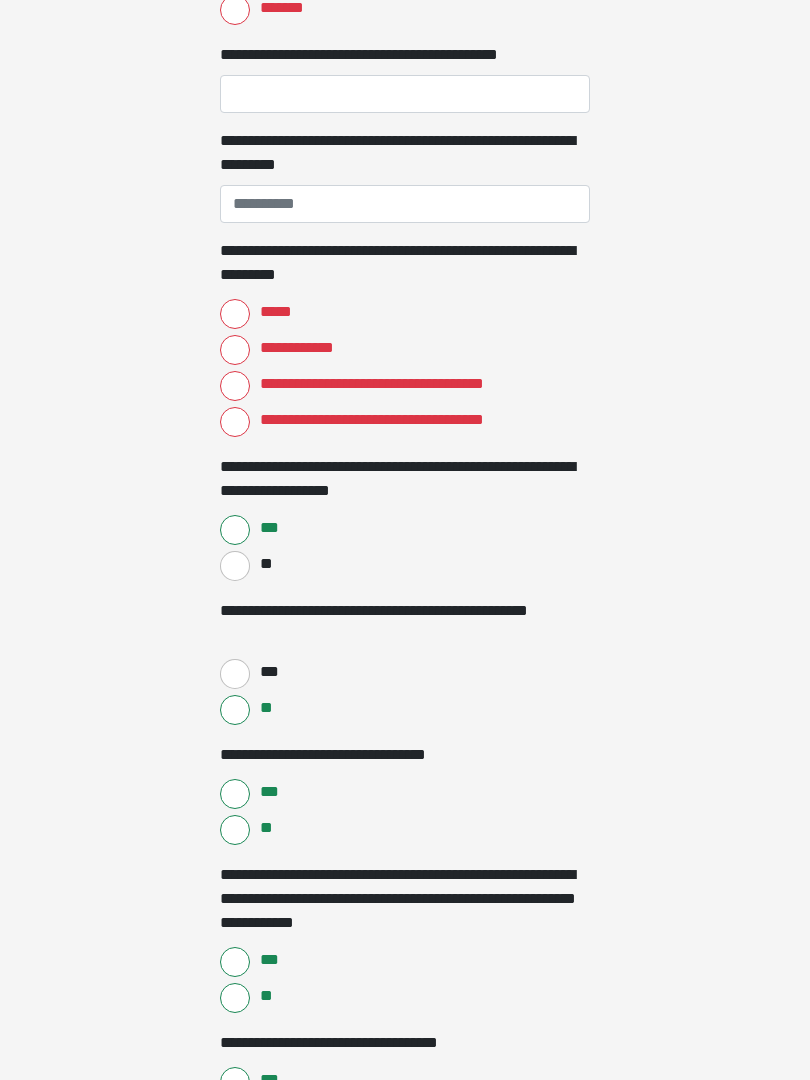 click on "*****" at bounding box center [235, 314] 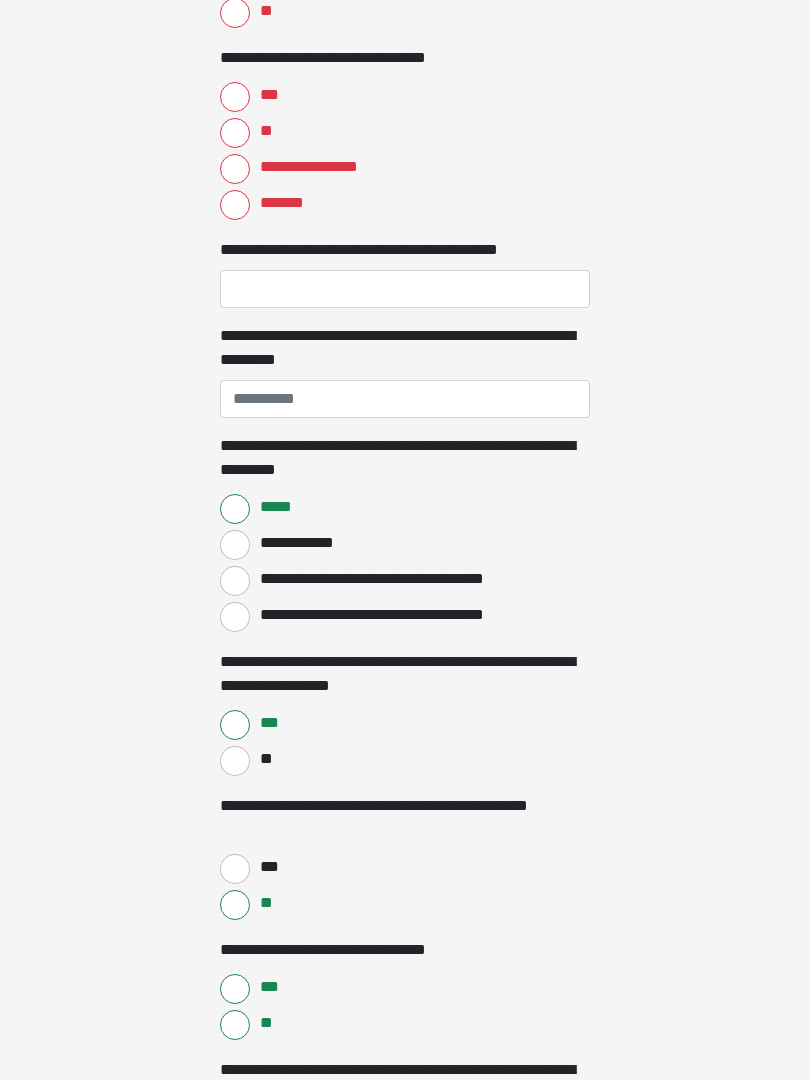 scroll, scrollTop: 1336, scrollLeft: 0, axis: vertical 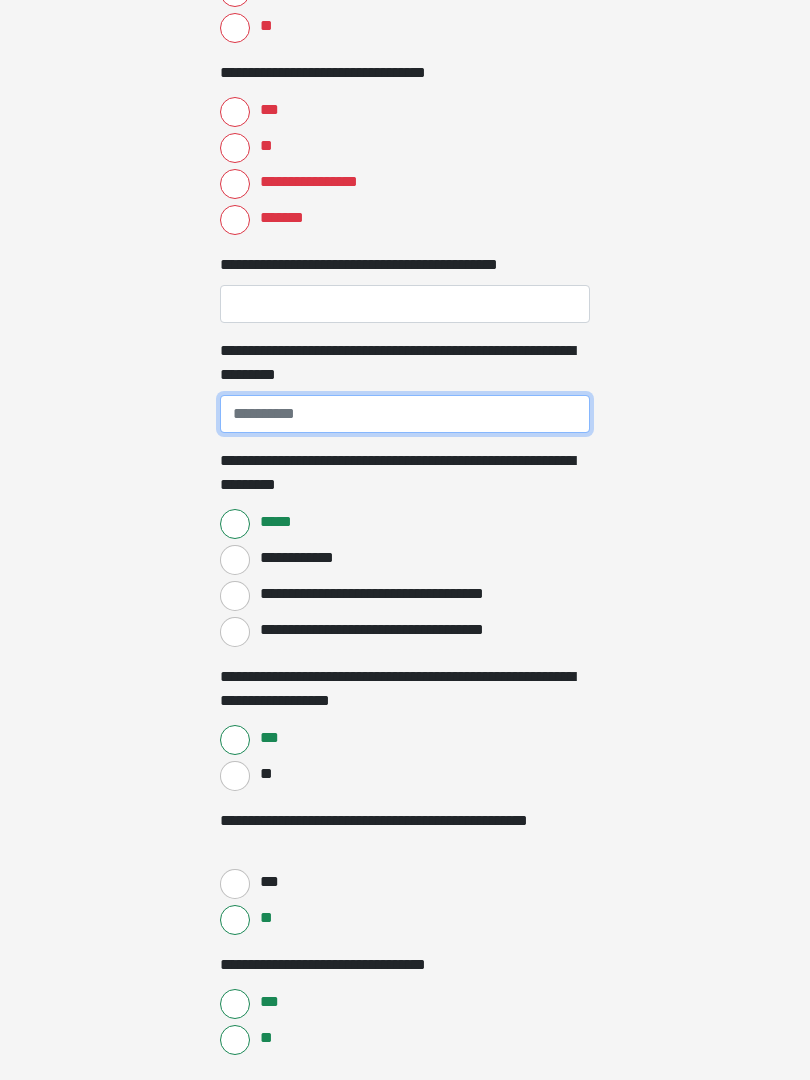 click on "**********" at bounding box center [405, 414] 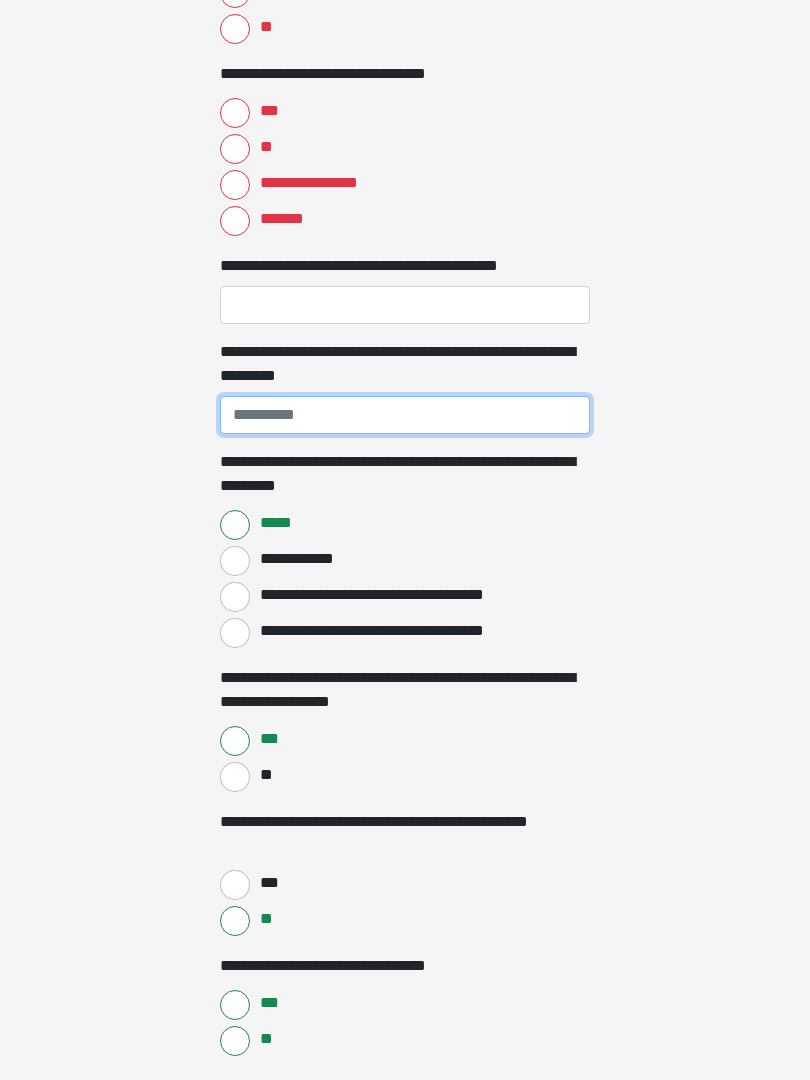 type on "*" 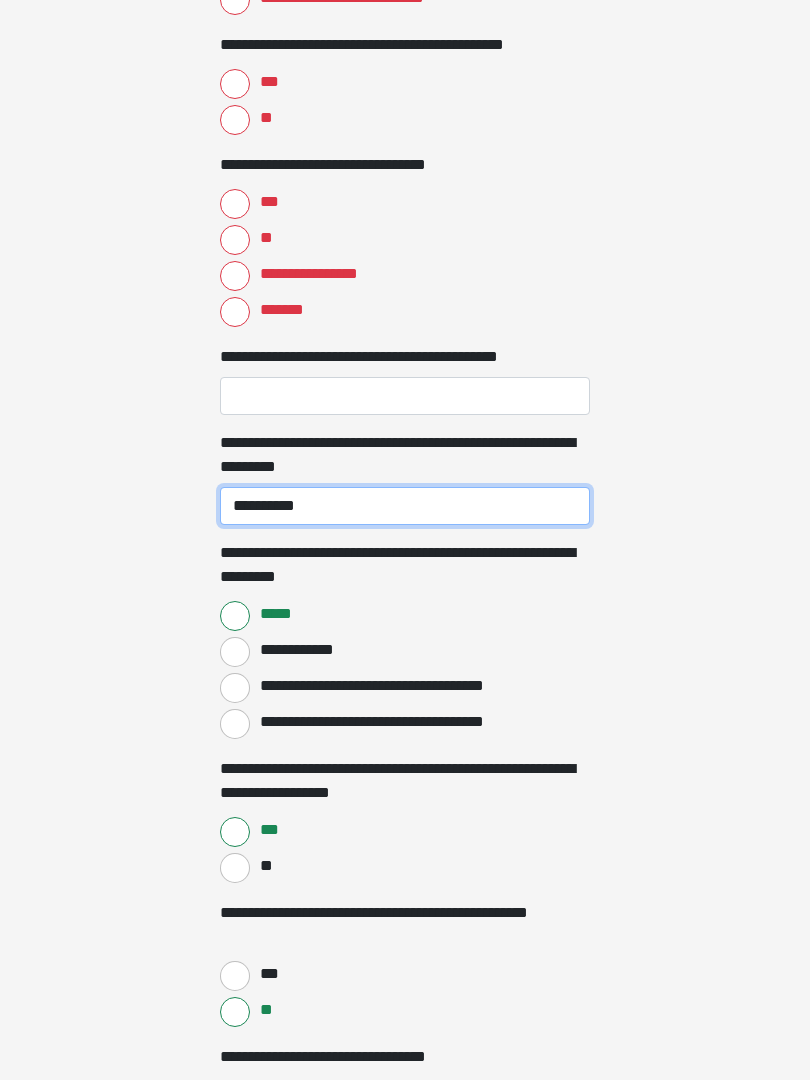 scroll, scrollTop: 1223, scrollLeft: 0, axis: vertical 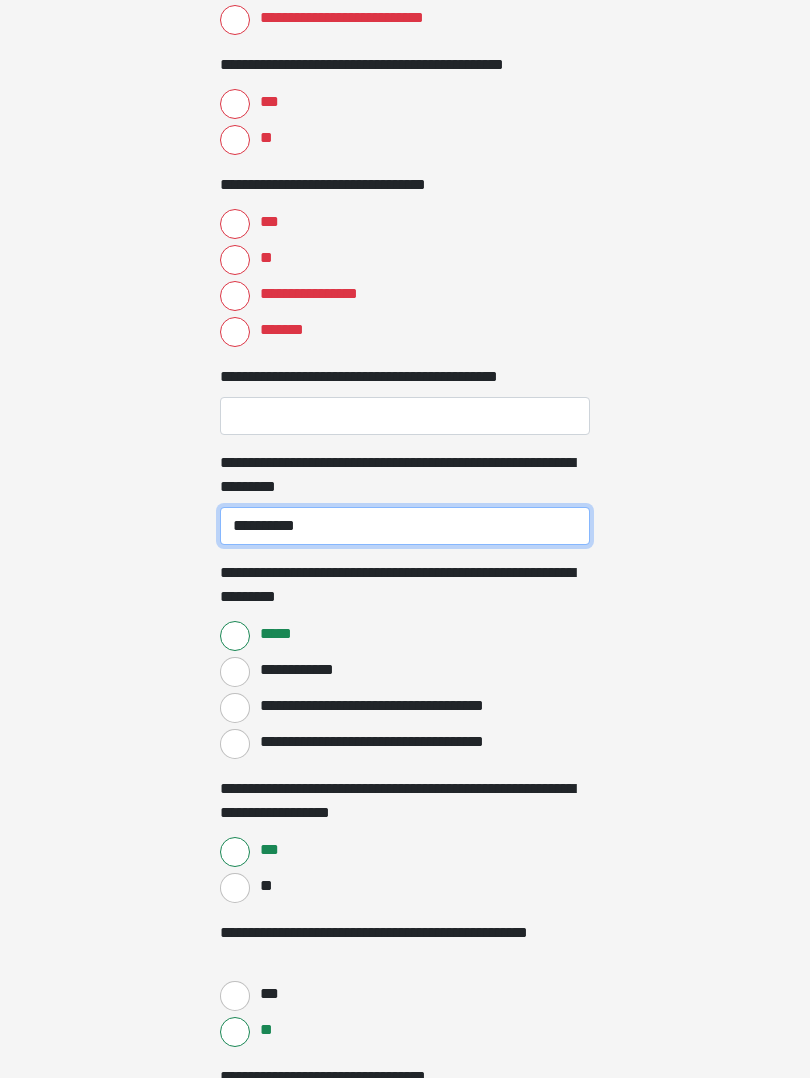 type on "**********" 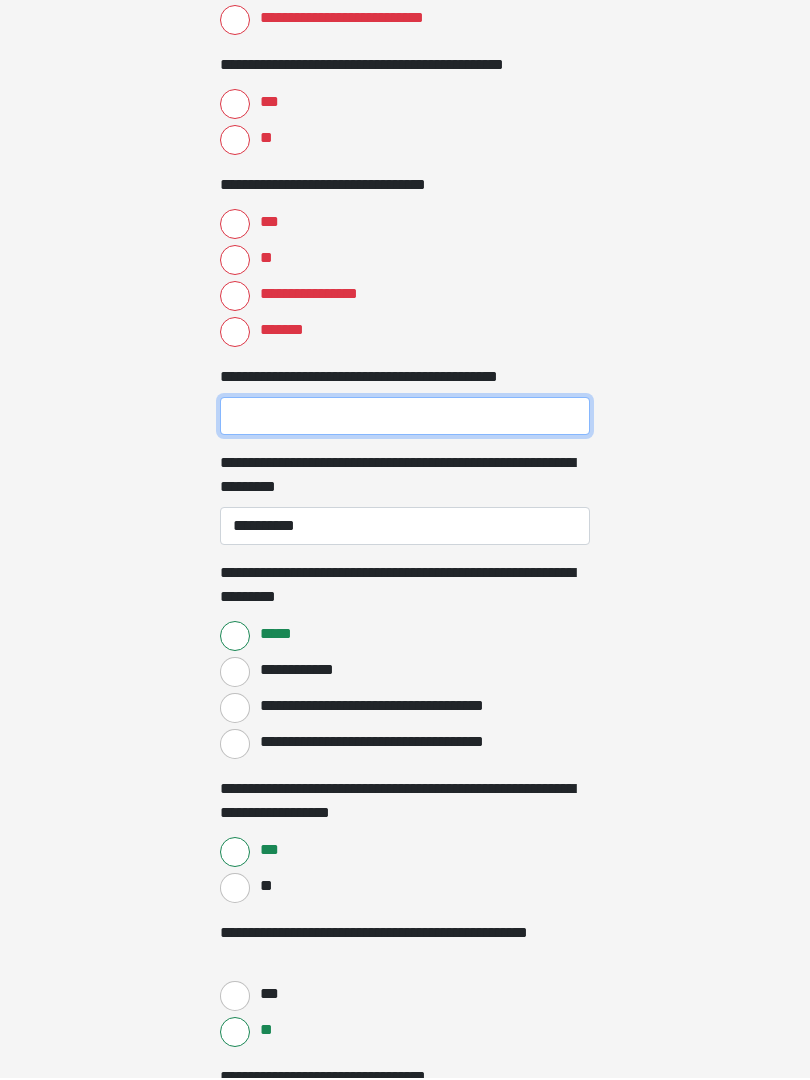 click on "**********" at bounding box center [405, 418] 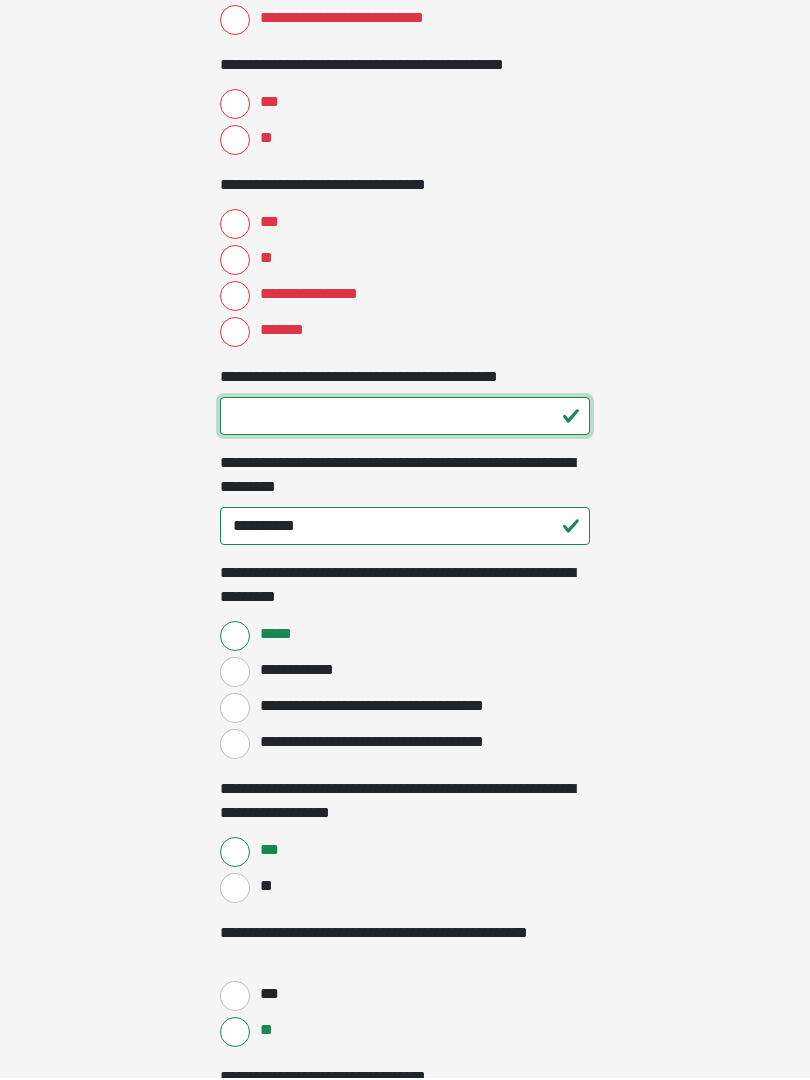 type on "**" 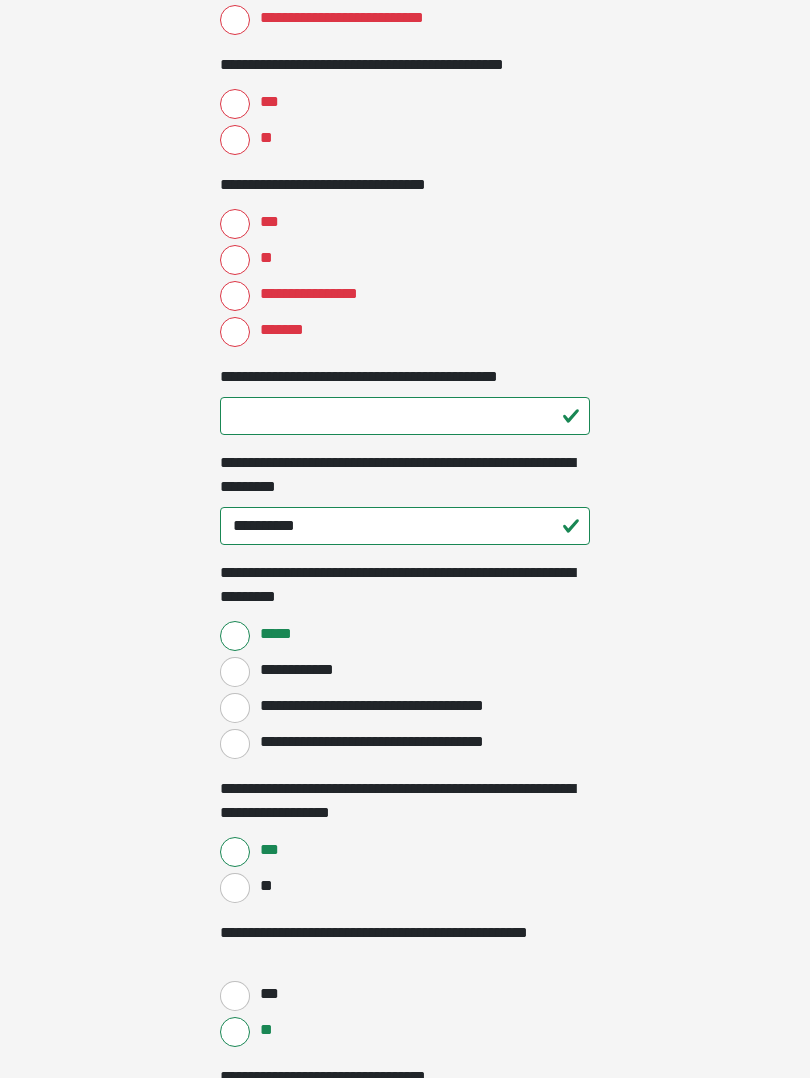 click on "***" at bounding box center (235, 226) 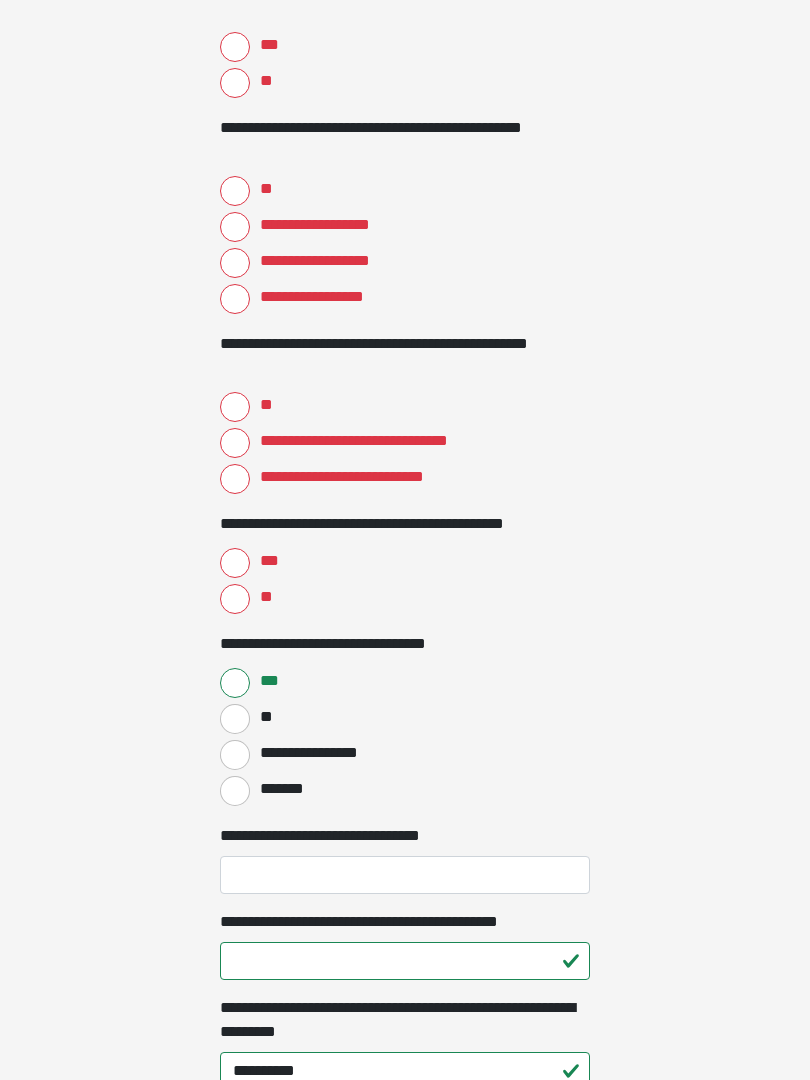 scroll, scrollTop: 764, scrollLeft: 0, axis: vertical 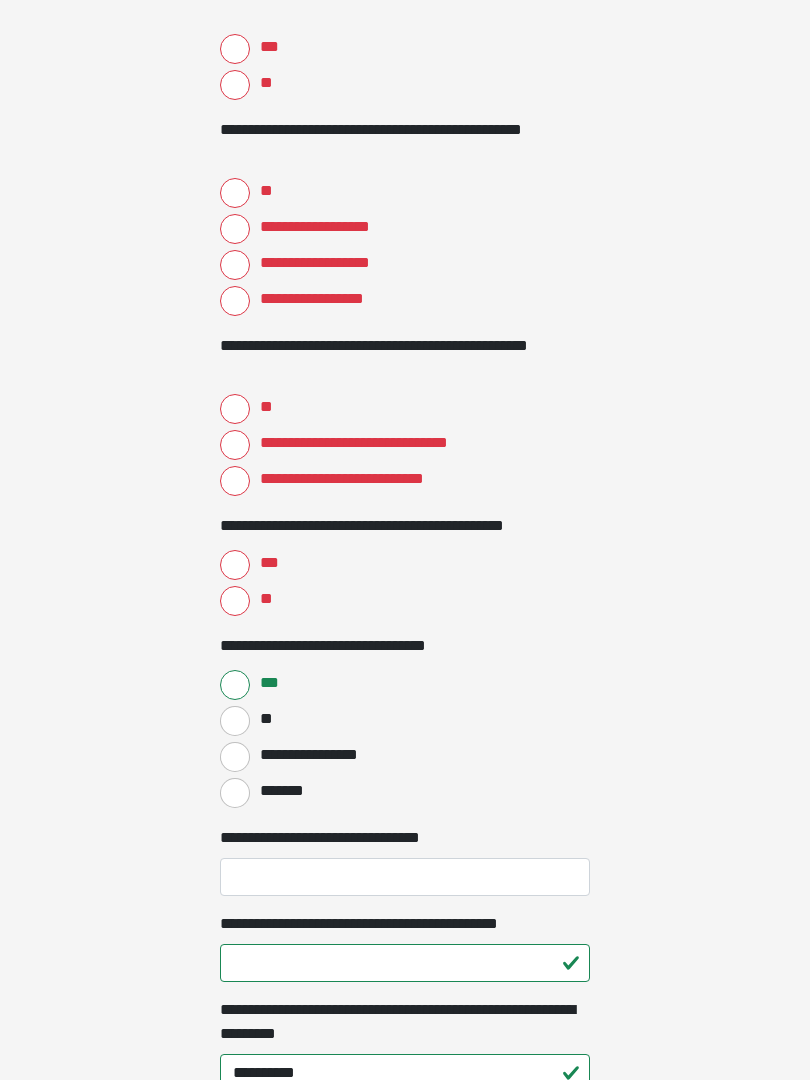 click on "***" at bounding box center (235, 565) 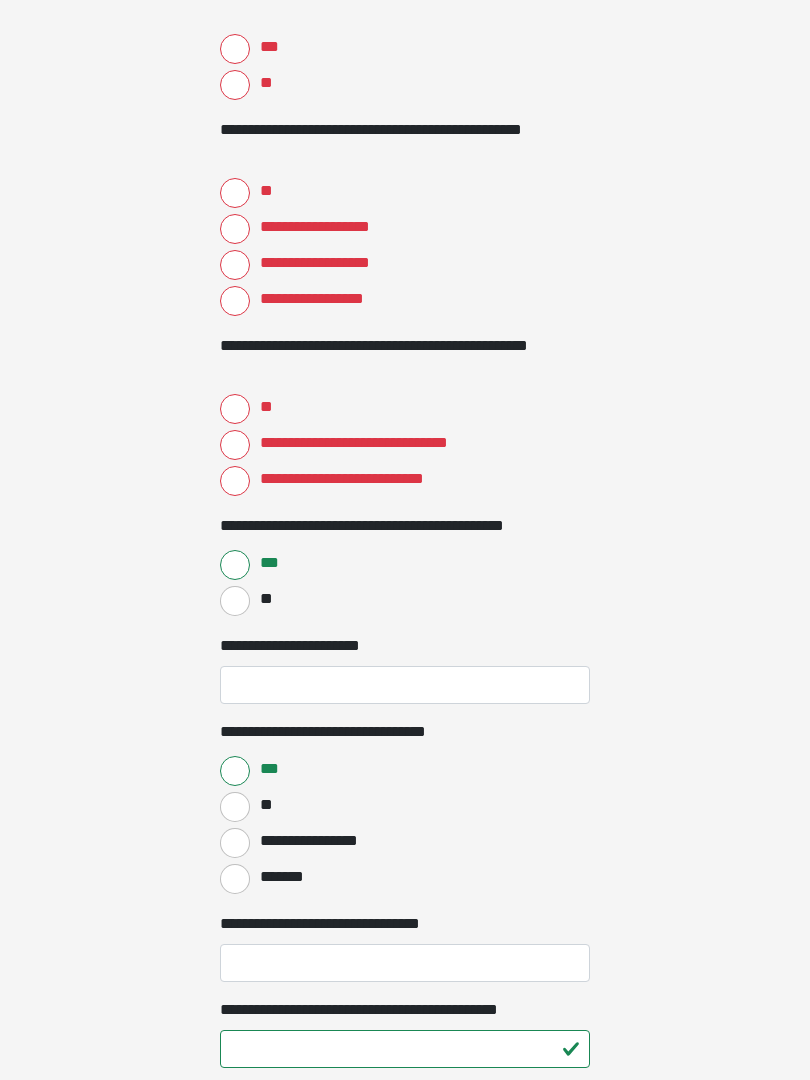 click on "**" at bounding box center [235, 409] 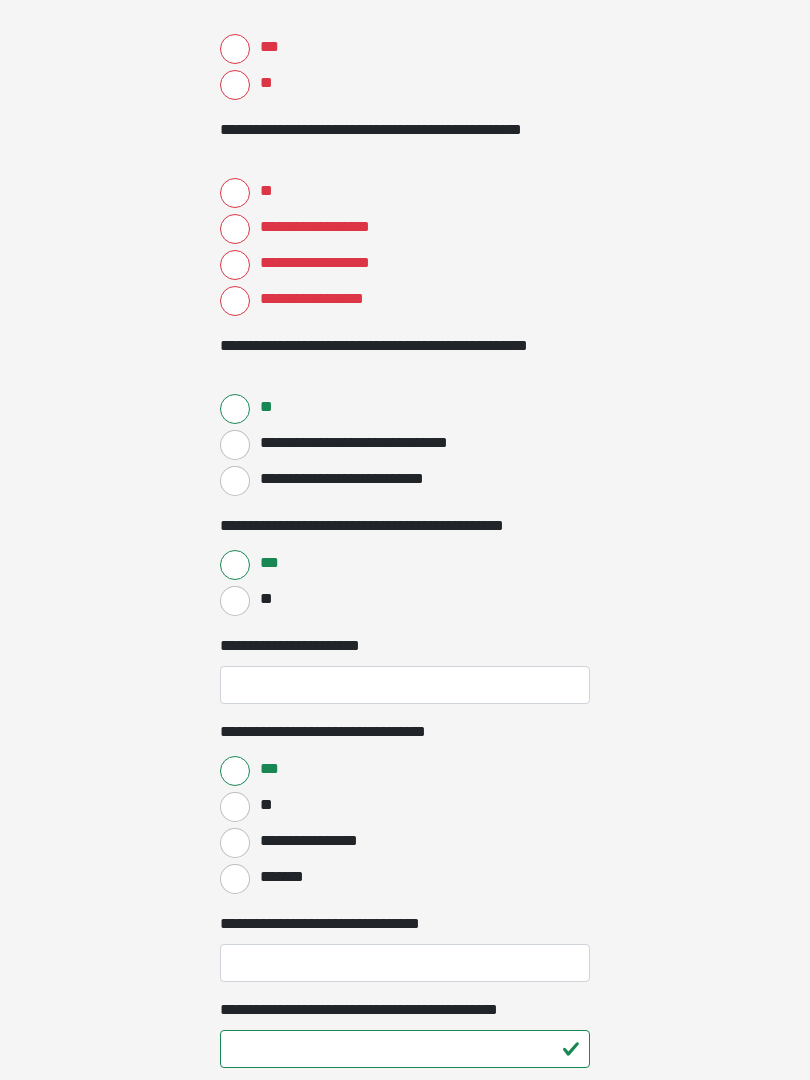 click on "**" at bounding box center (235, 193) 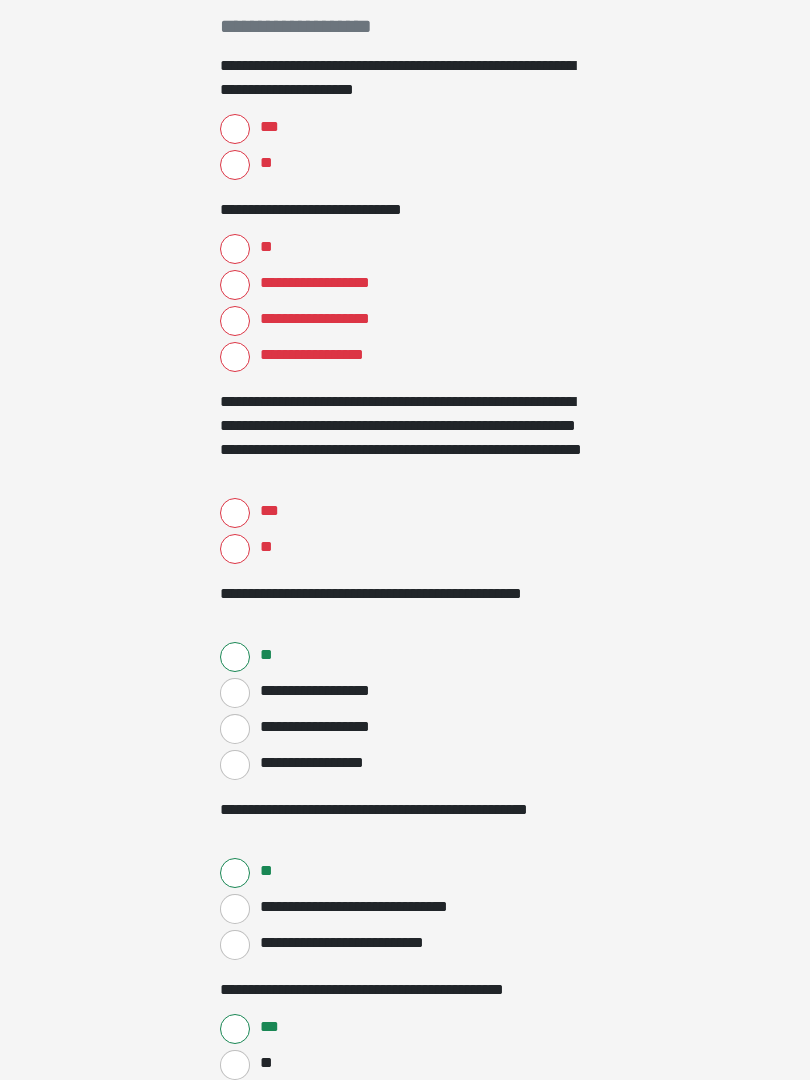 scroll, scrollTop: 300, scrollLeft: 0, axis: vertical 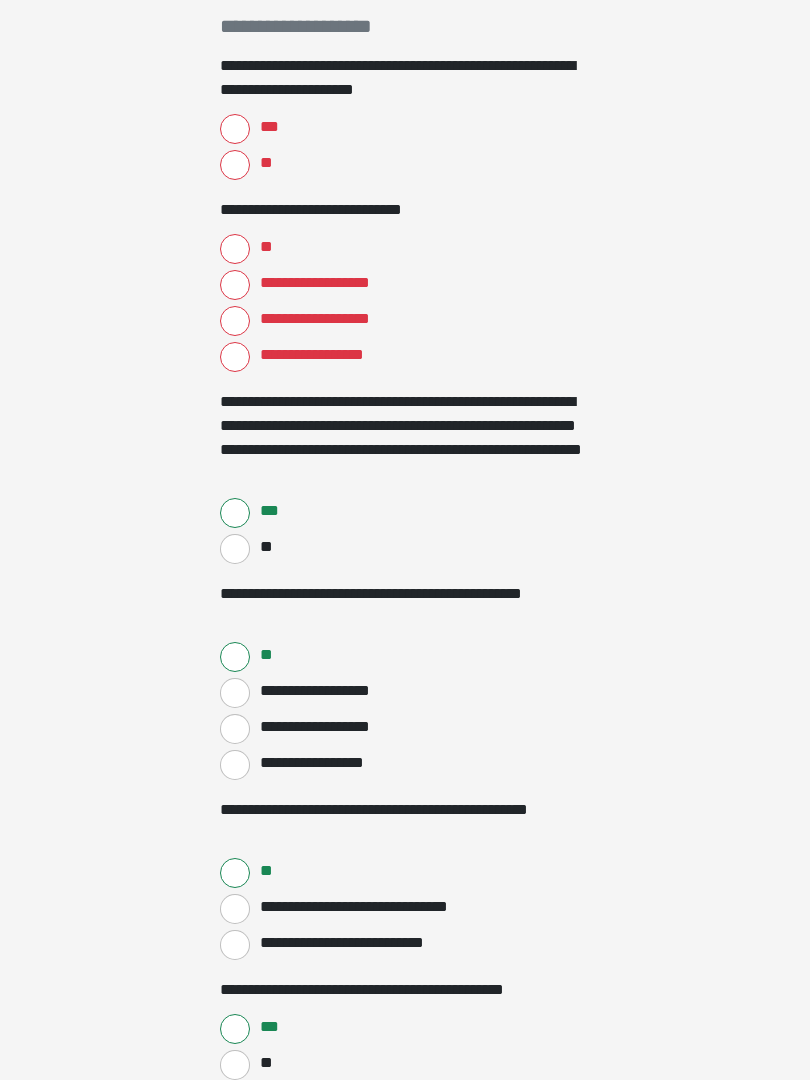 click on "**" at bounding box center (235, 249) 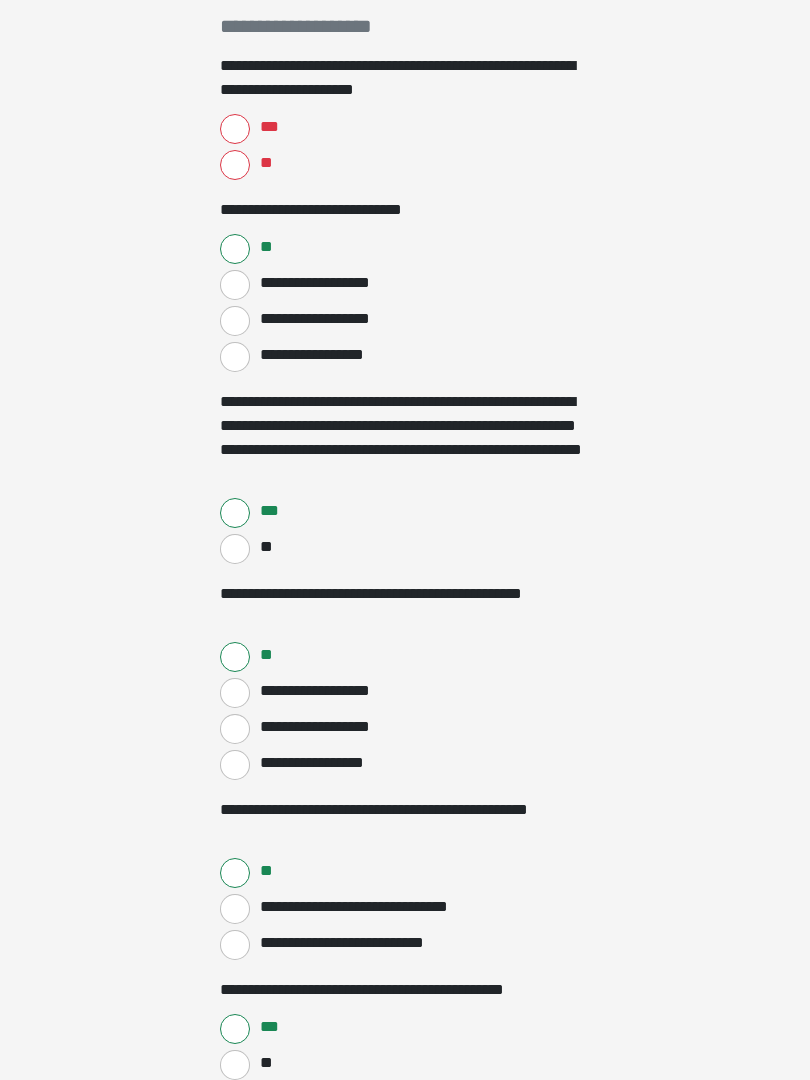 click on "***" at bounding box center [235, 129] 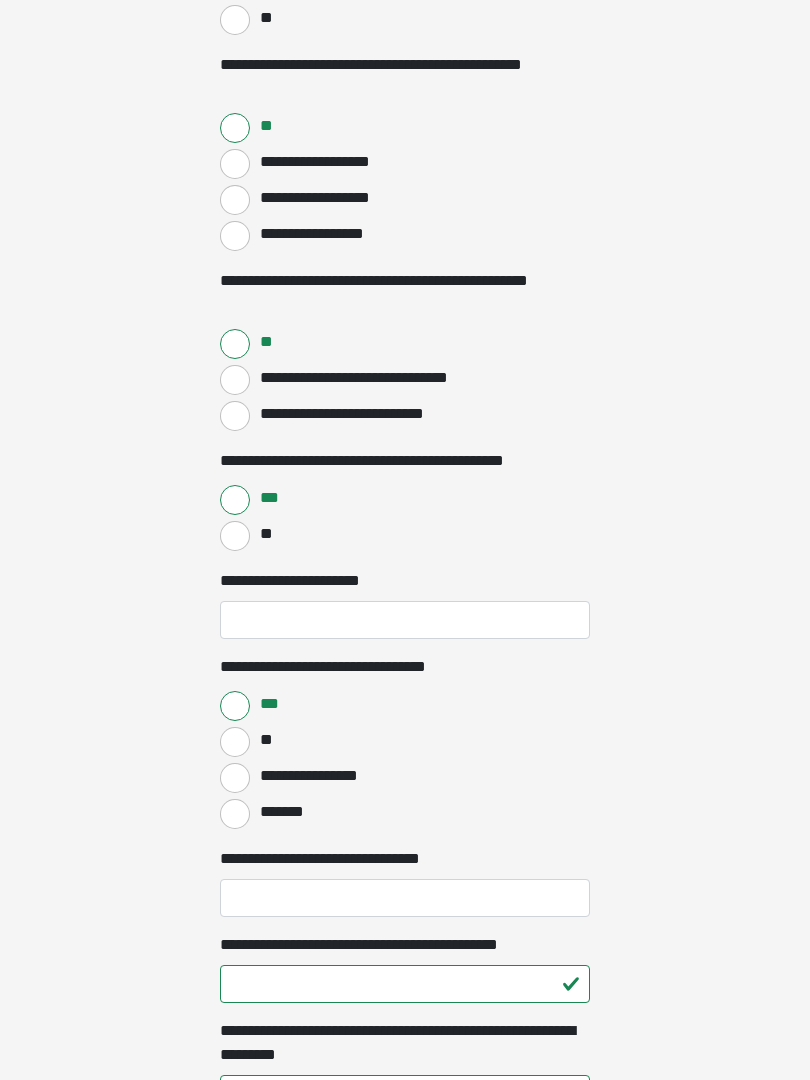 scroll, scrollTop: 830, scrollLeft: 0, axis: vertical 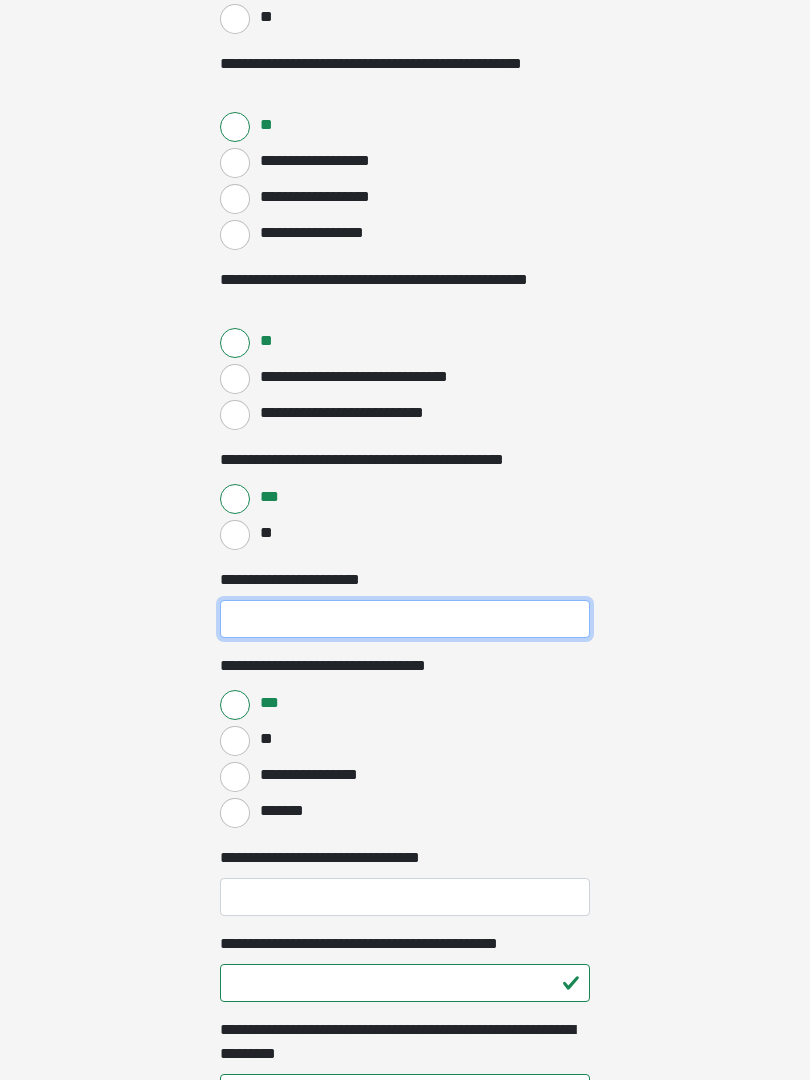 click on "**********" at bounding box center (405, 619) 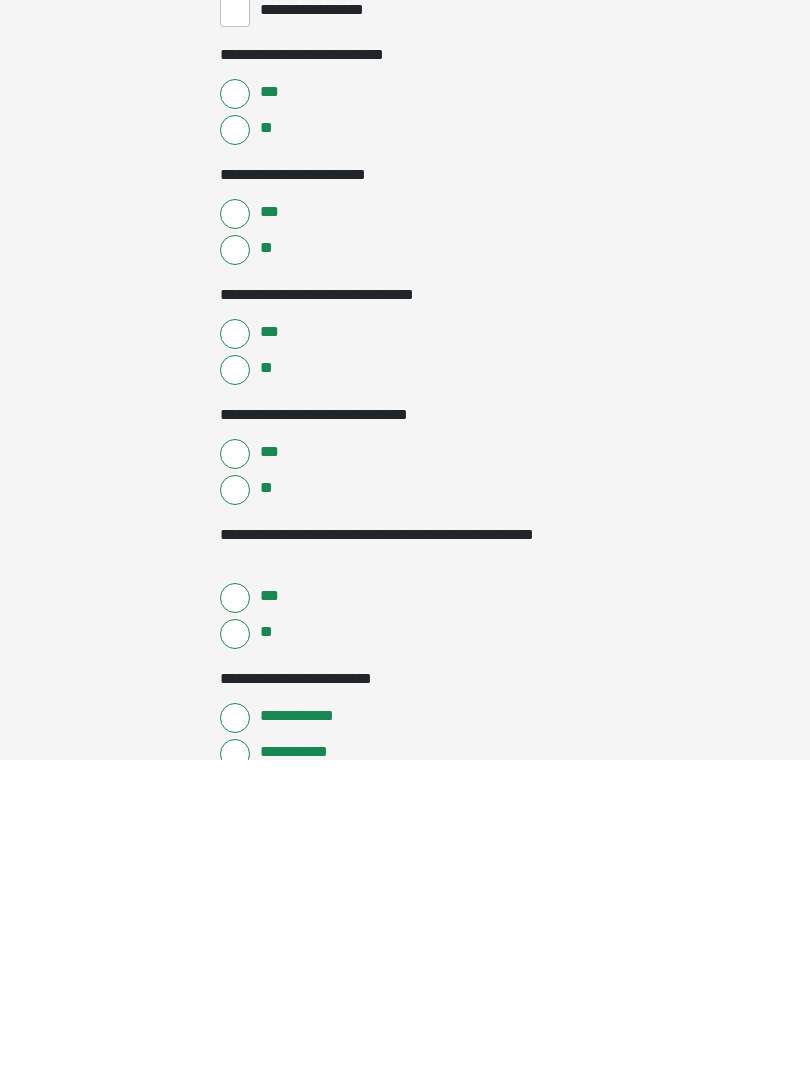 scroll, scrollTop: 2937, scrollLeft: 0, axis: vertical 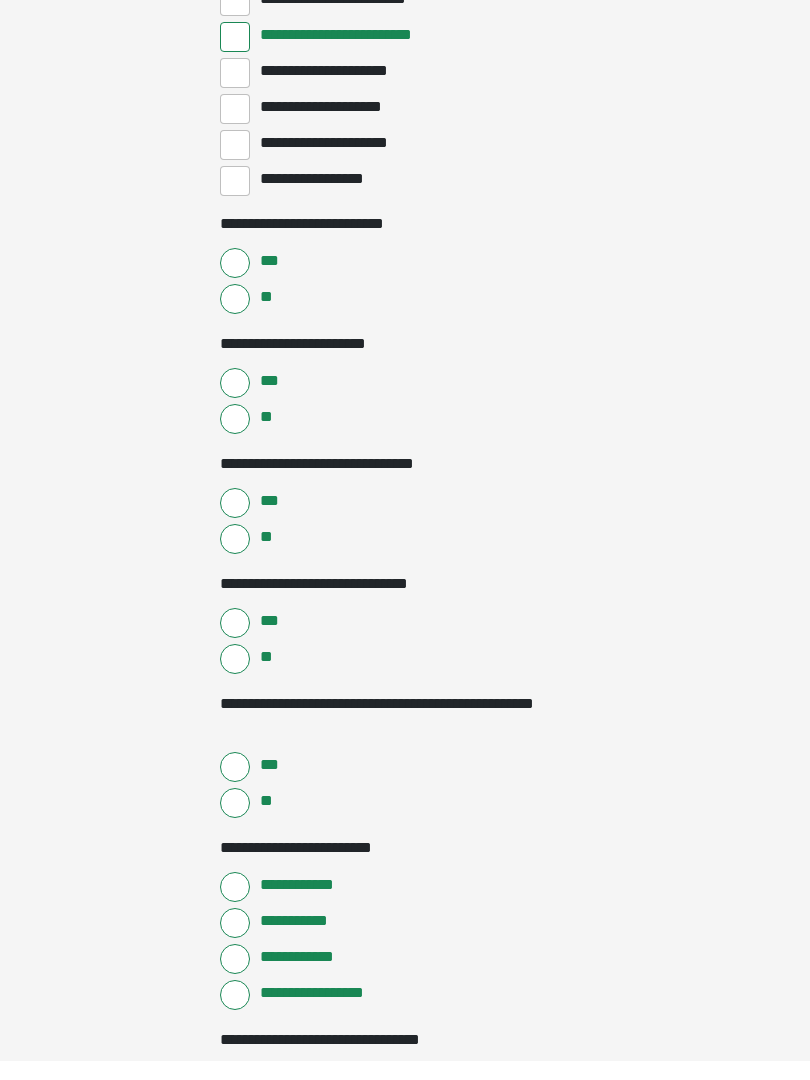 type on "**" 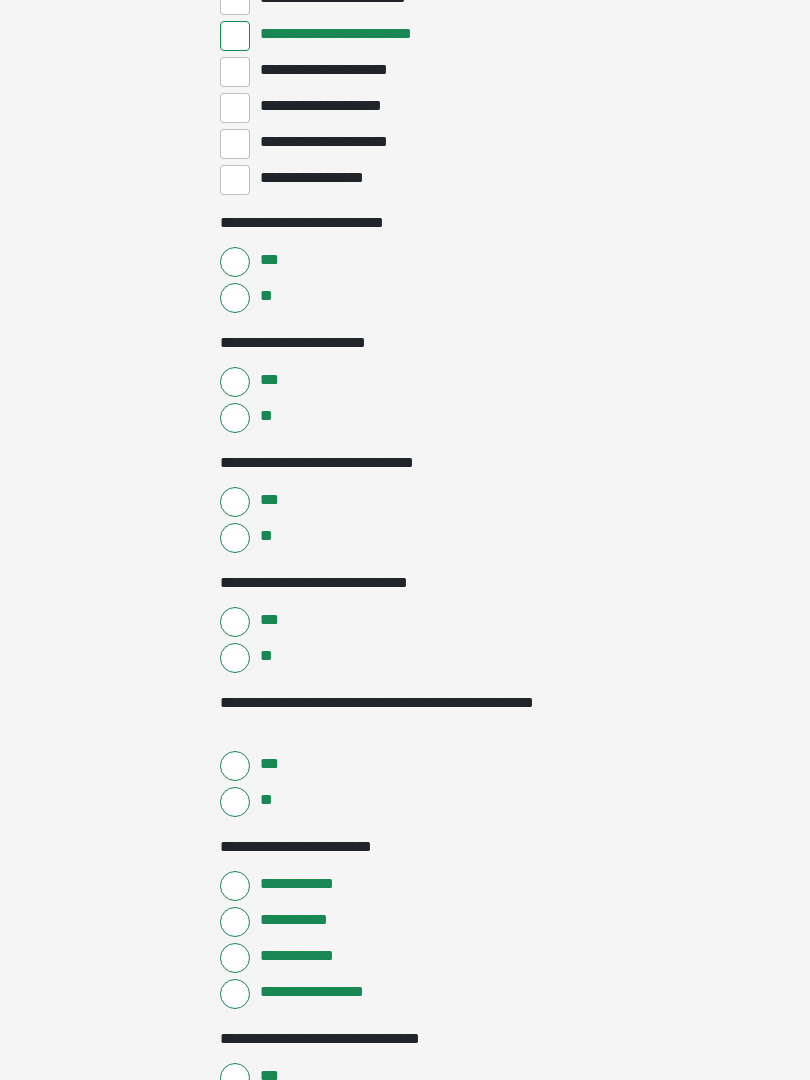 click on "***" at bounding box center [235, 382] 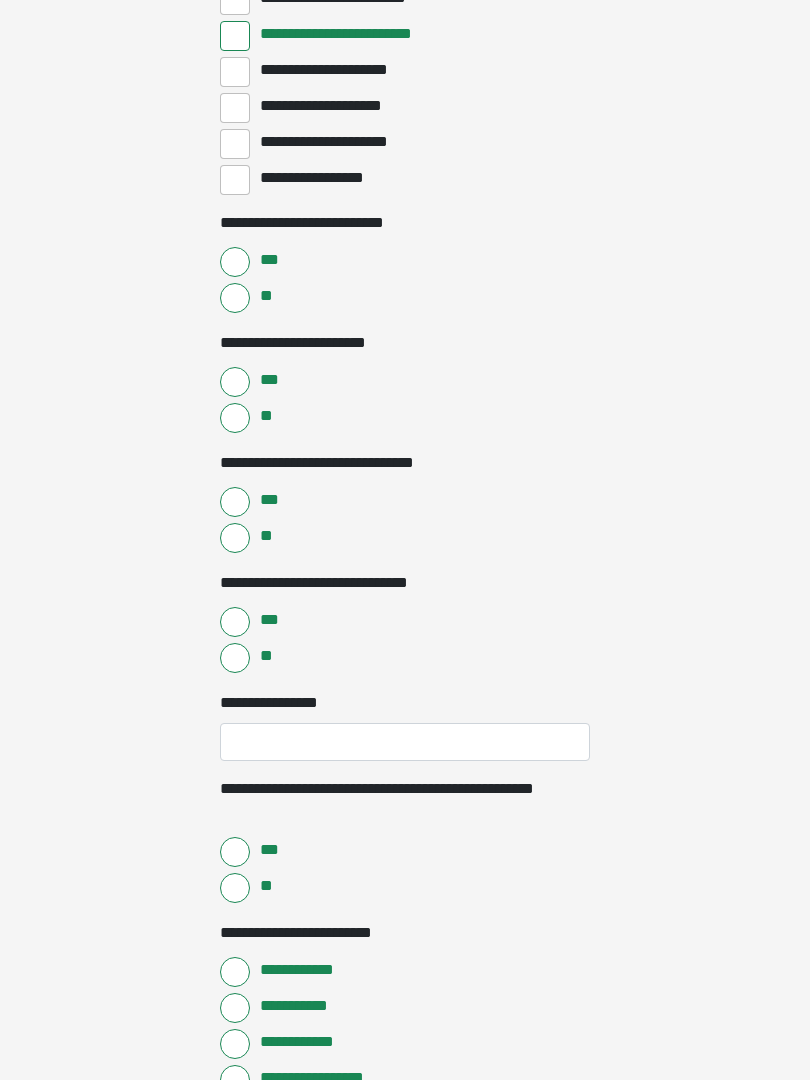 click on "**" at bounding box center (235, 538) 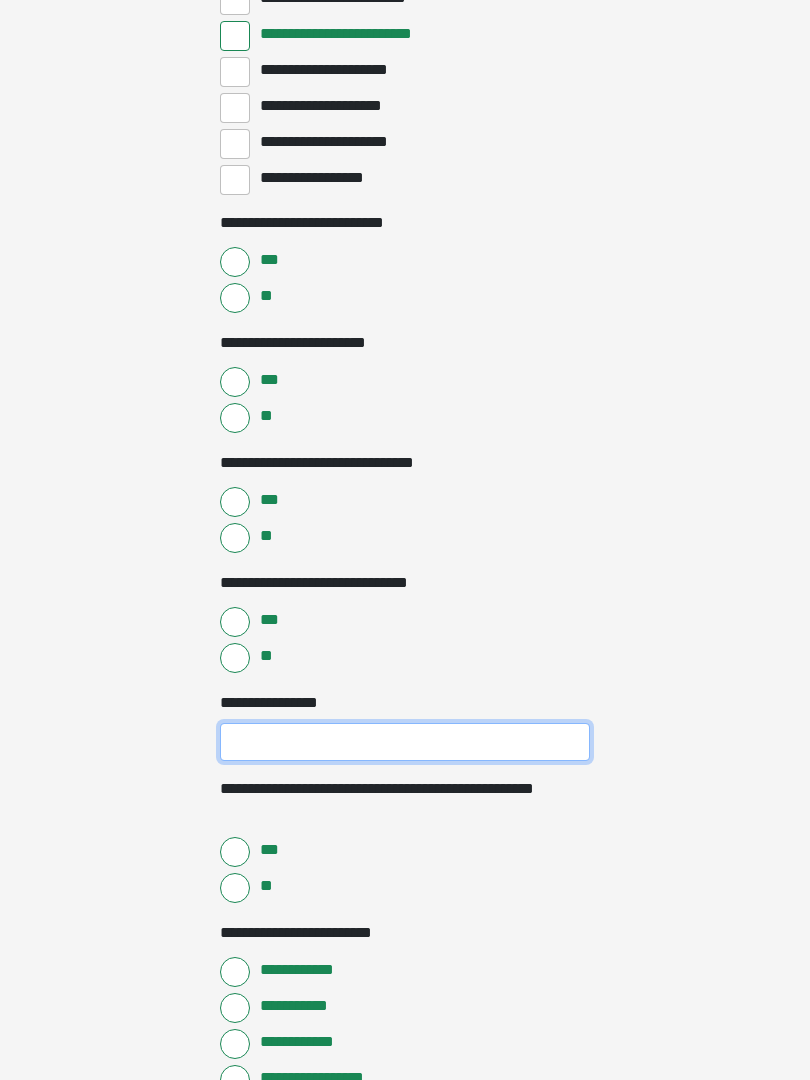click on "**********" at bounding box center (405, 742) 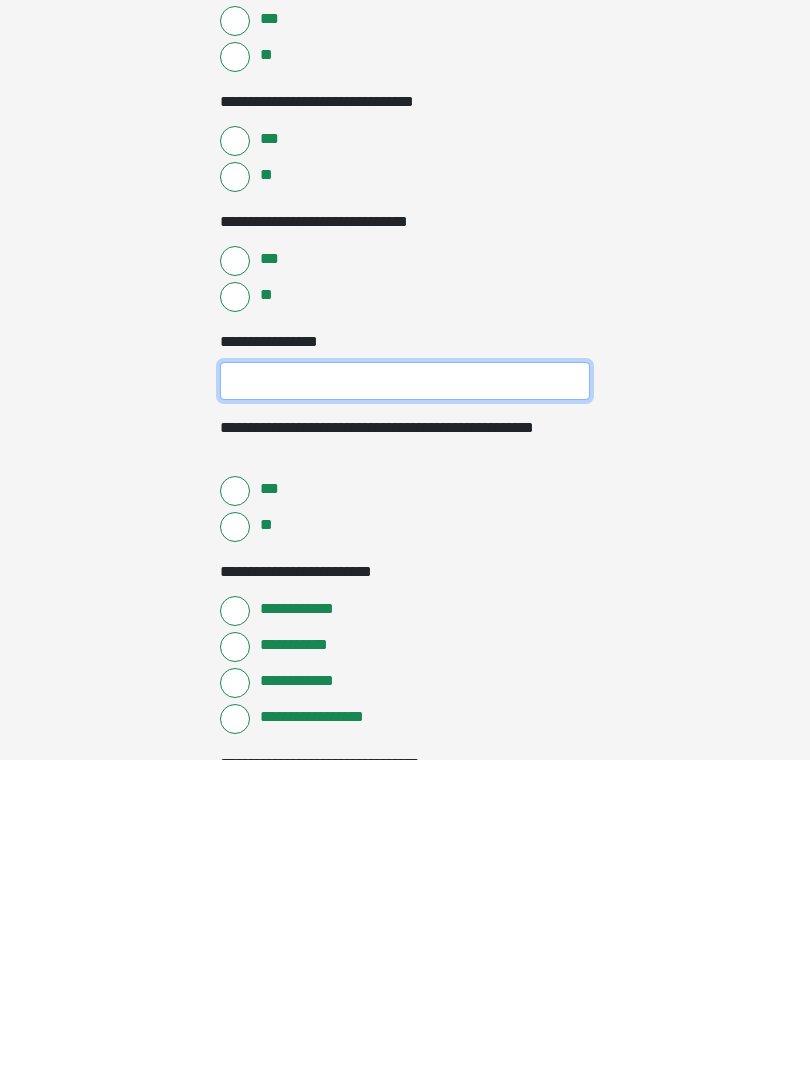 type on "*" 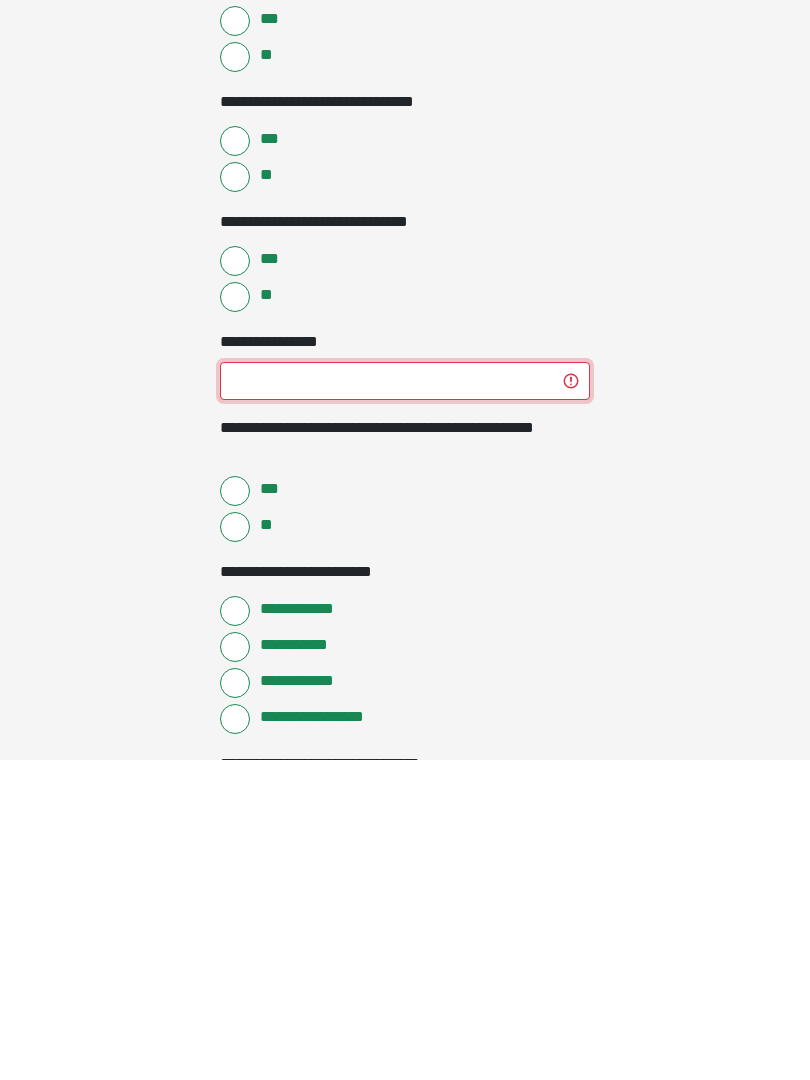 type 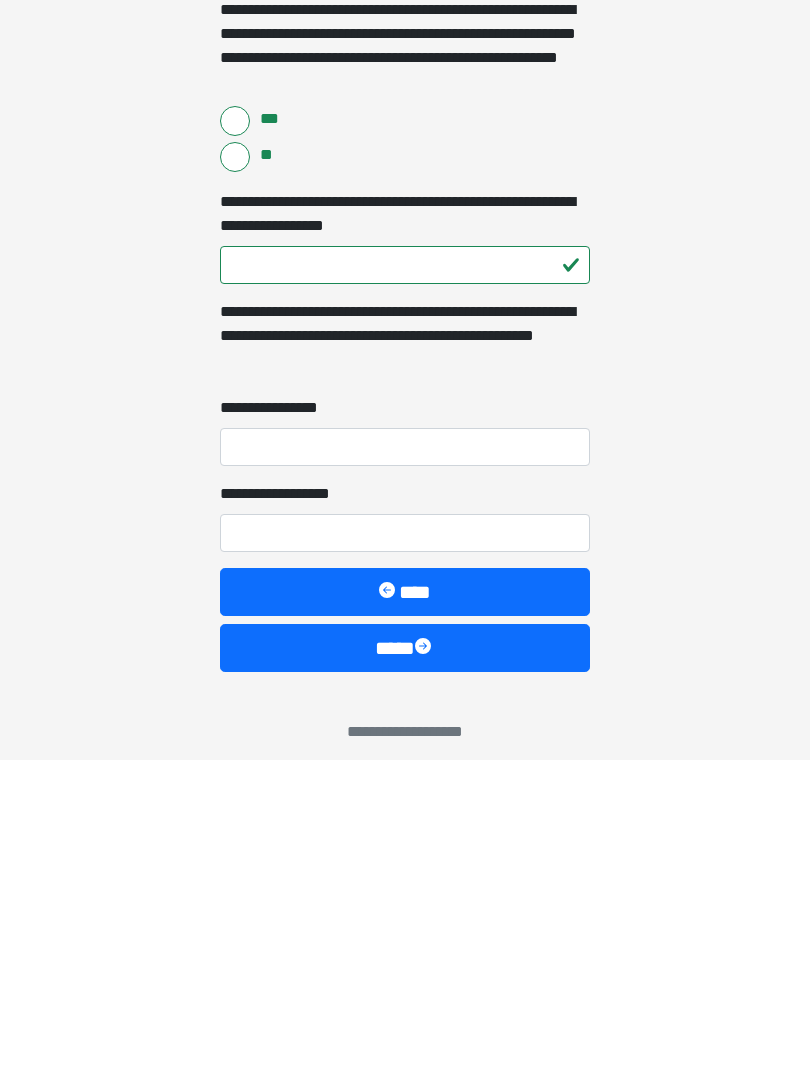 scroll, scrollTop: 4593, scrollLeft: 0, axis: vertical 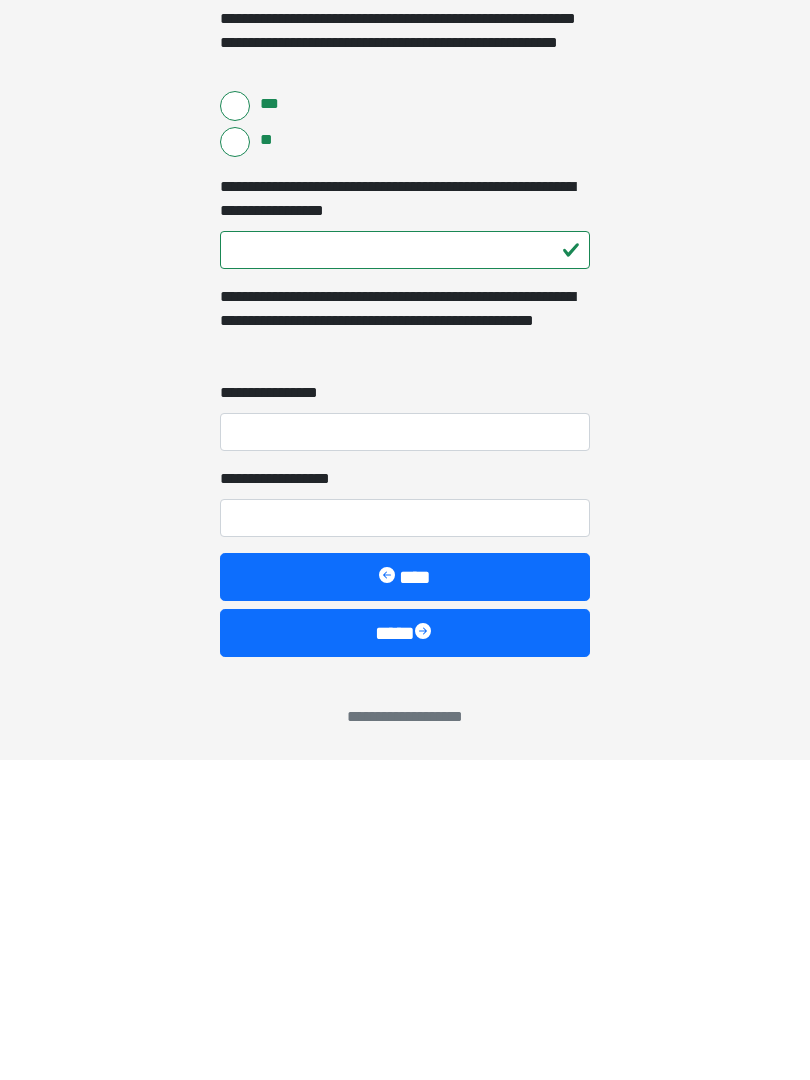 click at bounding box center (425, 953) 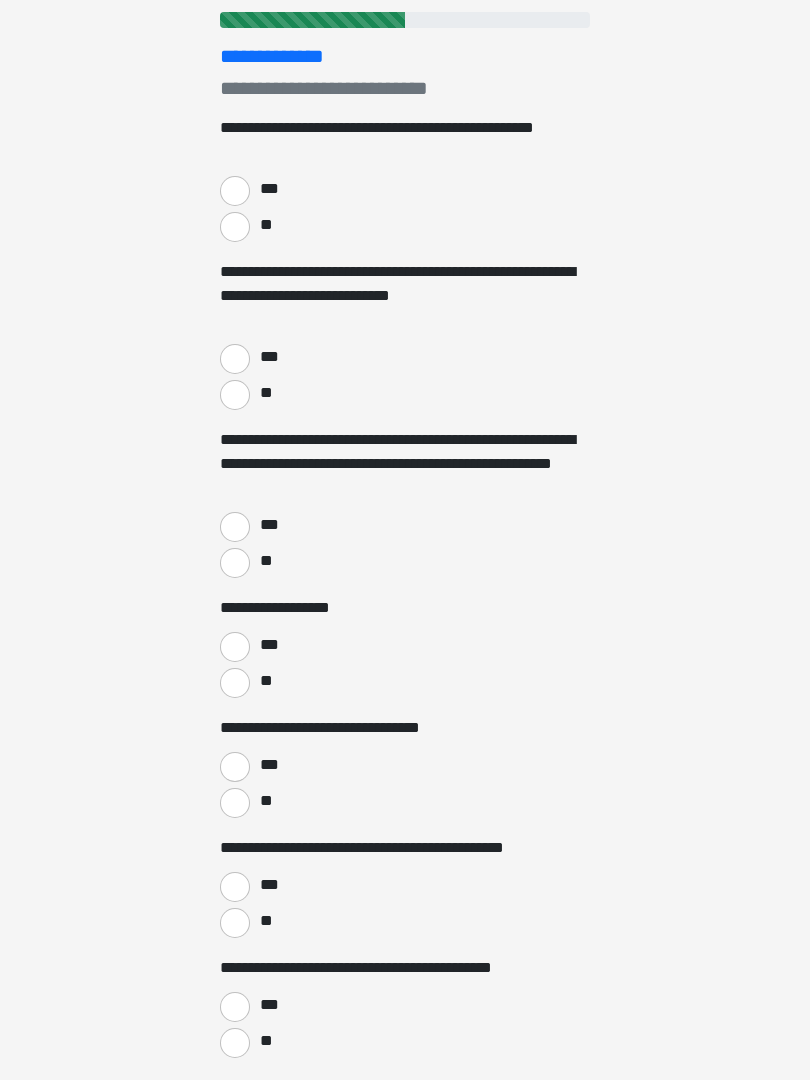 scroll, scrollTop: 0, scrollLeft: 0, axis: both 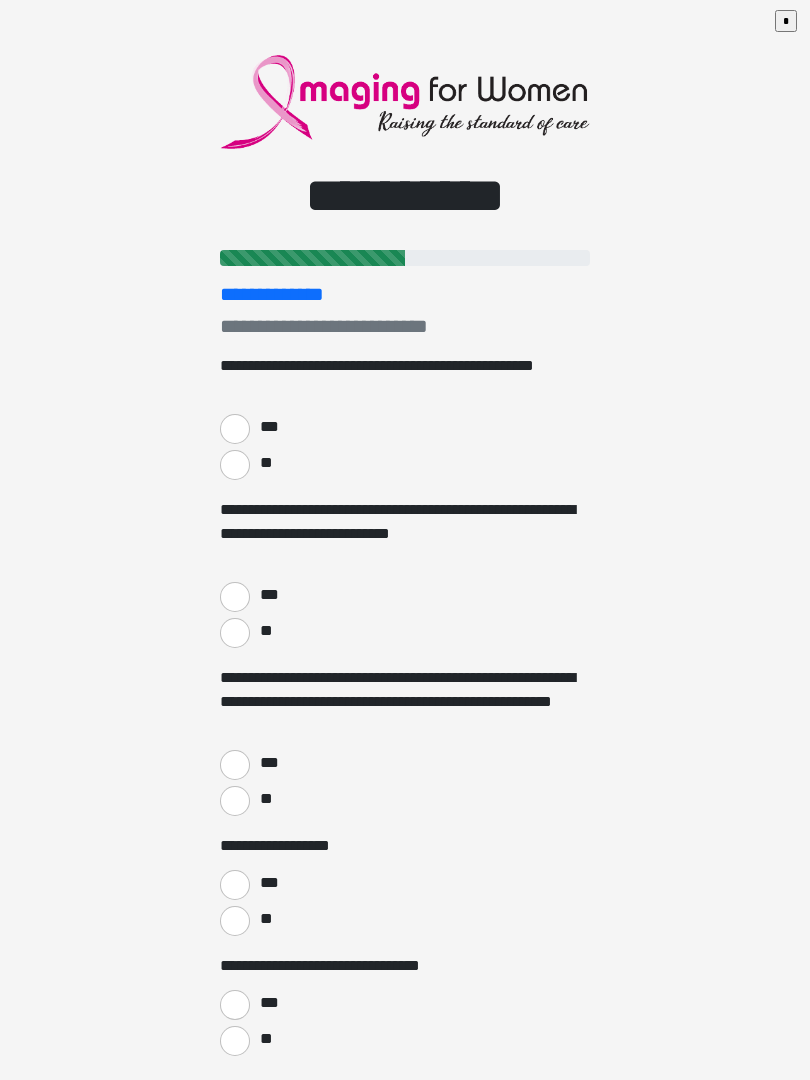 click on "**" at bounding box center [235, 465] 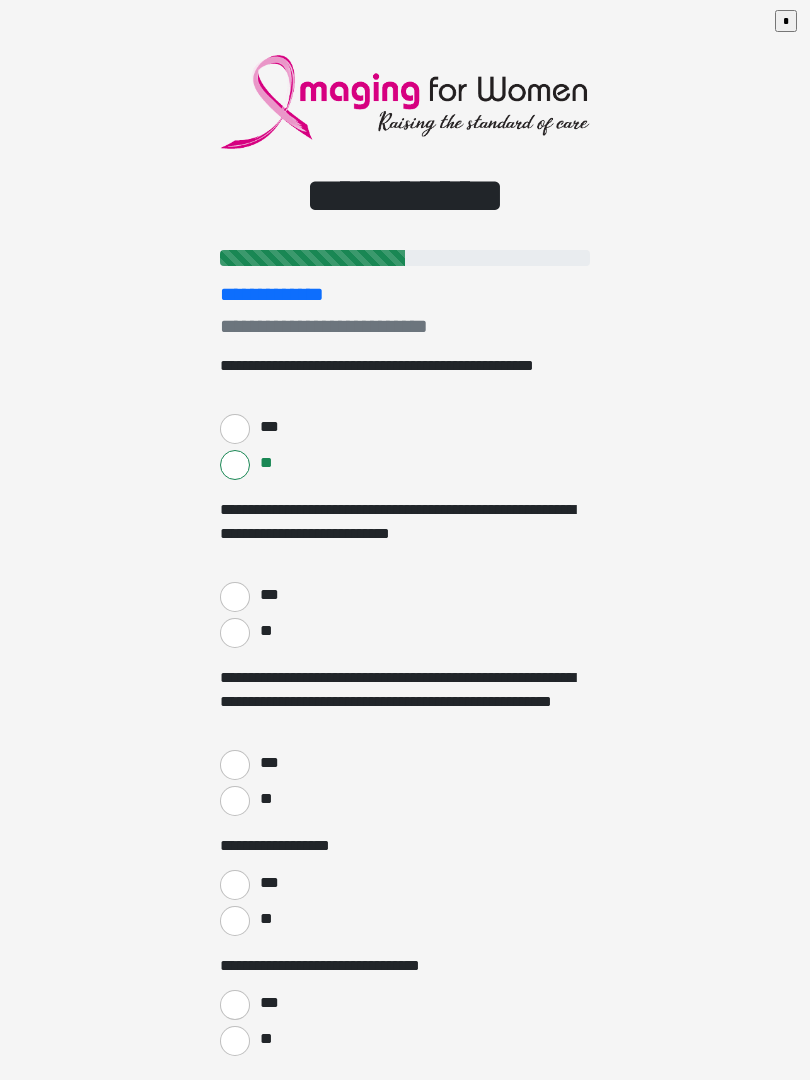 click on "**" at bounding box center [235, 633] 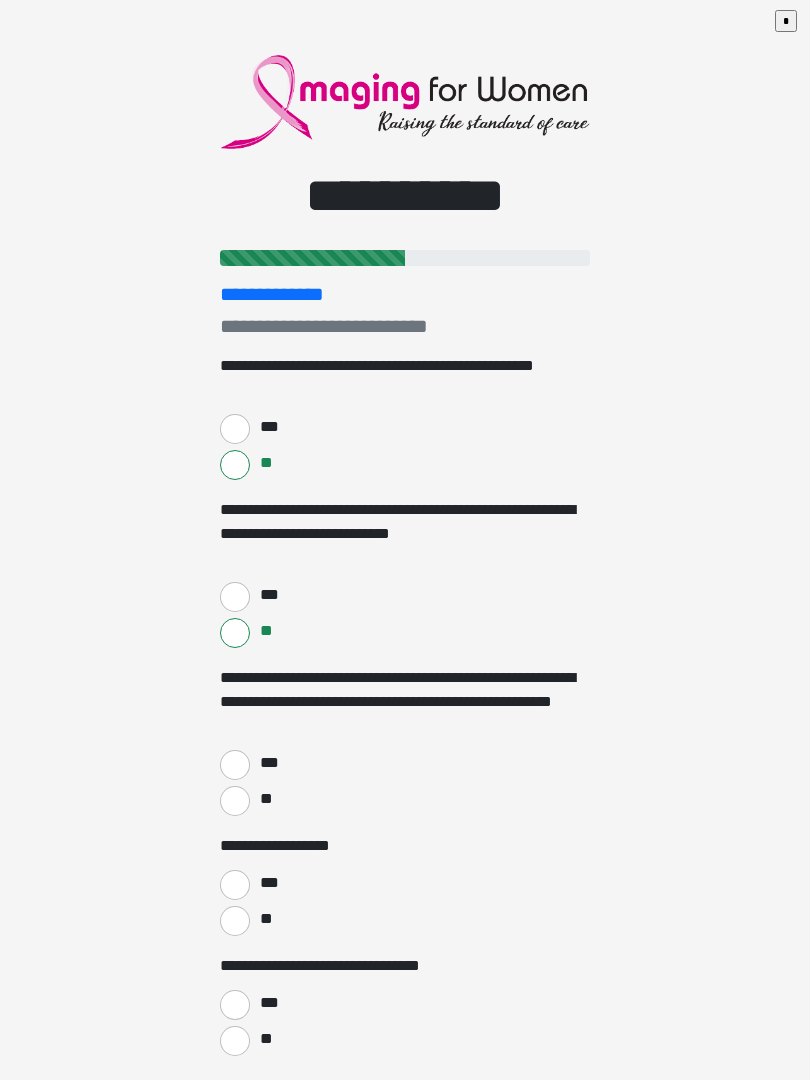 click on "**" at bounding box center (235, 801) 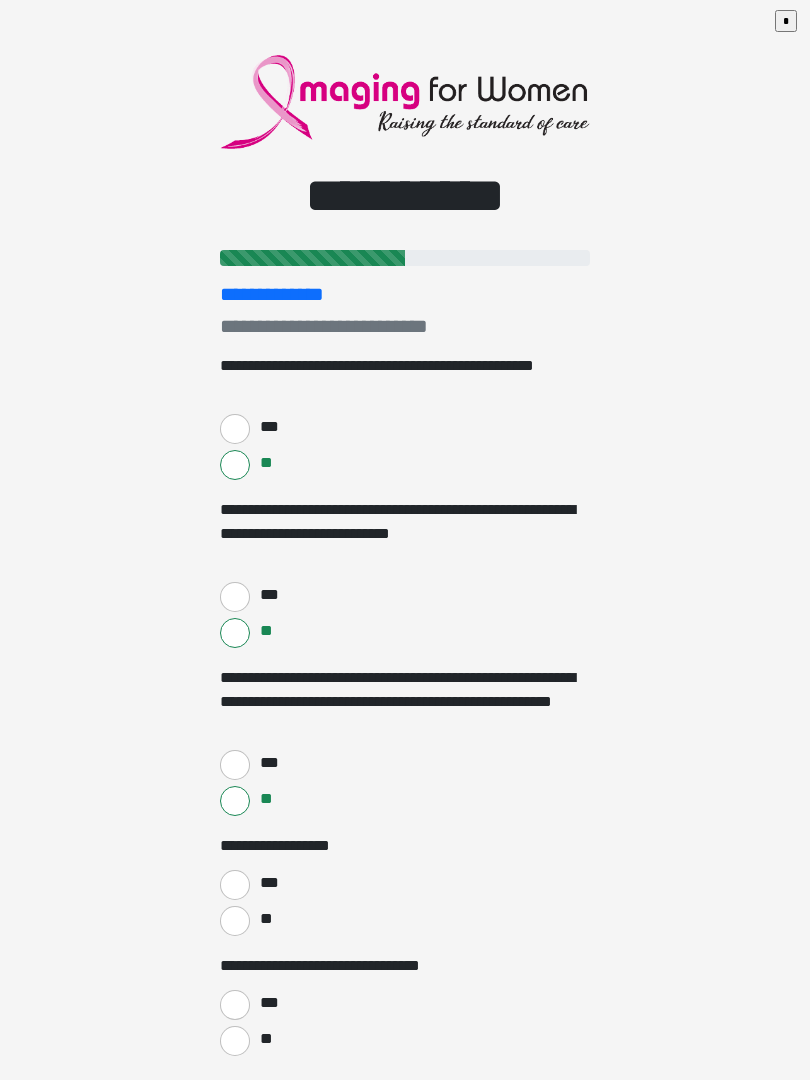 click on "***" at bounding box center (235, 885) 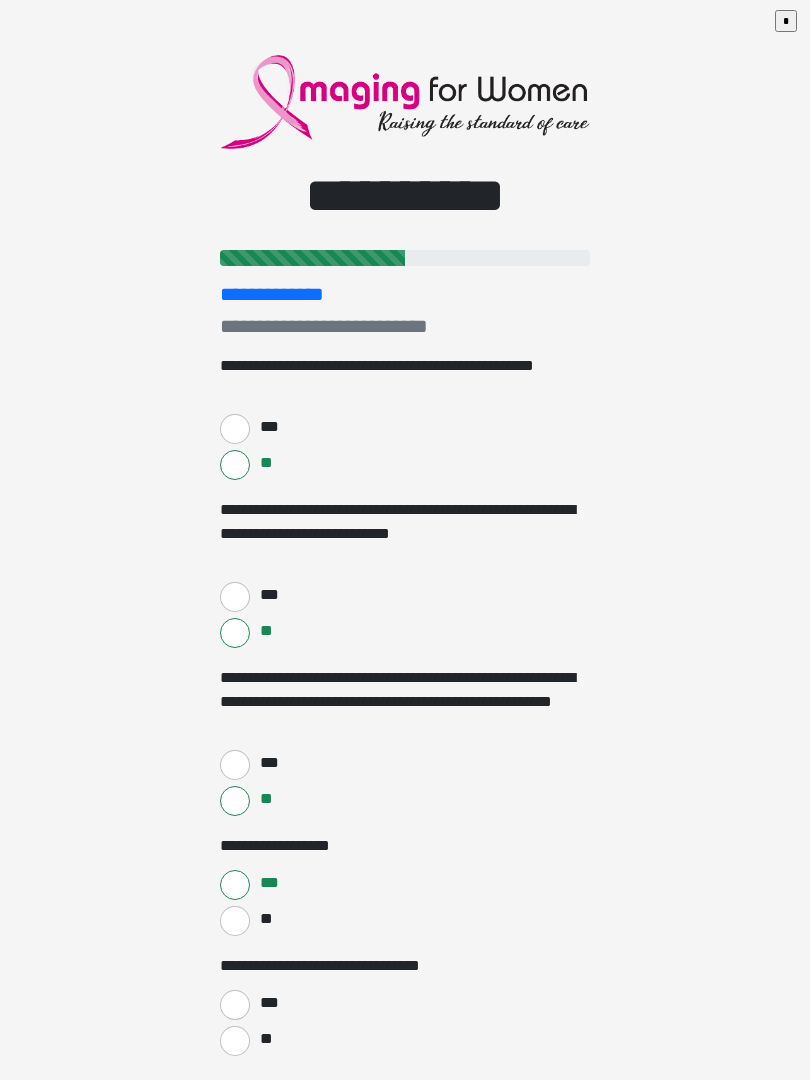 click on "**" at bounding box center [235, 1041] 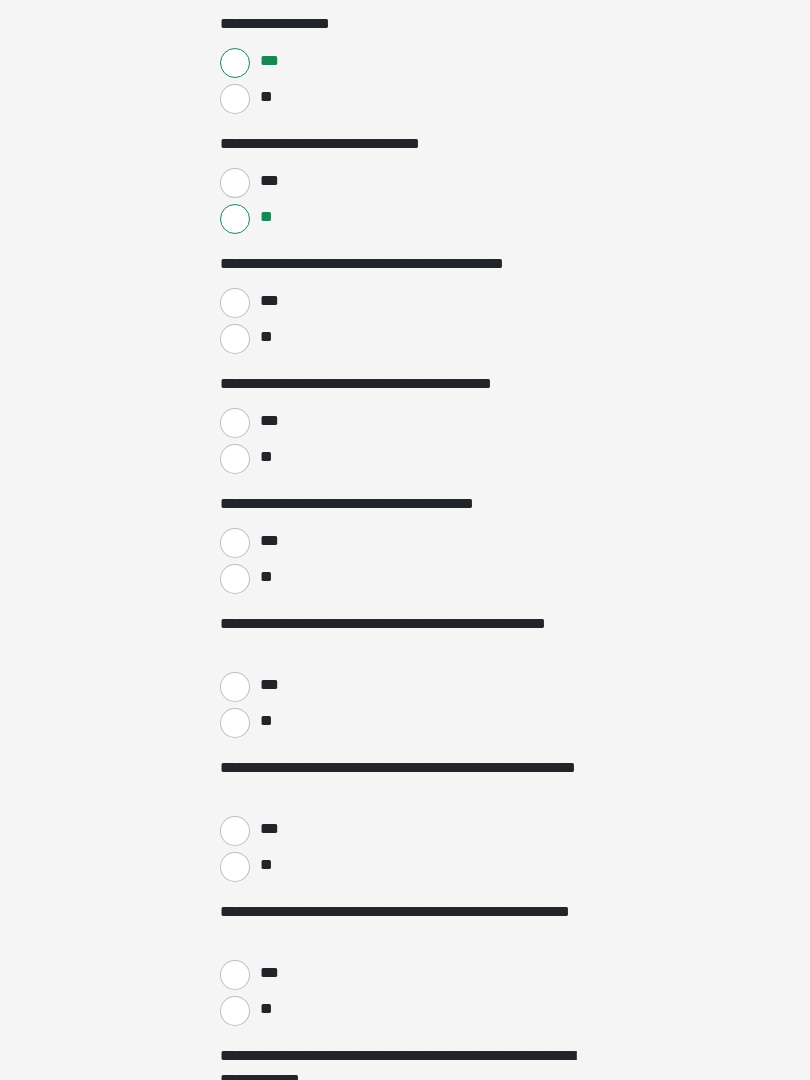 scroll, scrollTop: 822, scrollLeft: 0, axis: vertical 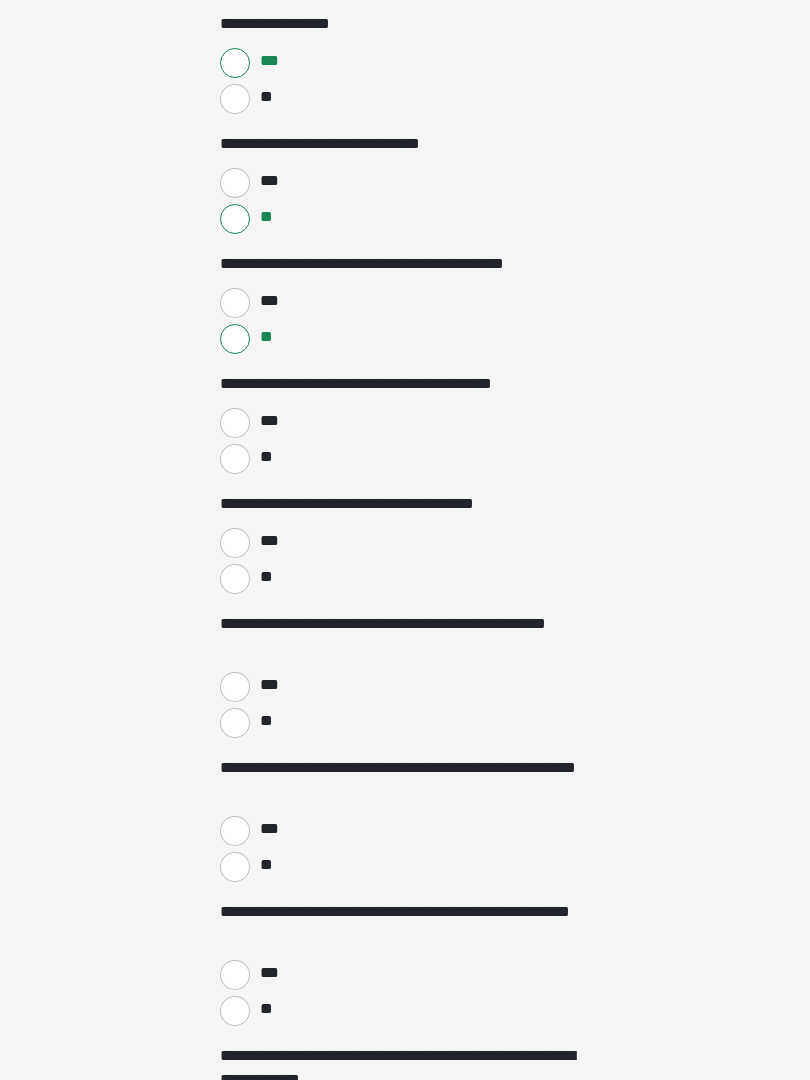 click on "**" at bounding box center [235, 459] 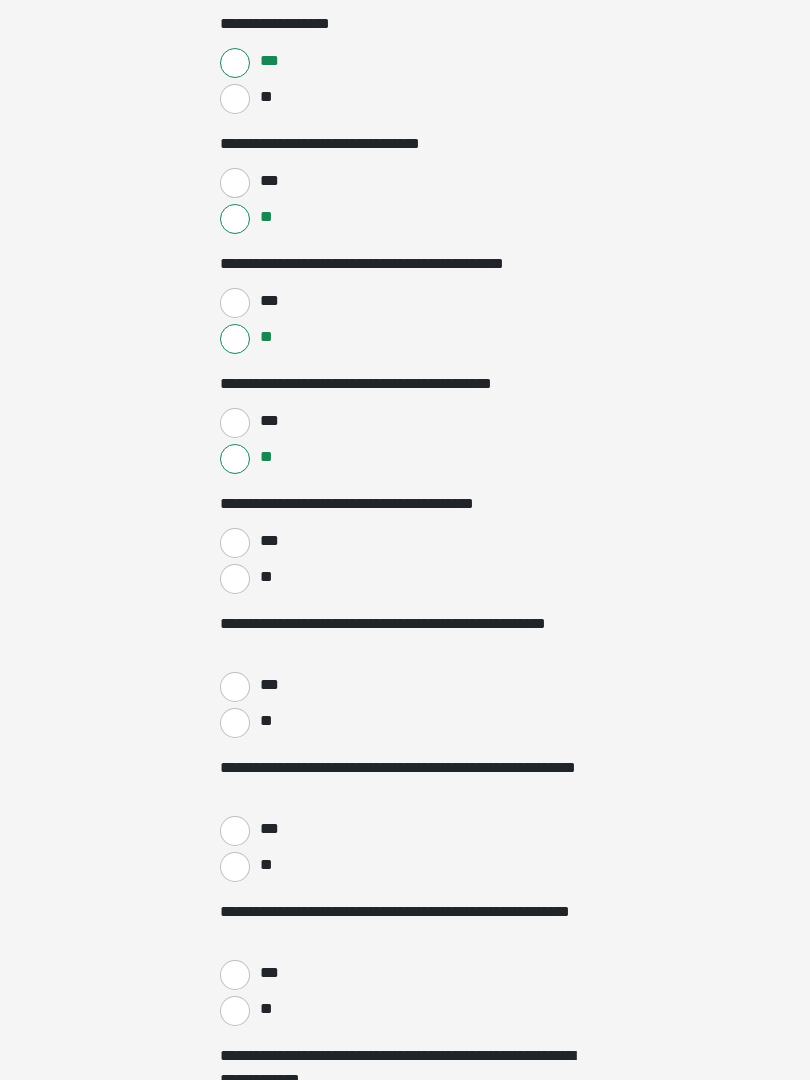 click on "***" at bounding box center (235, 543) 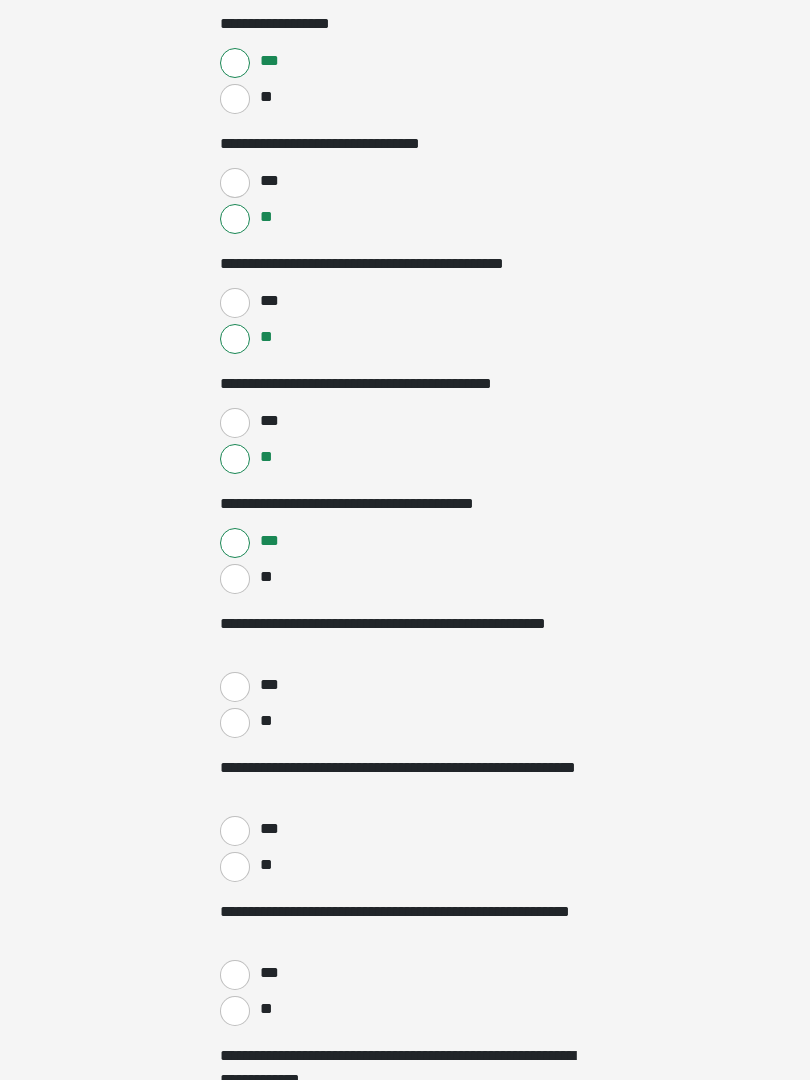 click on "**" at bounding box center (235, 723) 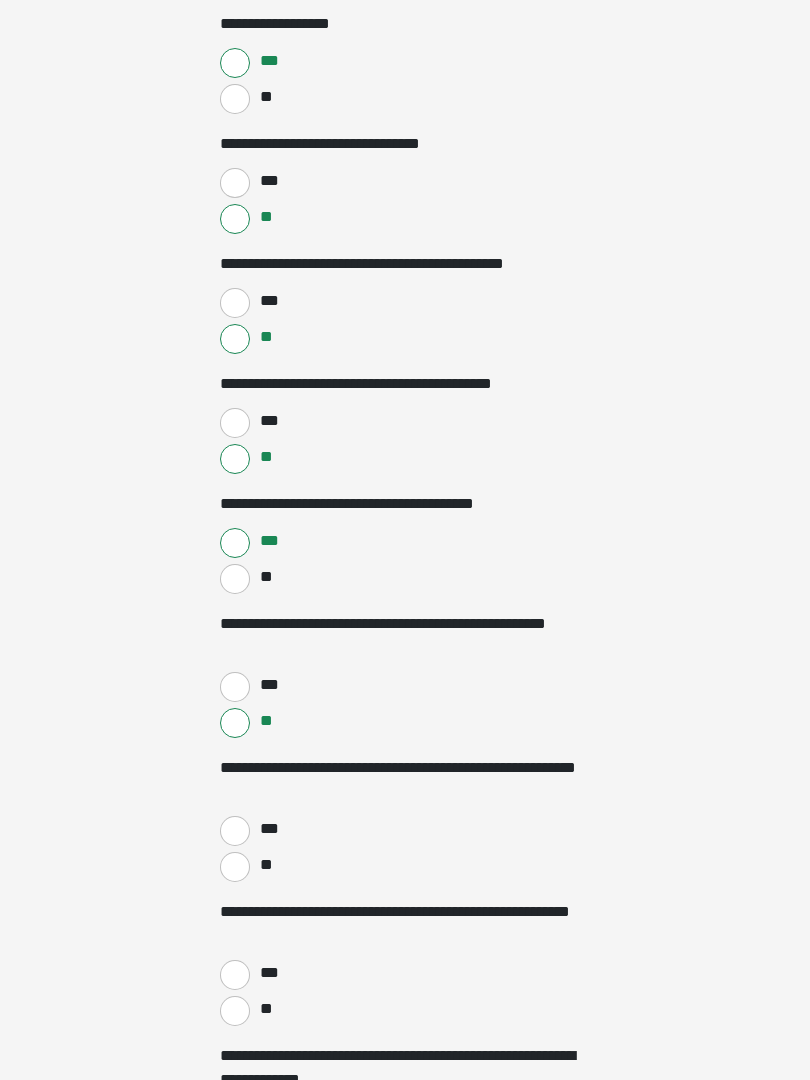click on "**" at bounding box center [235, 867] 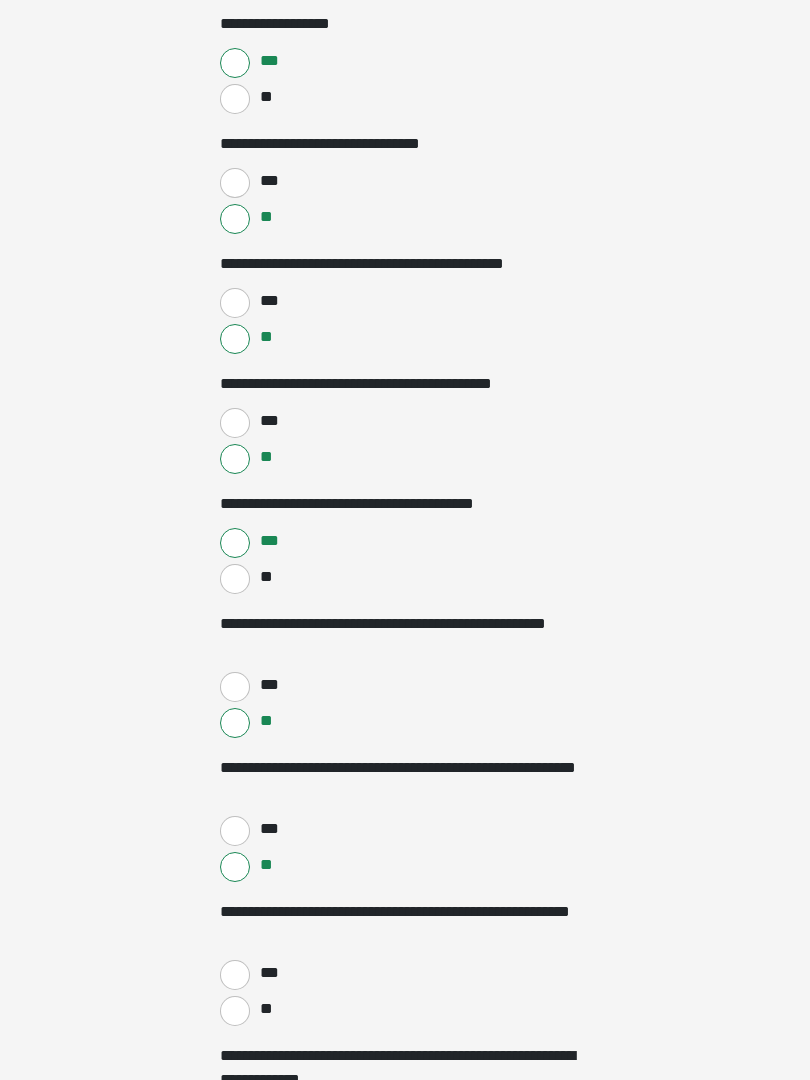 click on "***" at bounding box center (235, 975) 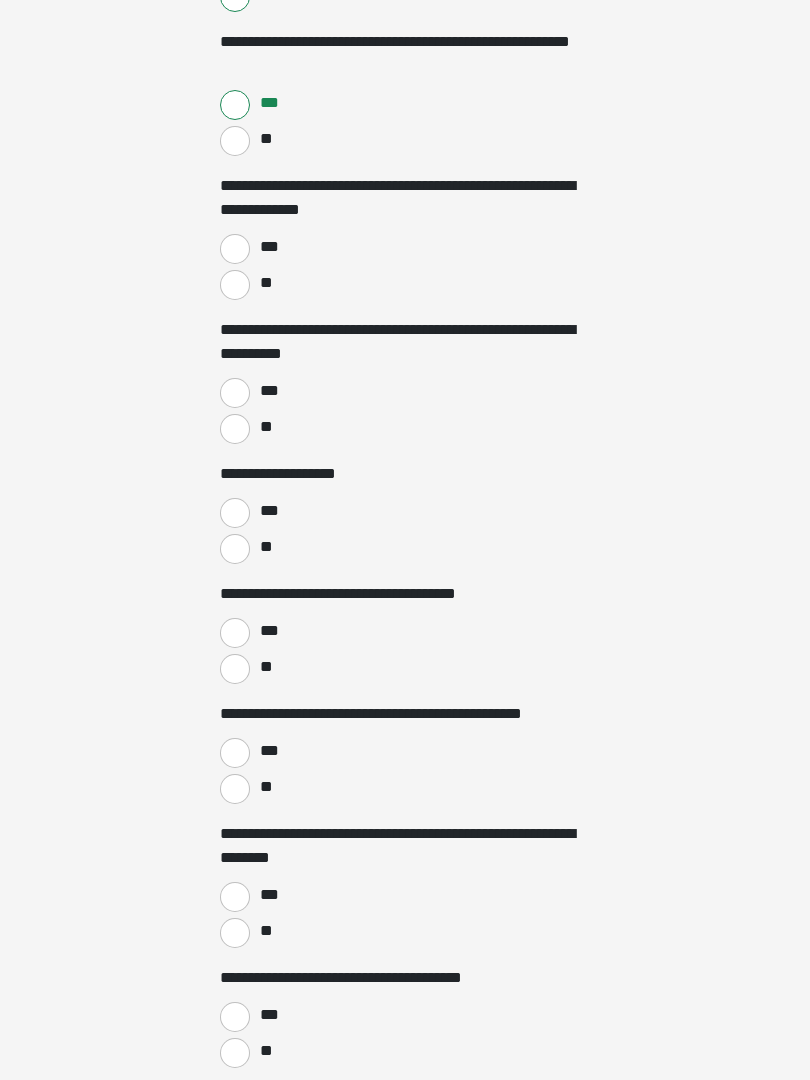 scroll, scrollTop: 1692, scrollLeft: 0, axis: vertical 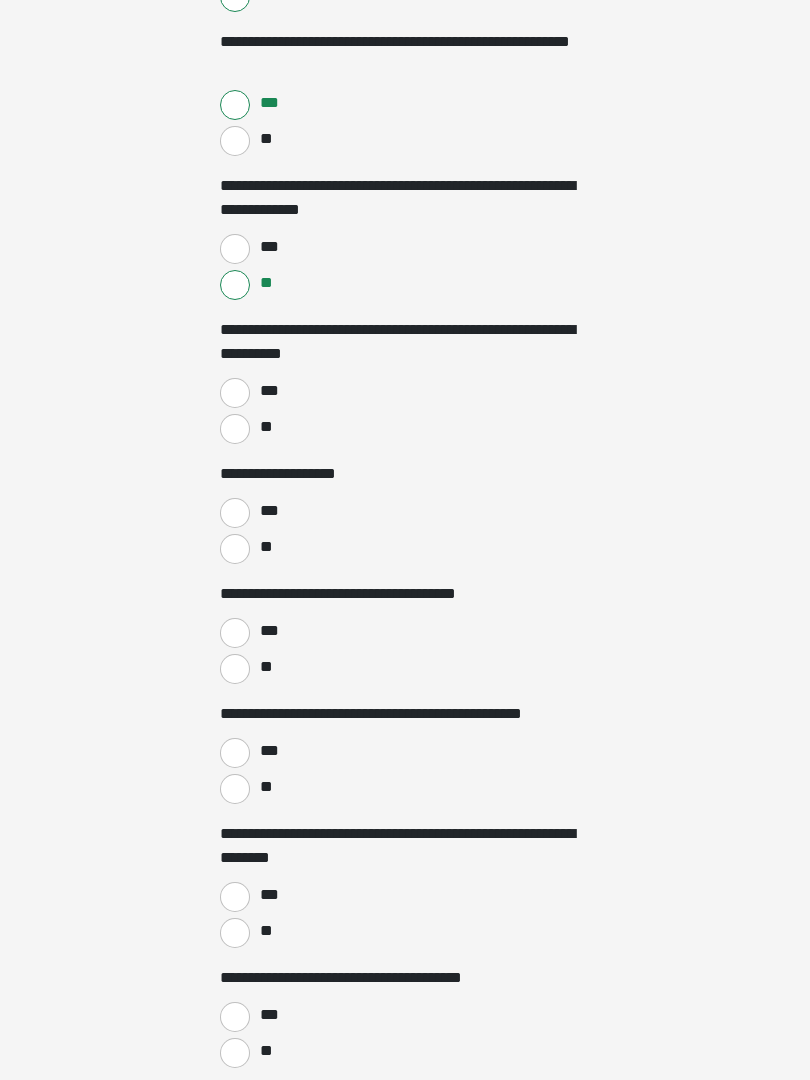click on "**" at bounding box center [235, 429] 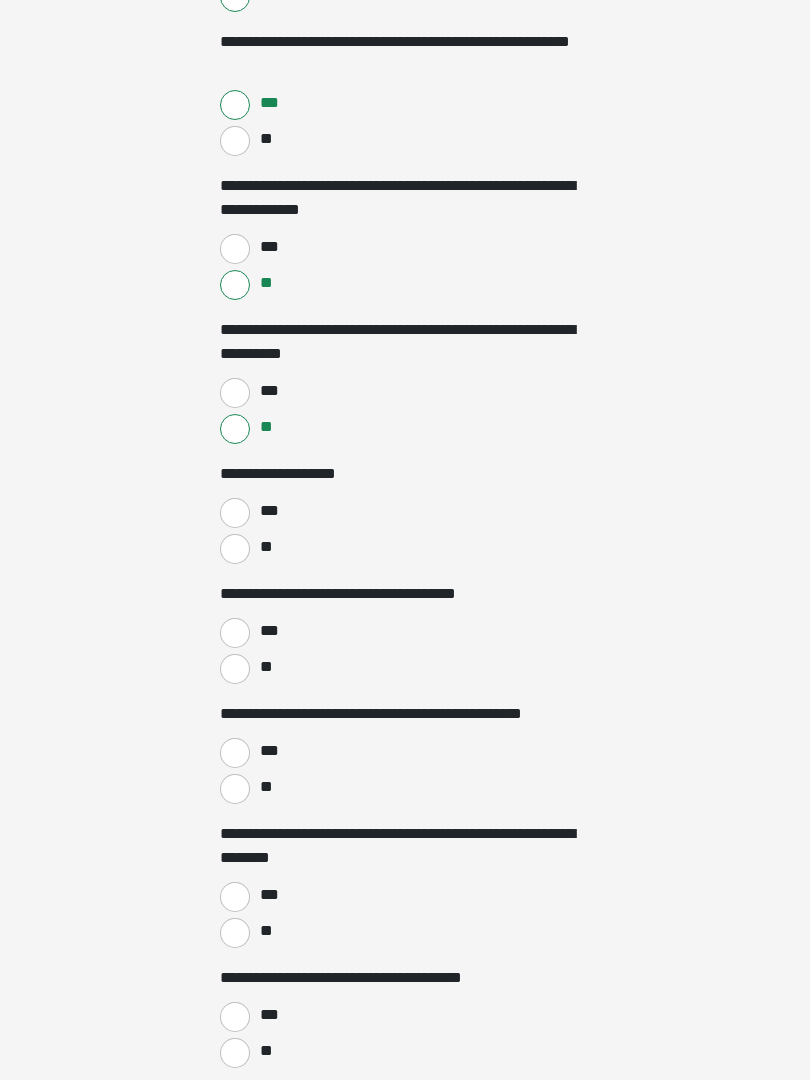 click on "**" at bounding box center [235, 549] 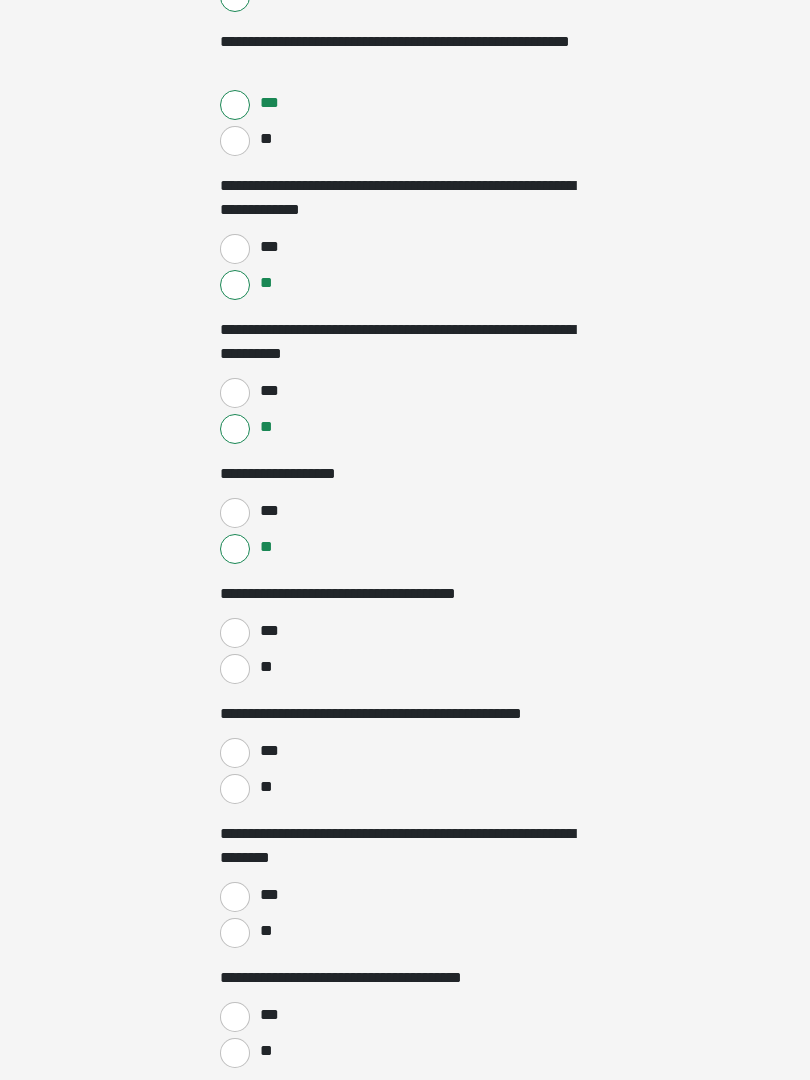 click on "**" at bounding box center (235, 669) 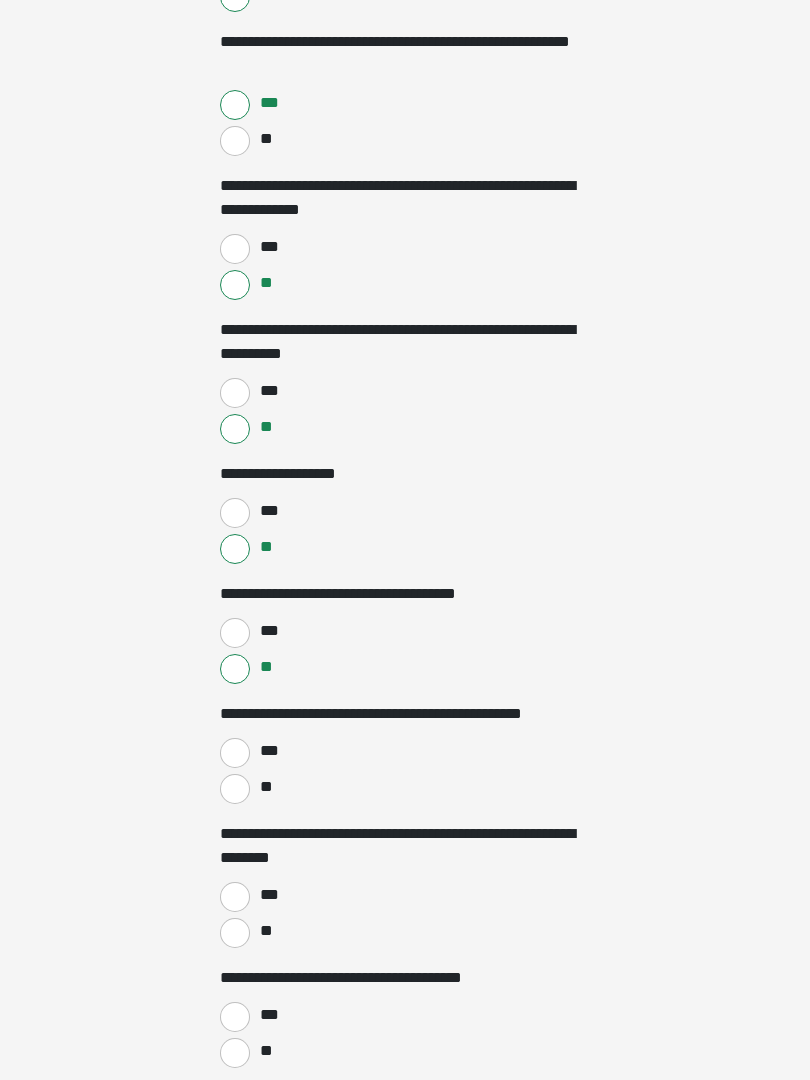 click on "**" at bounding box center [235, 789] 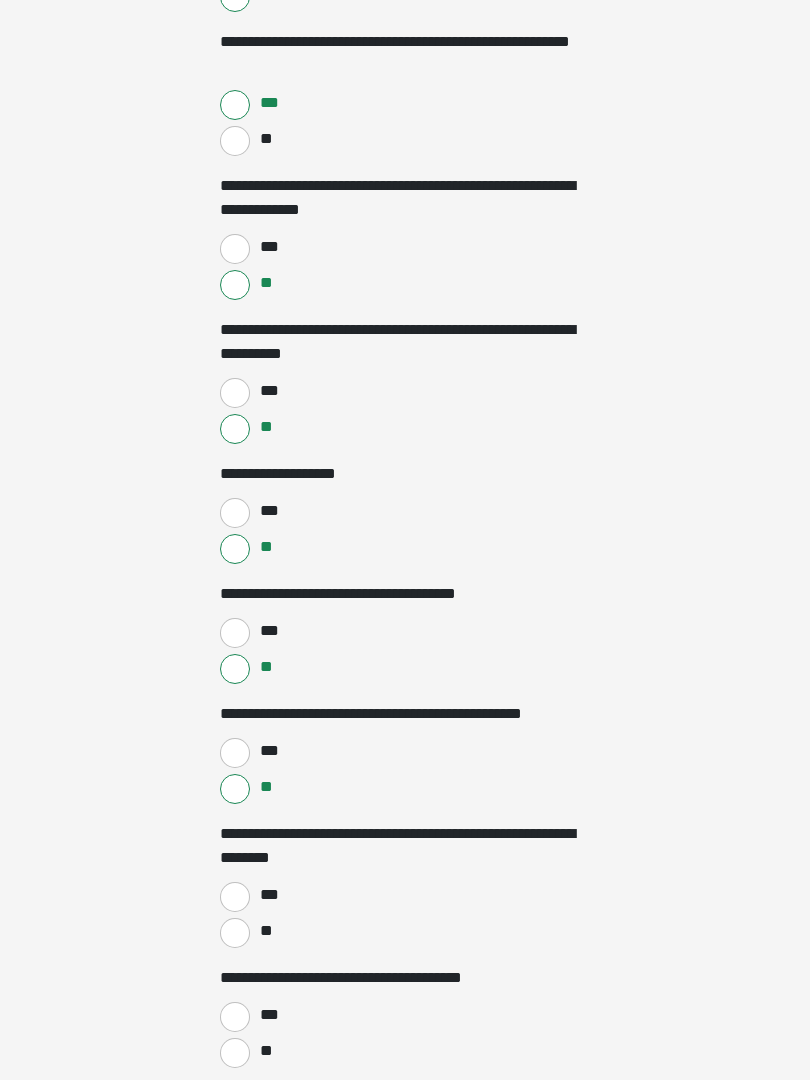 click on "***" at bounding box center (235, 897) 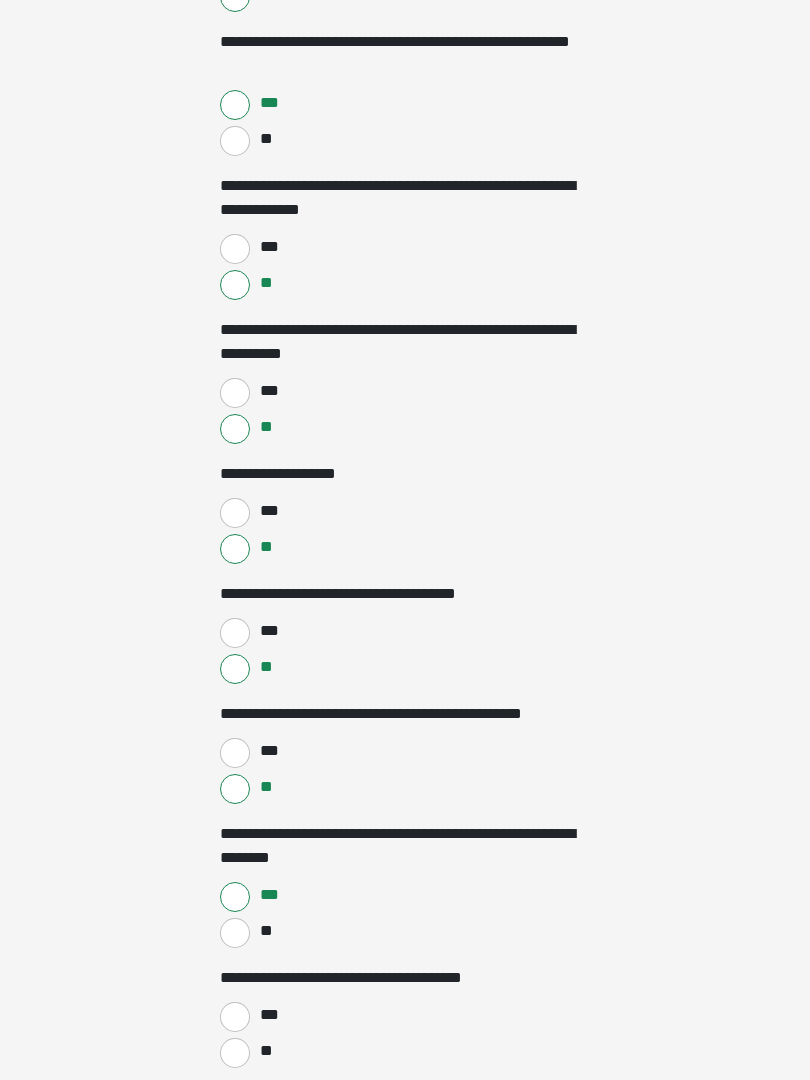 click on "***" at bounding box center (235, 1017) 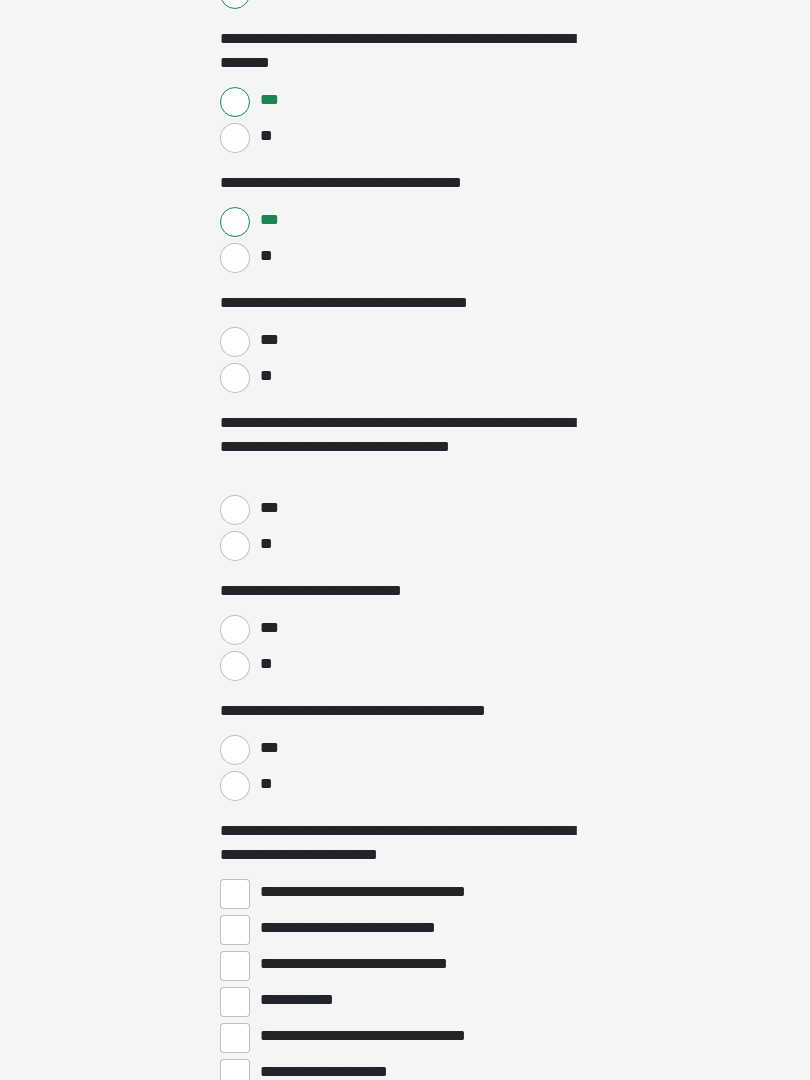 scroll, scrollTop: 2487, scrollLeft: 0, axis: vertical 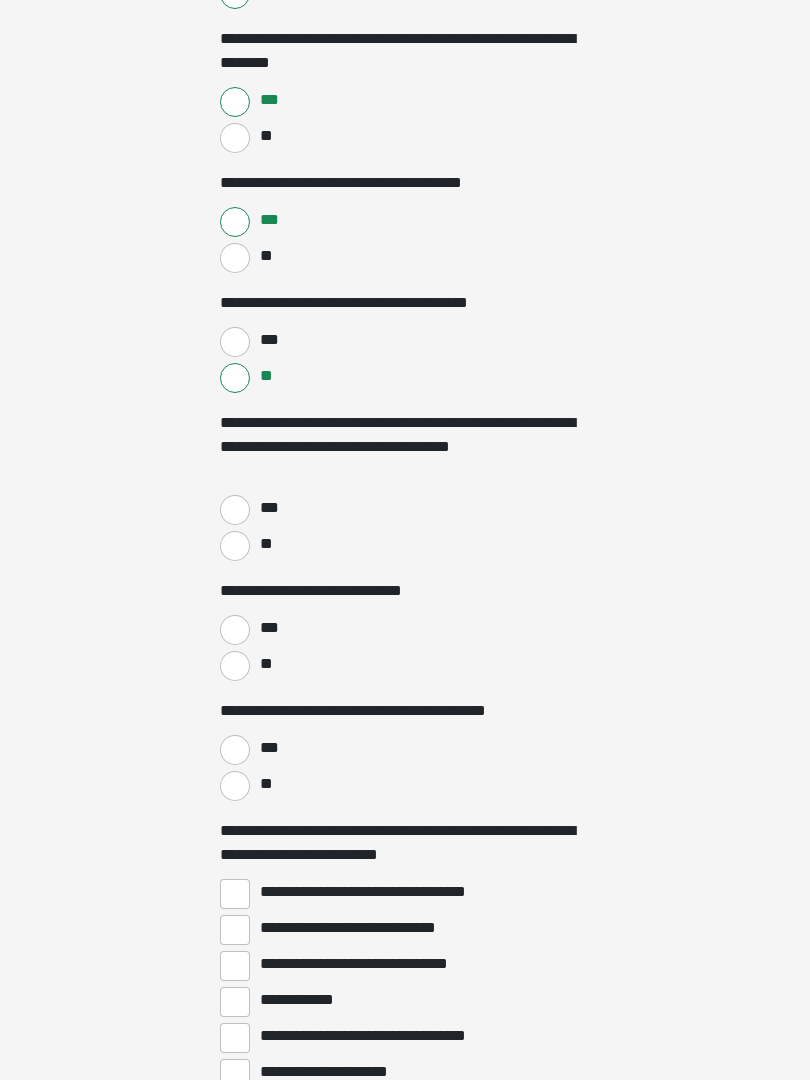 click on "**" at bounding box center [235, 546] 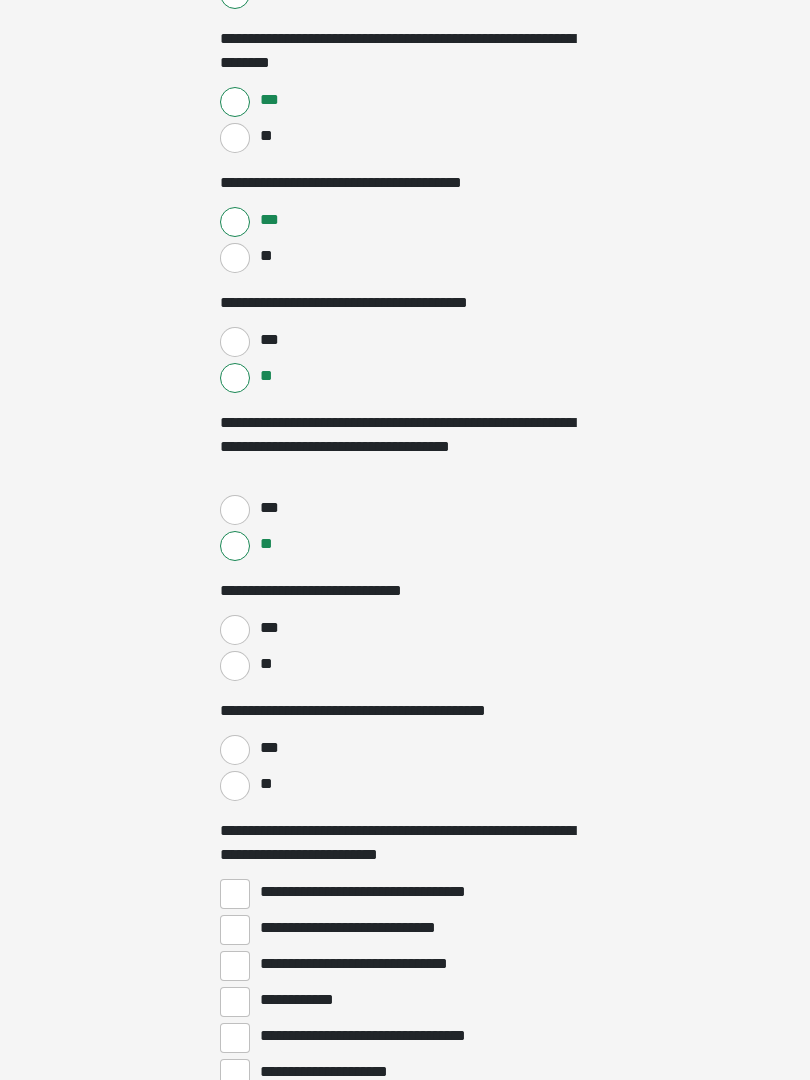 click on "***" at bounding box center (235, 630) 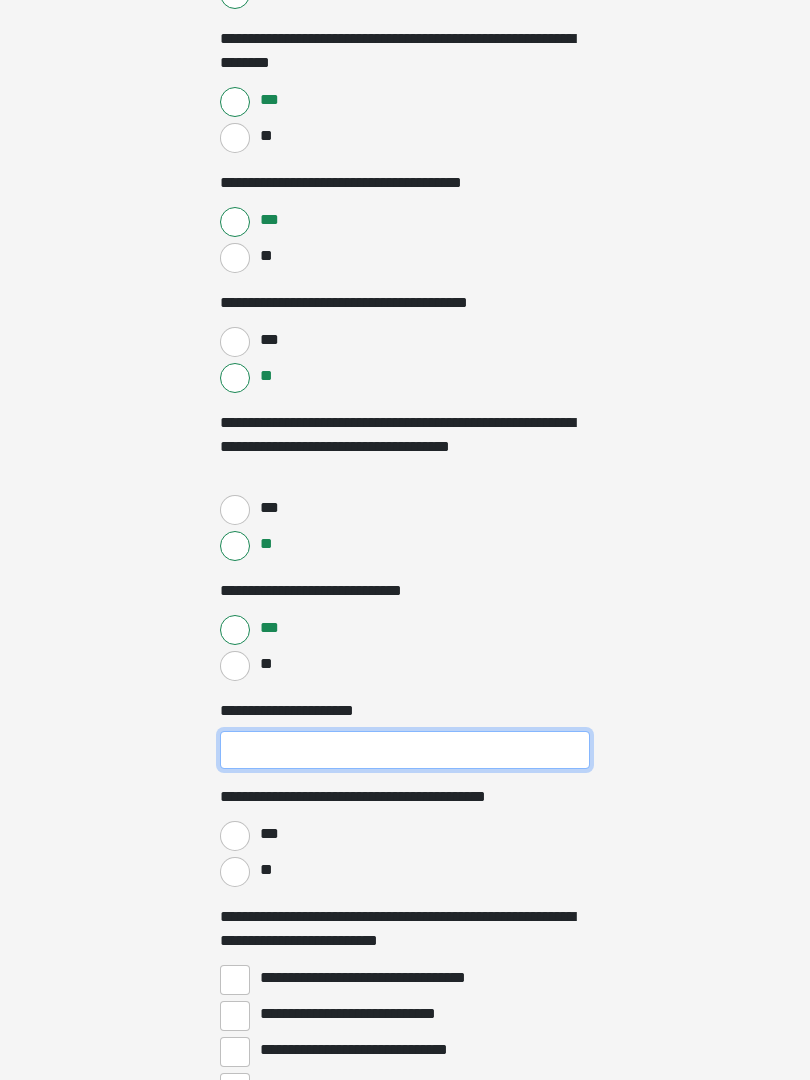 click on "**********" at bounding box center [405, 750] 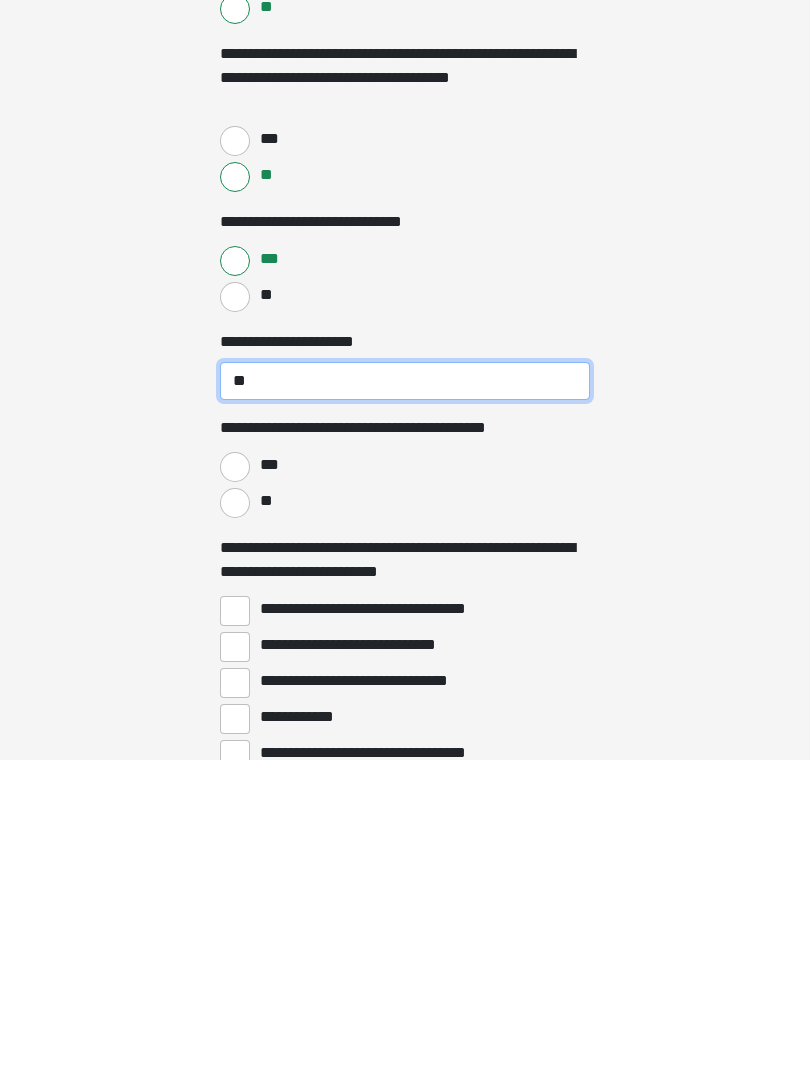 type on "**" 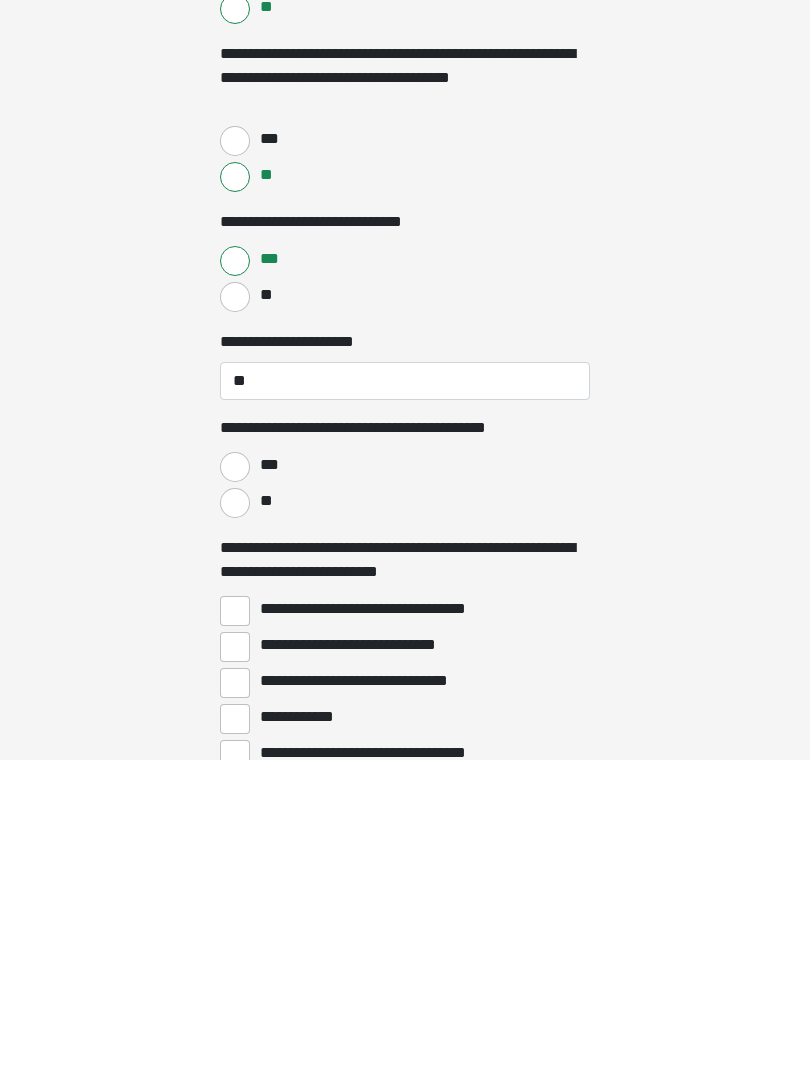 click on "**" at bounding box center (235, 823) 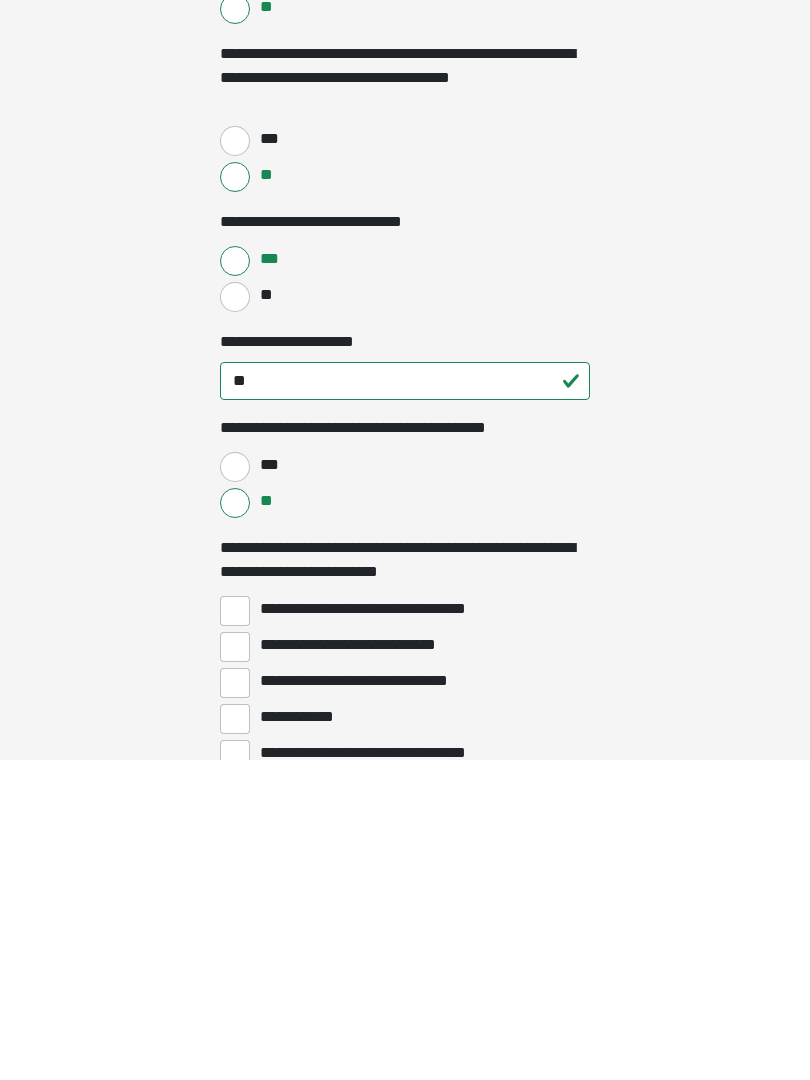 scroll, scrollTop: 2857, scrollLeft: 0, axis: vertical 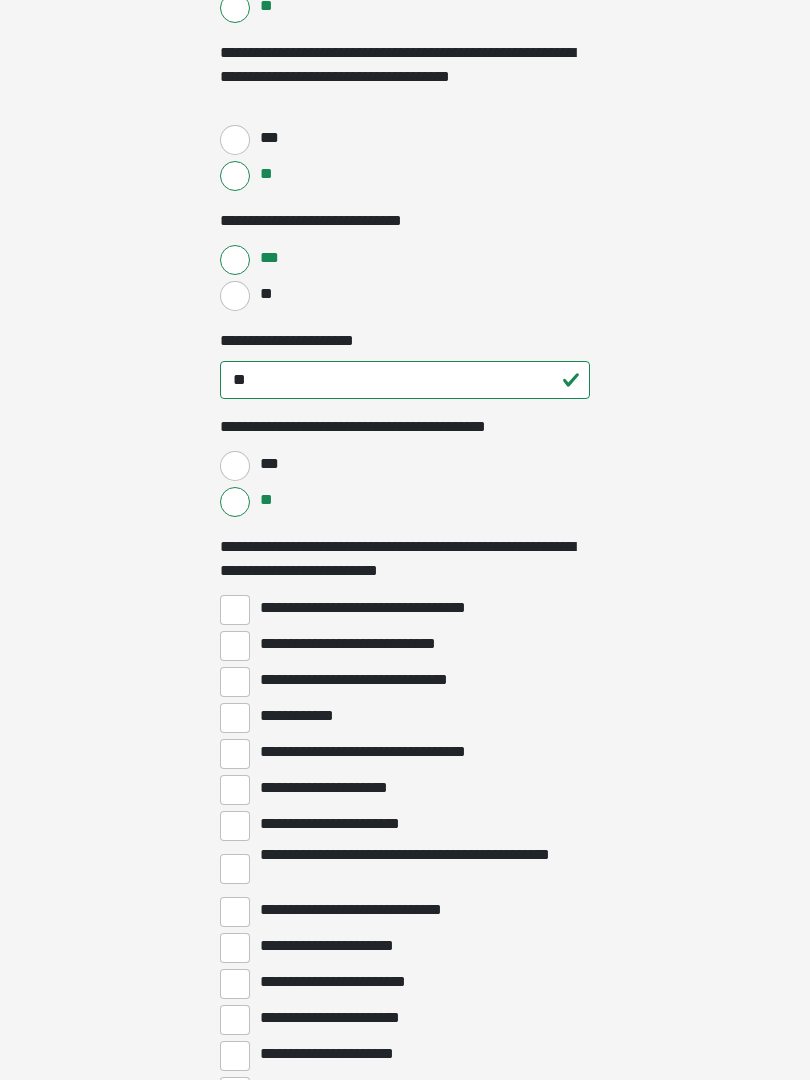 click on "**********" at bounding box center (235, 646) 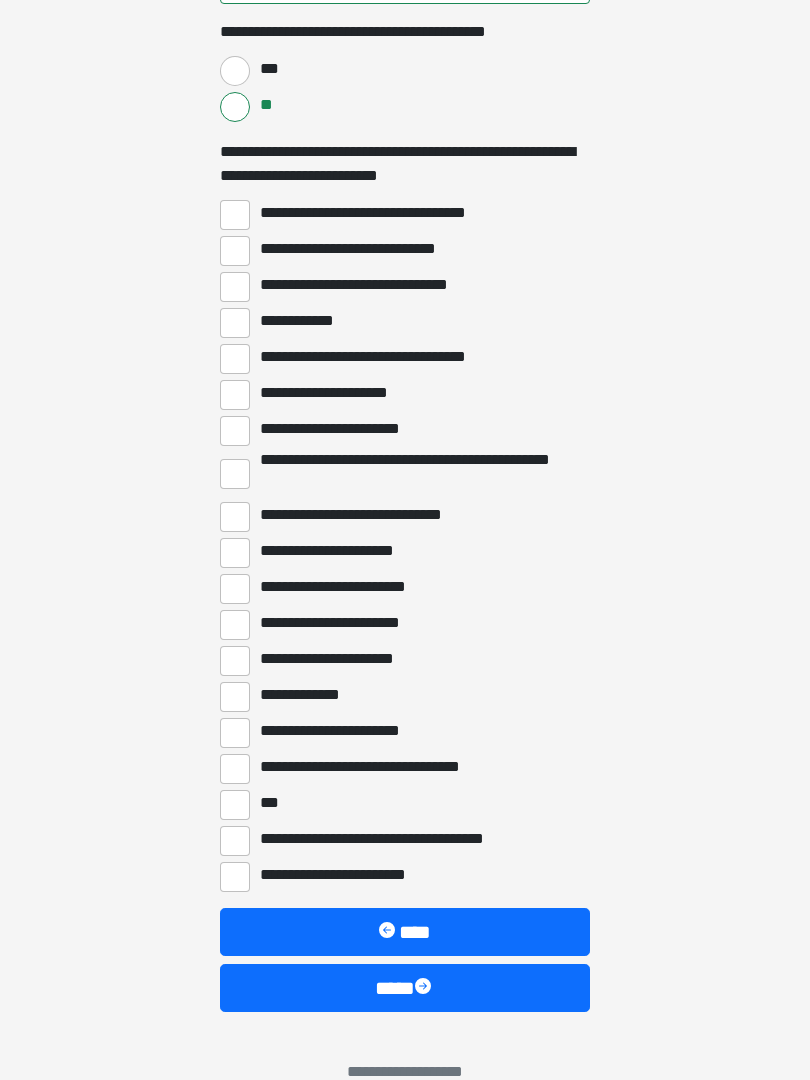 scroll, scrollTop: 3287, scrollLeft: 0, axis: vertical 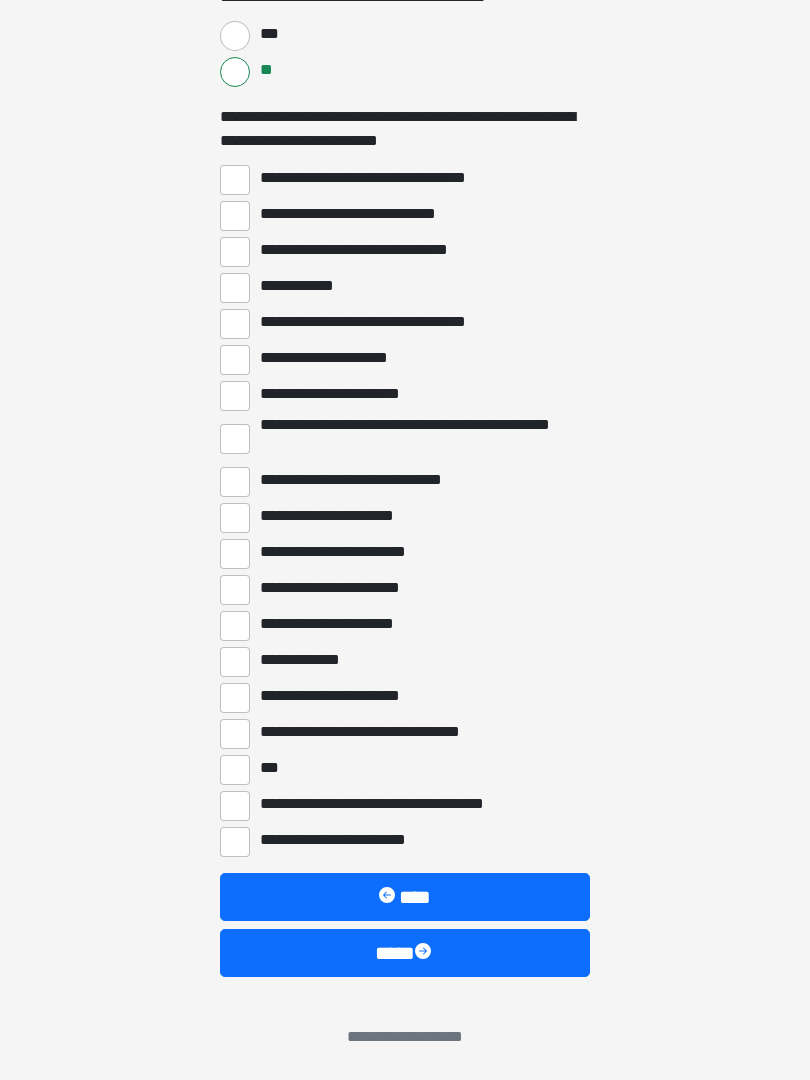 click at bounding box center [425, 953] 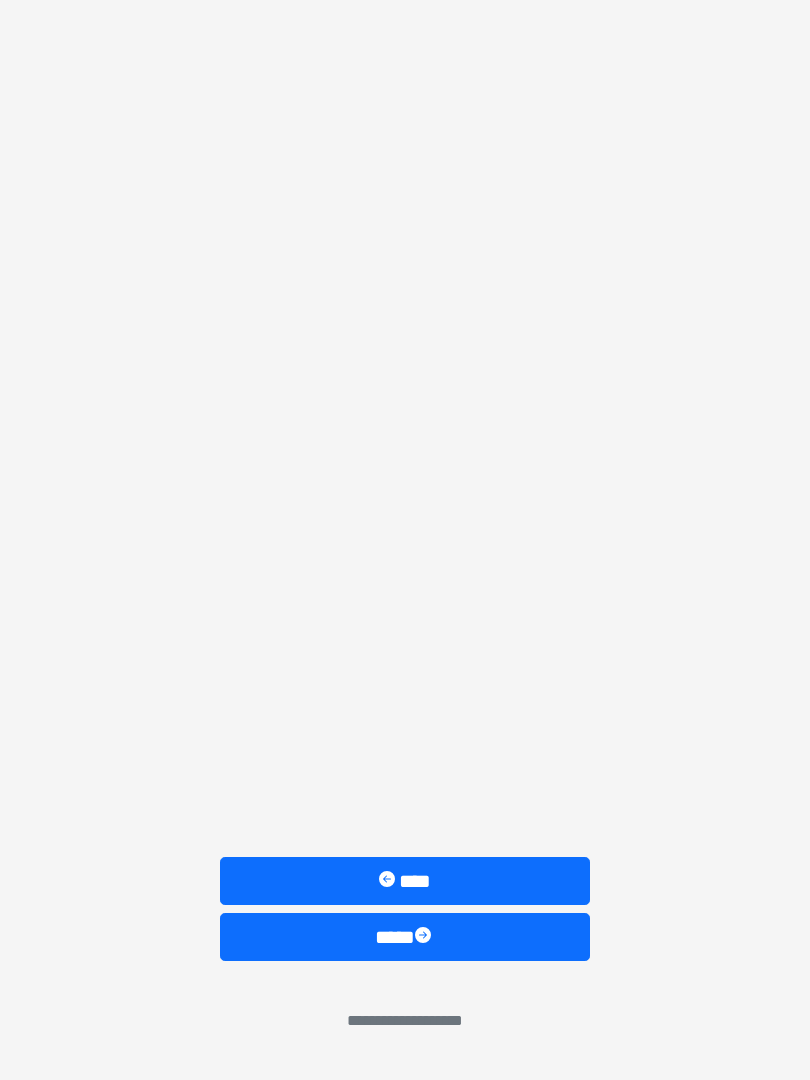 scroll, scrollTop: 0, scrollLeft: 0, axis: both 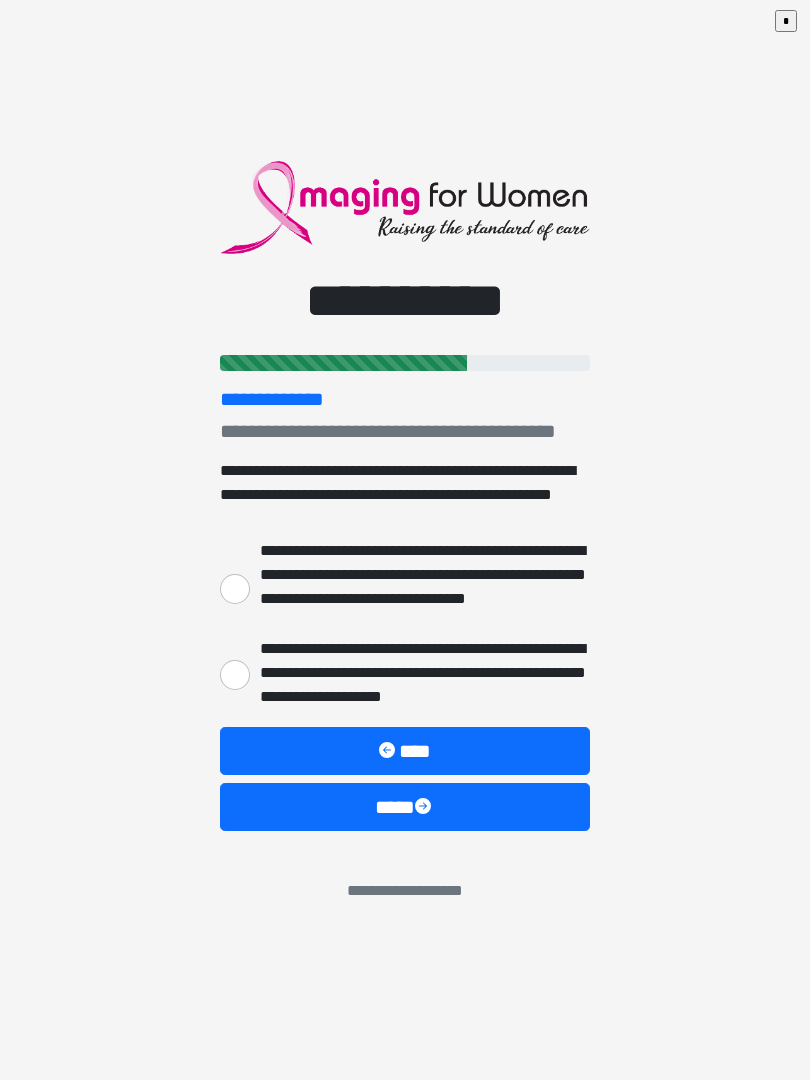 click on "**********" at bounding box center (235, 675) 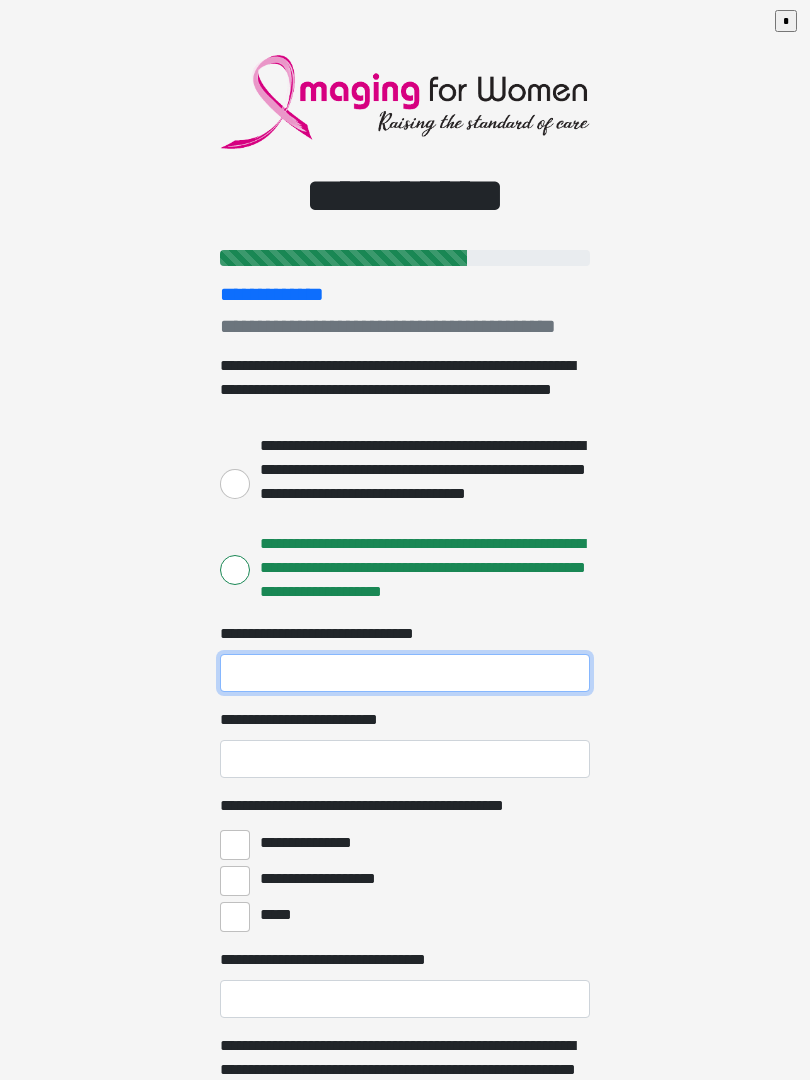 click on "**********" at bounding box center [405, 673] 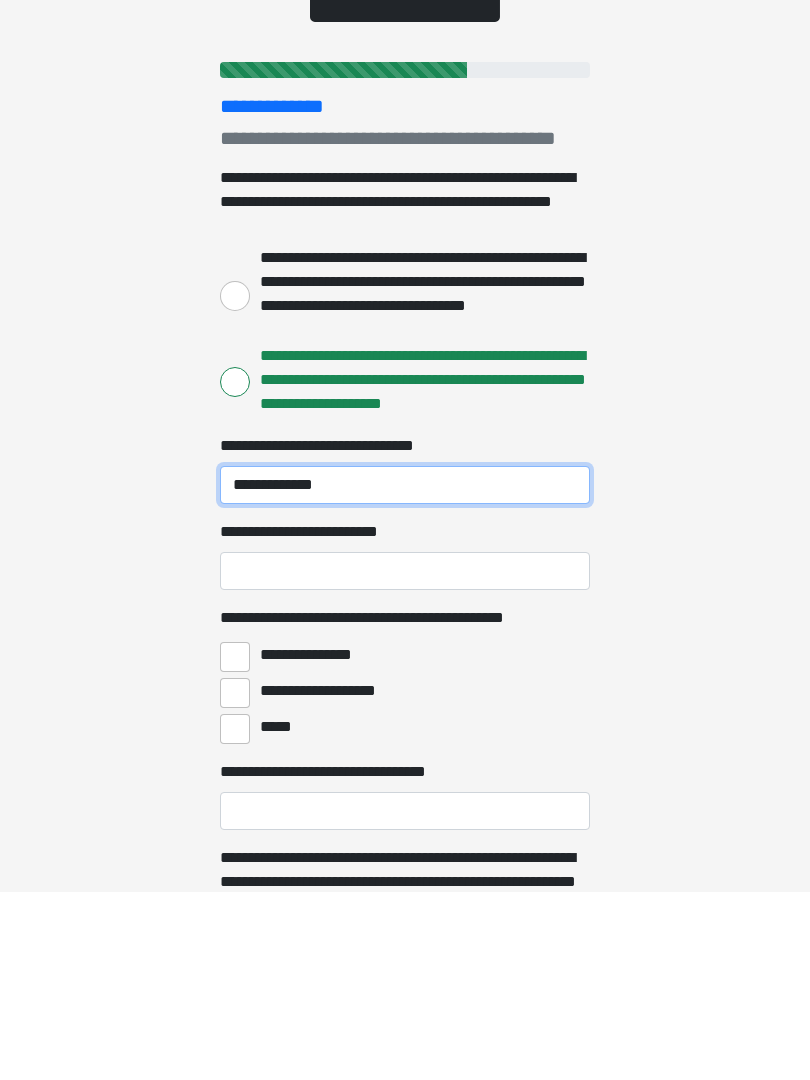 type on "**********" 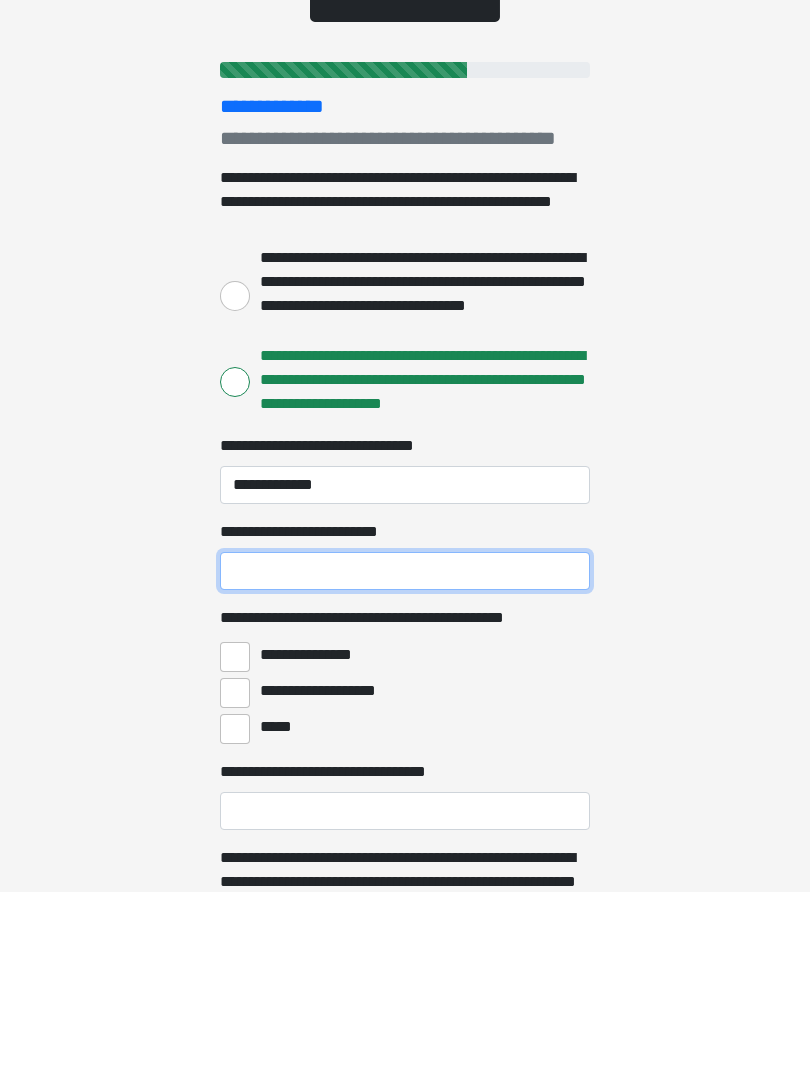 click on "**********" at bounding box center [405, 759] 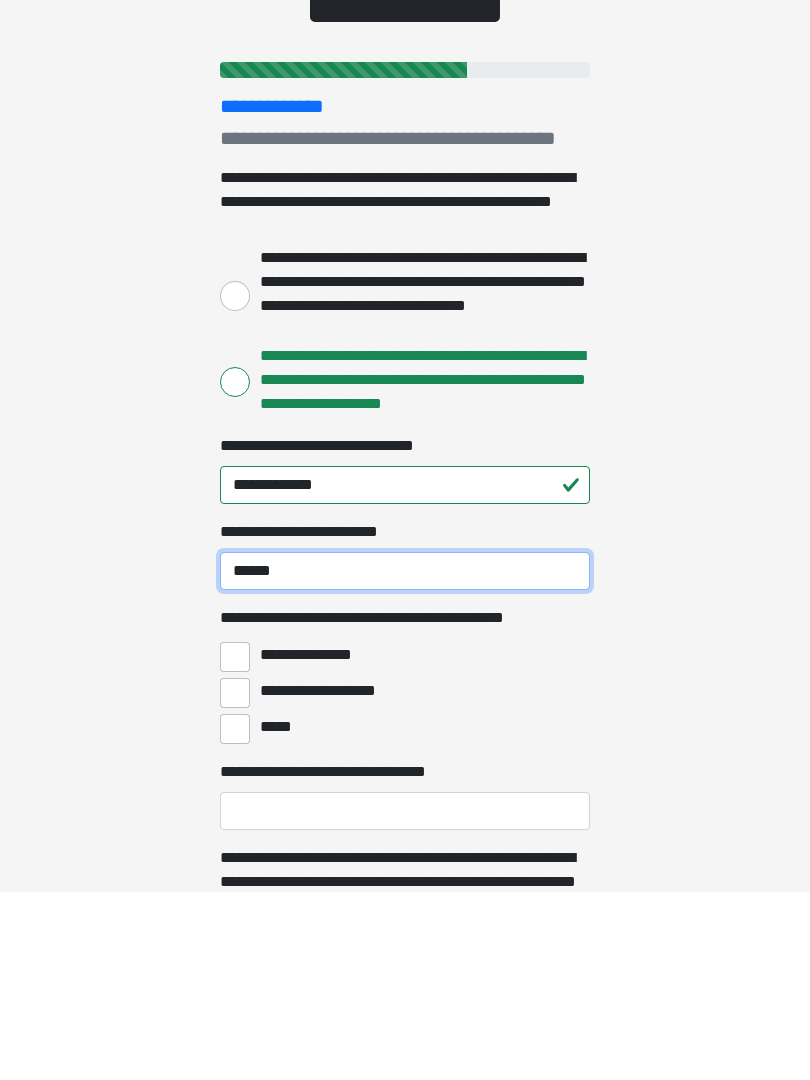 type on "******" 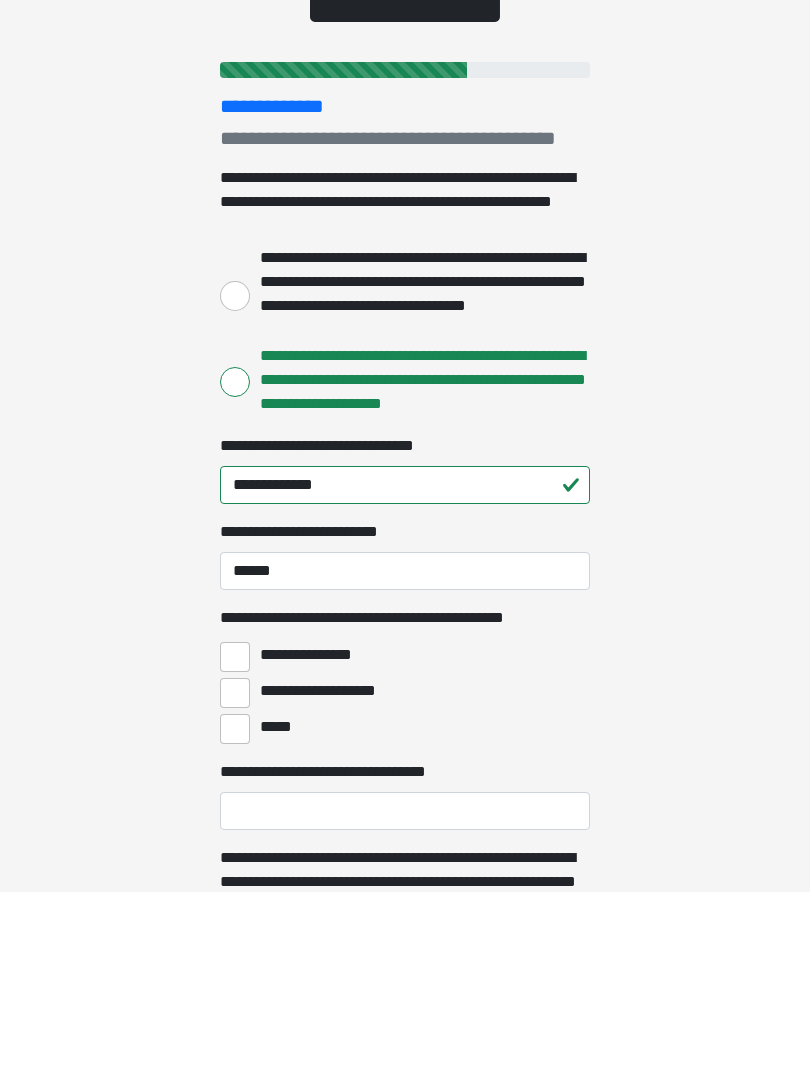 click on "**********" at bounding box center (235, 845) 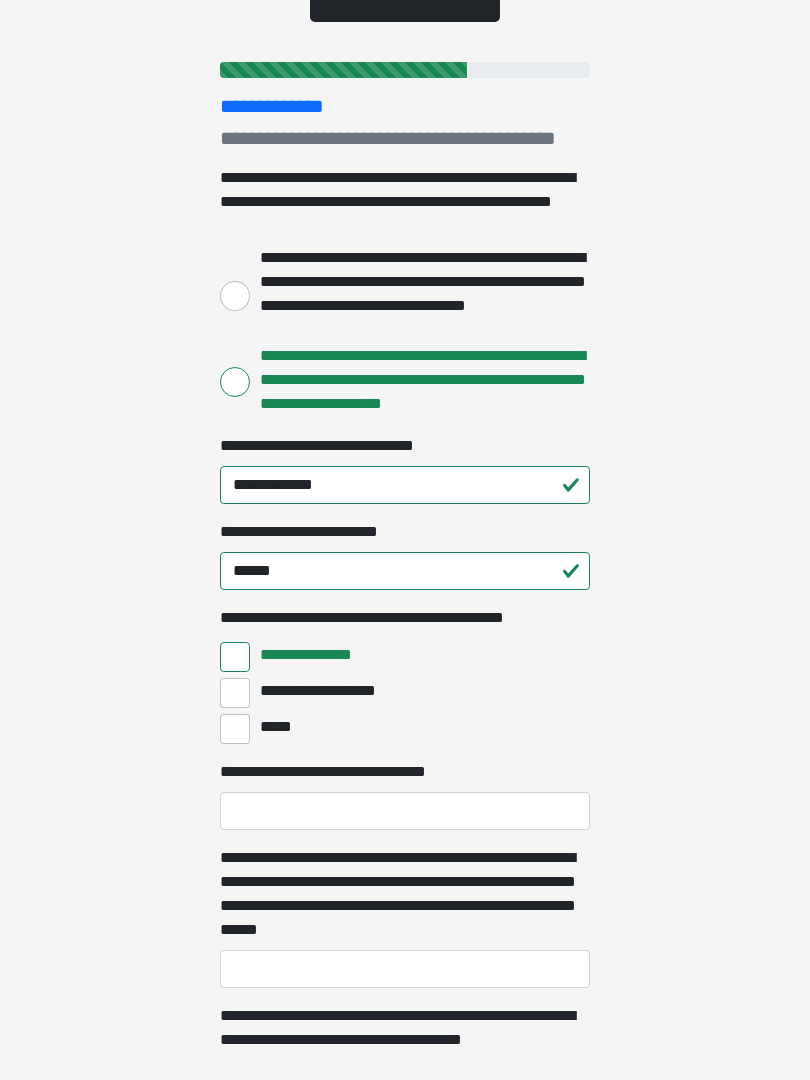 click on "**********" at bounding box center [235, 693] 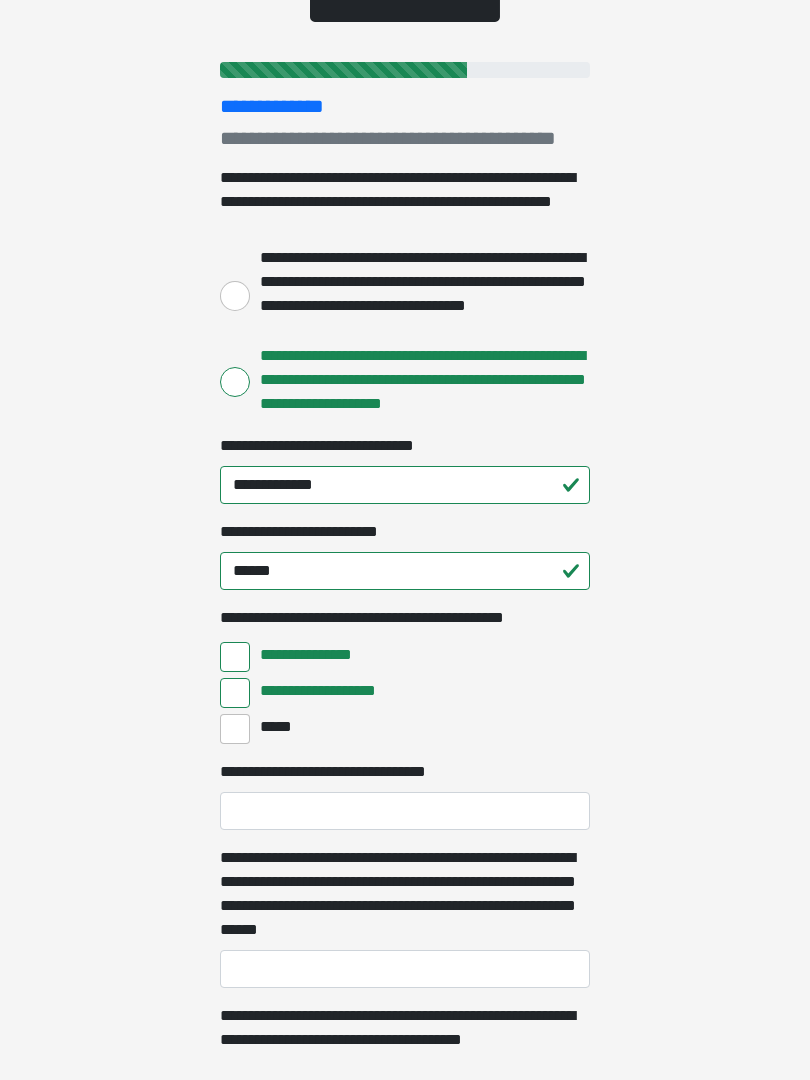 click on "*****" at bounding box center (235, 729) 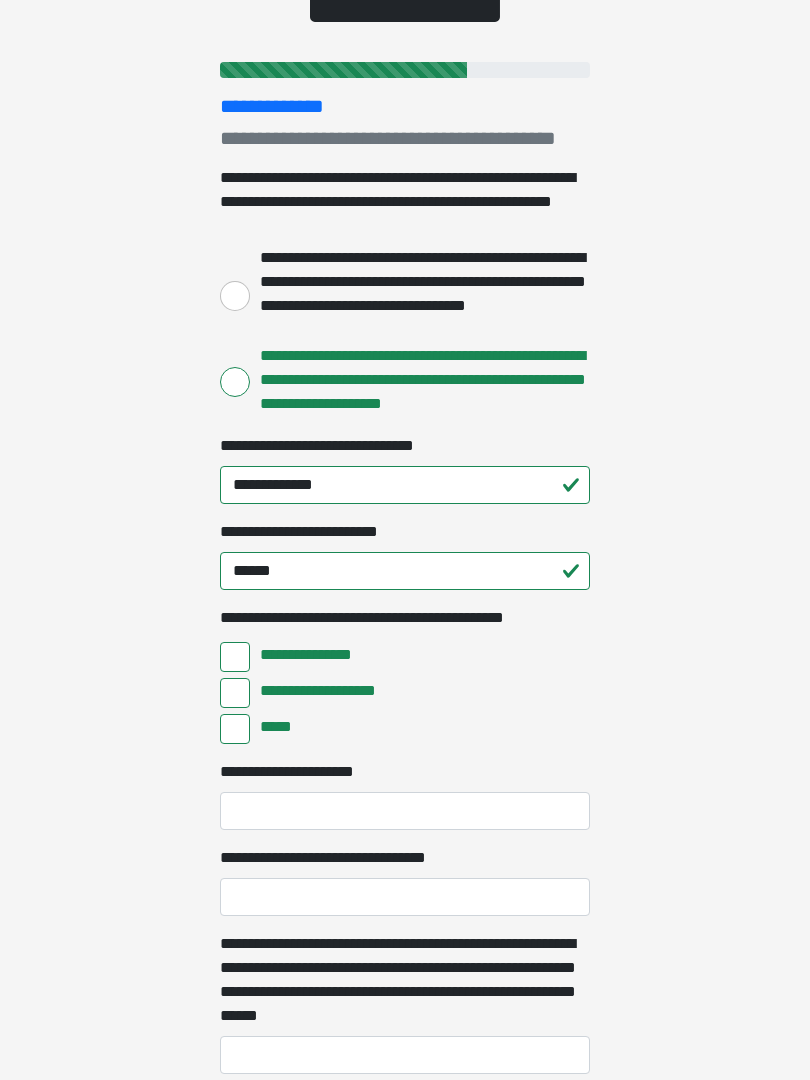 click on "*****" at bounding box center [235, 729] 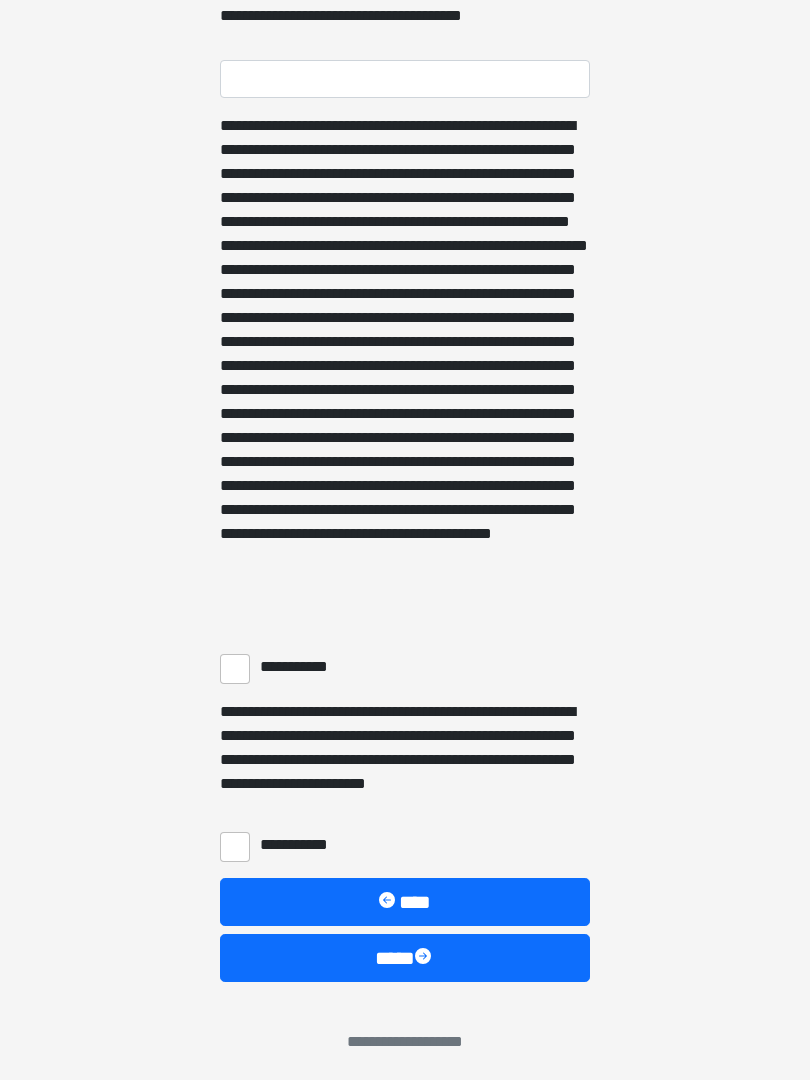 scroll, scrollTop: 1213, scrollLeft: 0, axis: vertical 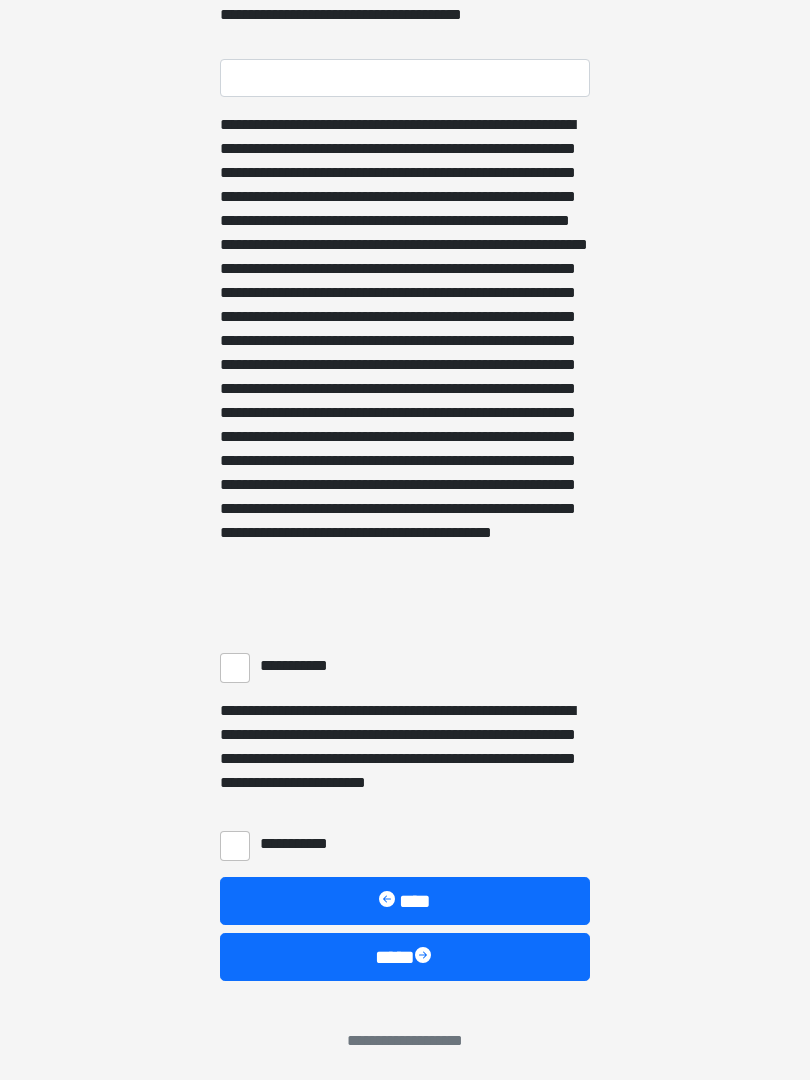 click on "**********" at bounding box center (235, 668) 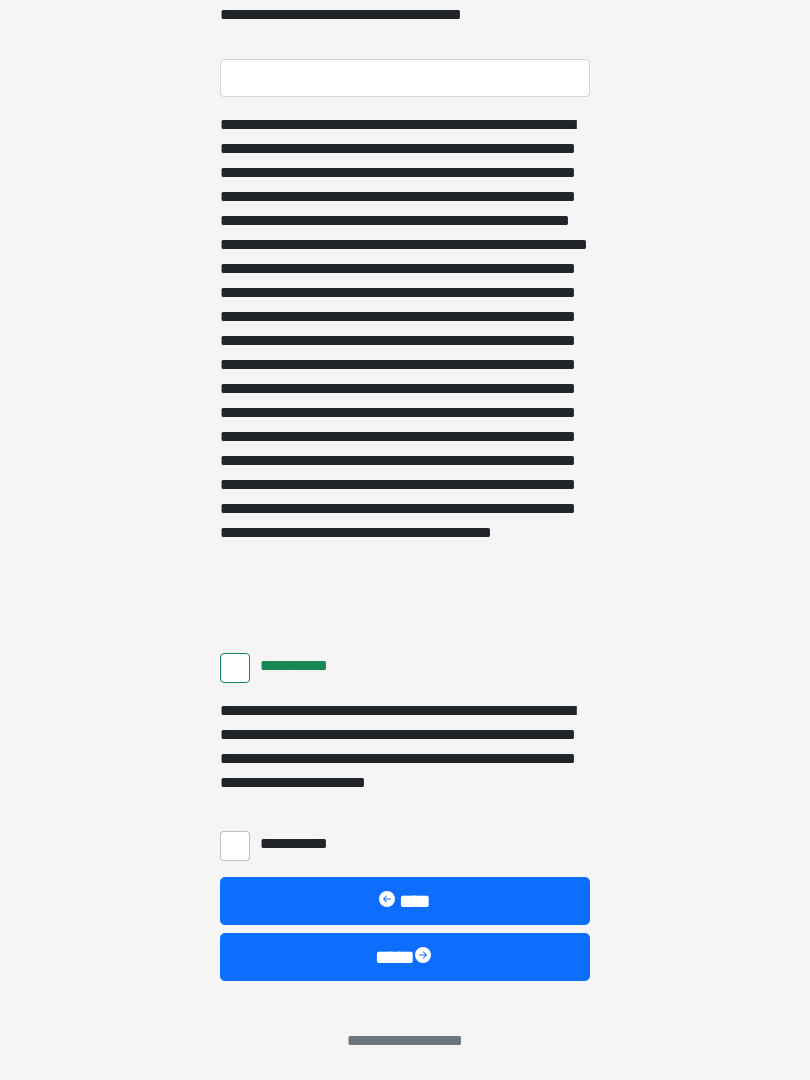 click on "**********" at bounding box center [235, 846] 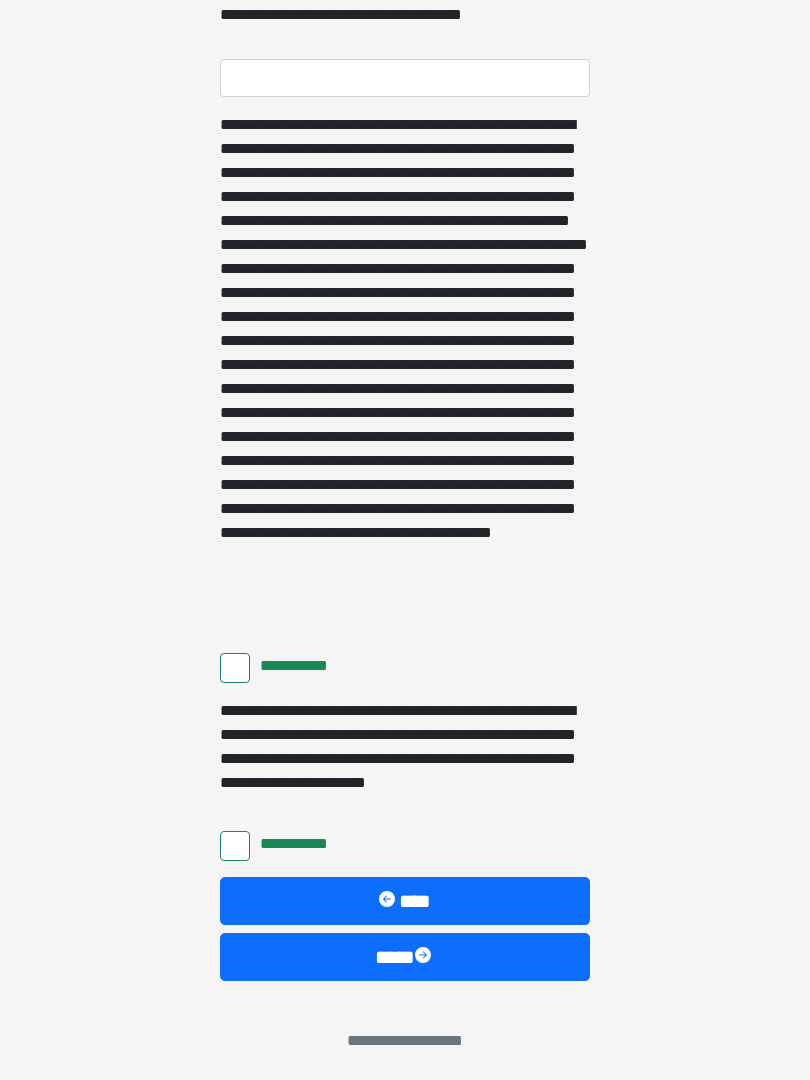click at bounding box center [425, 957] 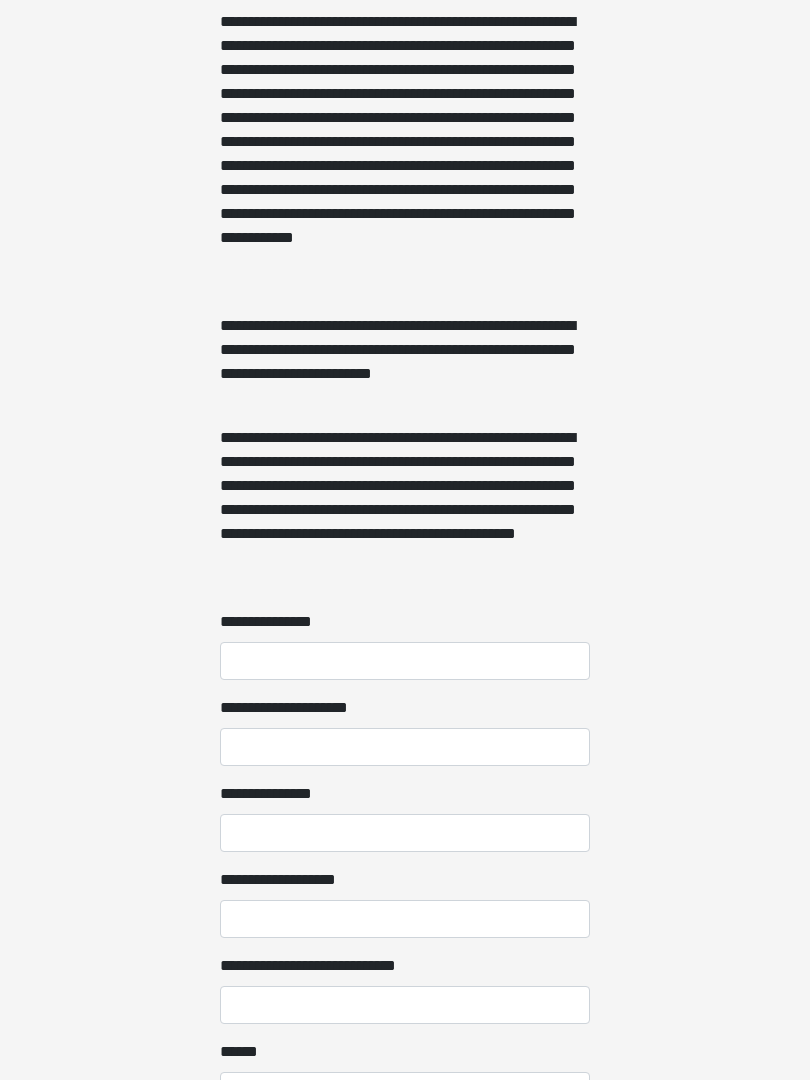 scroll, scrollTop: 1156, scrollLeft: 0, axis: vertical 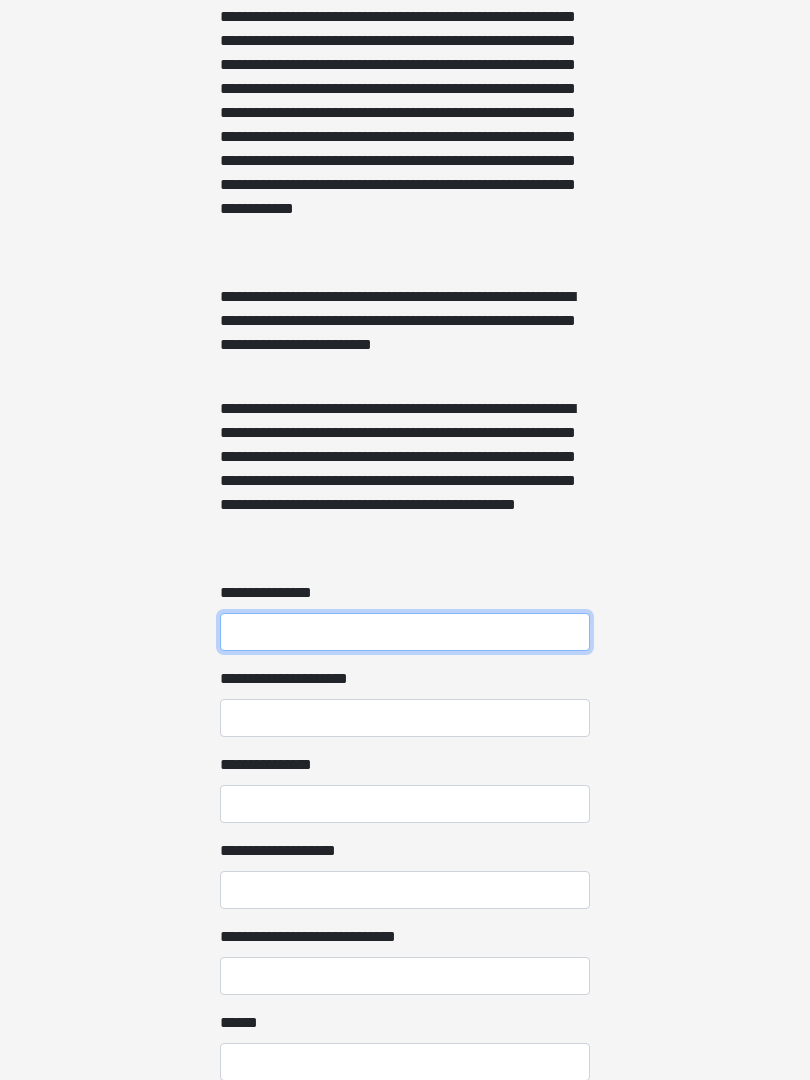 click on "**********" at bounding box center (405, 633) 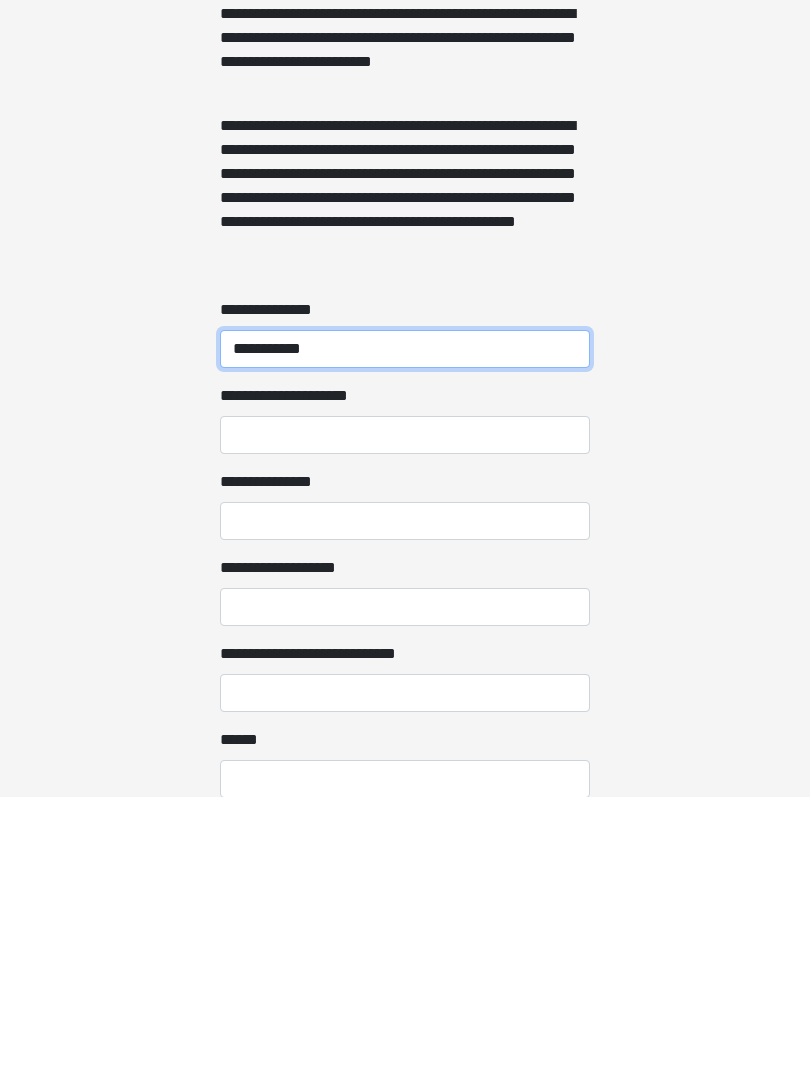 type on "**********" 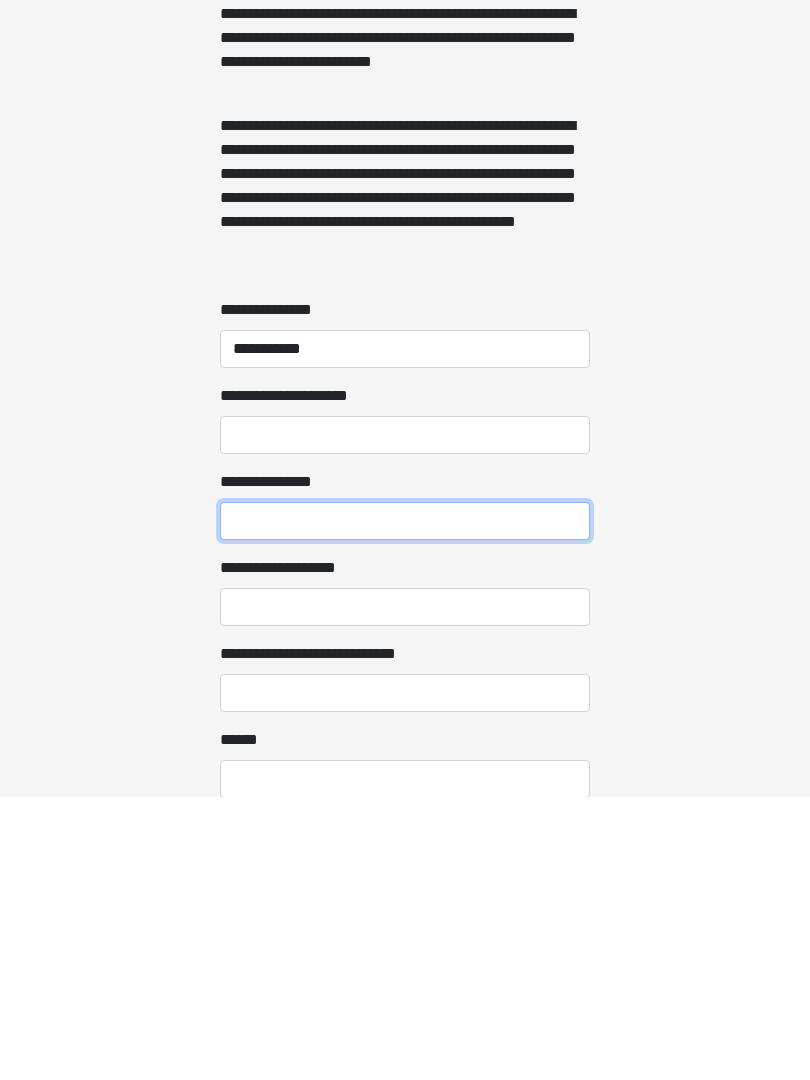 click on "**********" at bounding box center [405, 805] 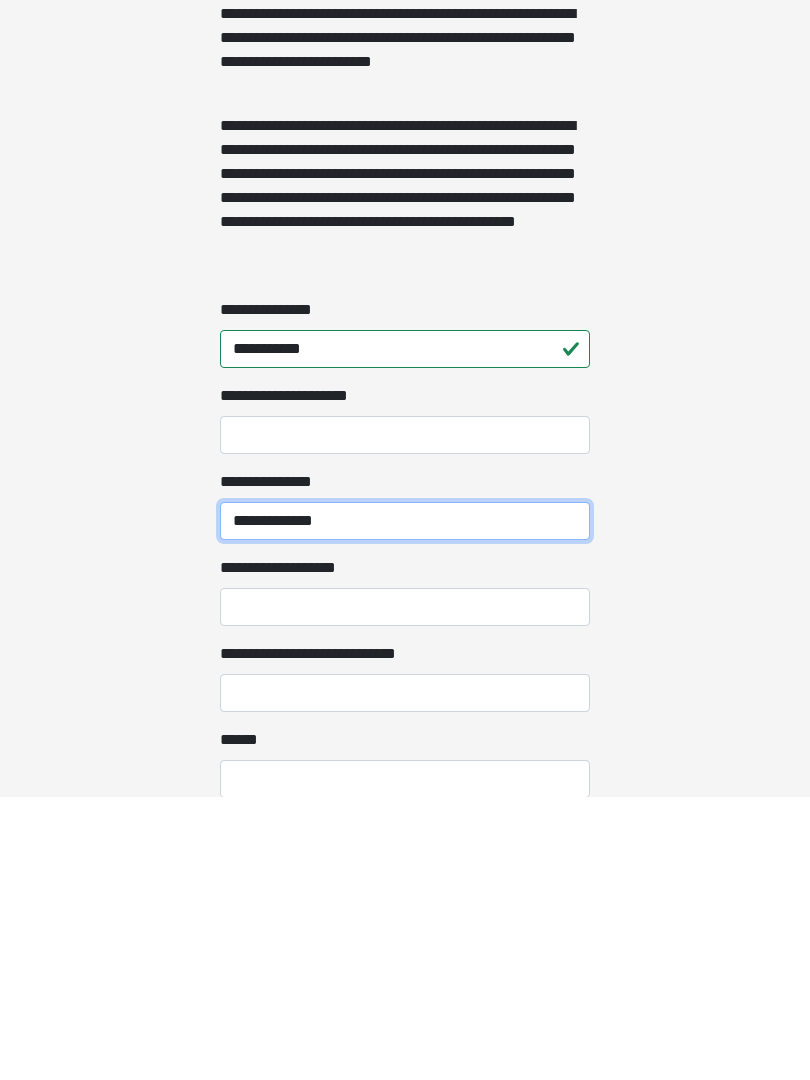 type on "**********" 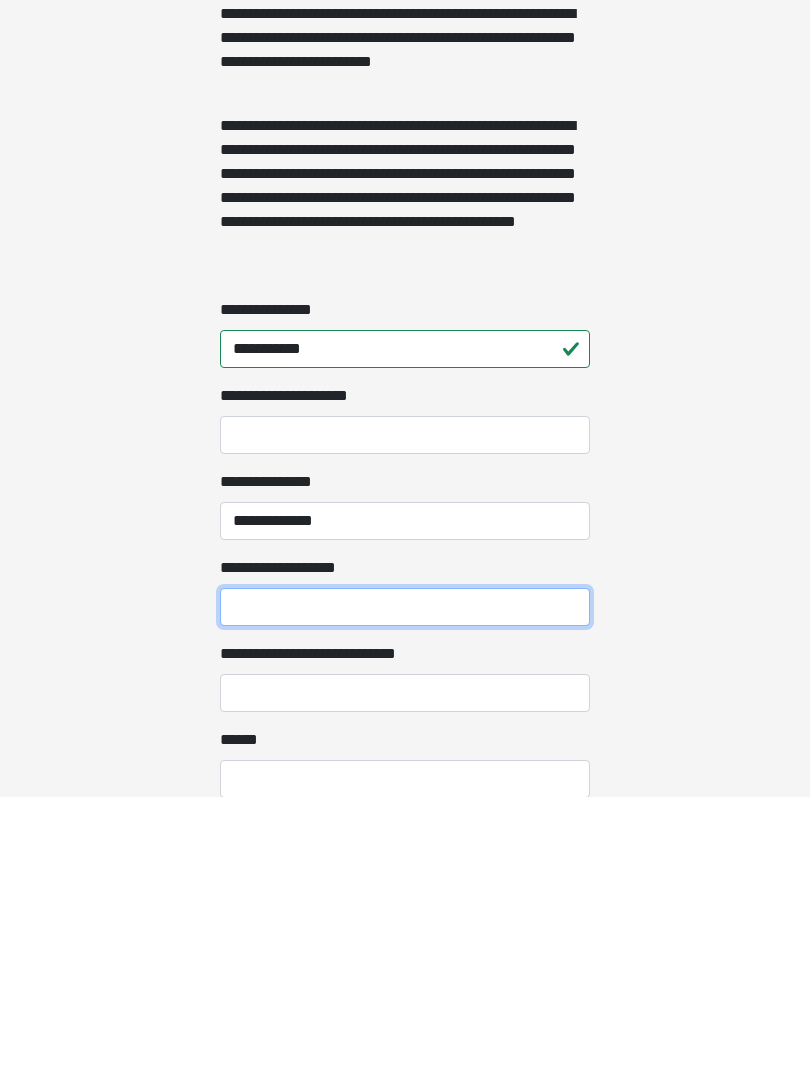 click on "**********" at bounding box center (405, 891) 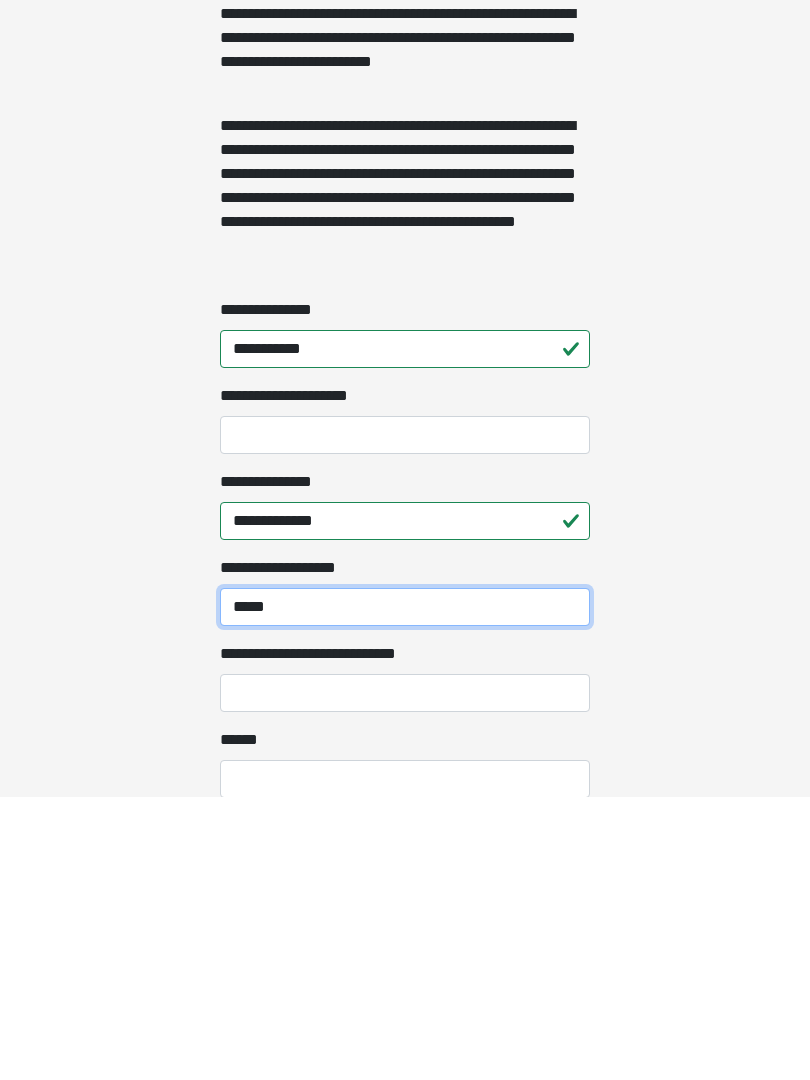 type on "*****" 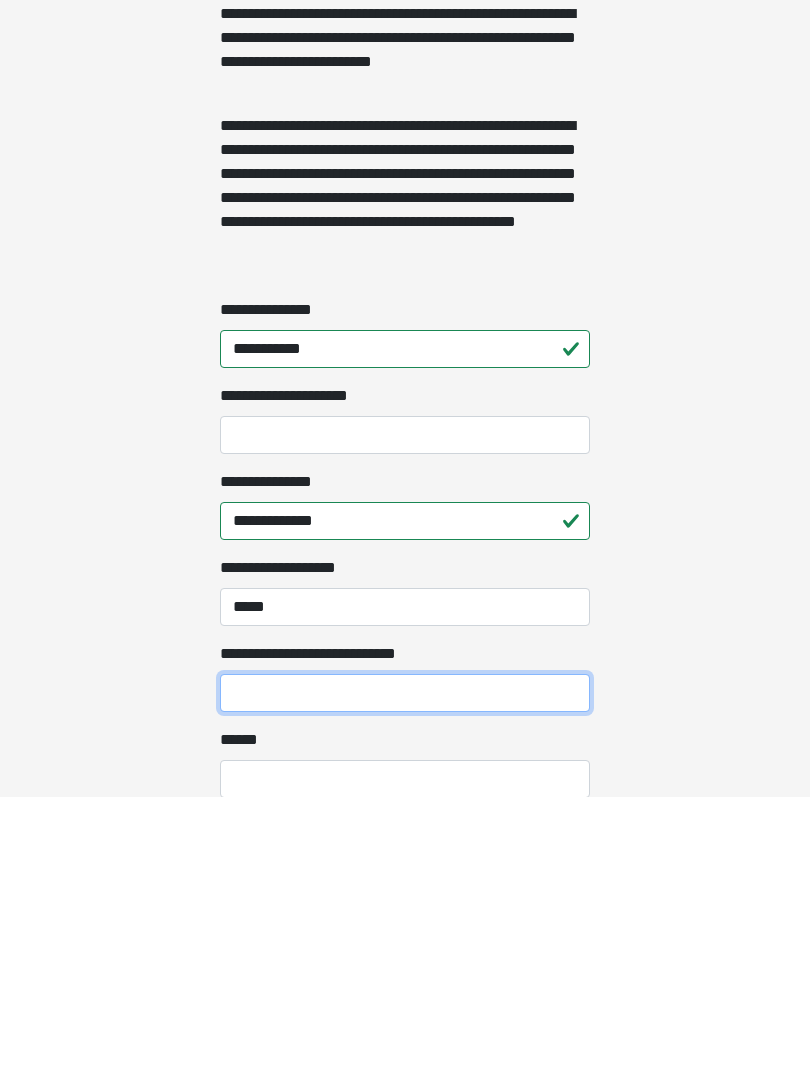 click on "**********" at bounding box center (405, 977) 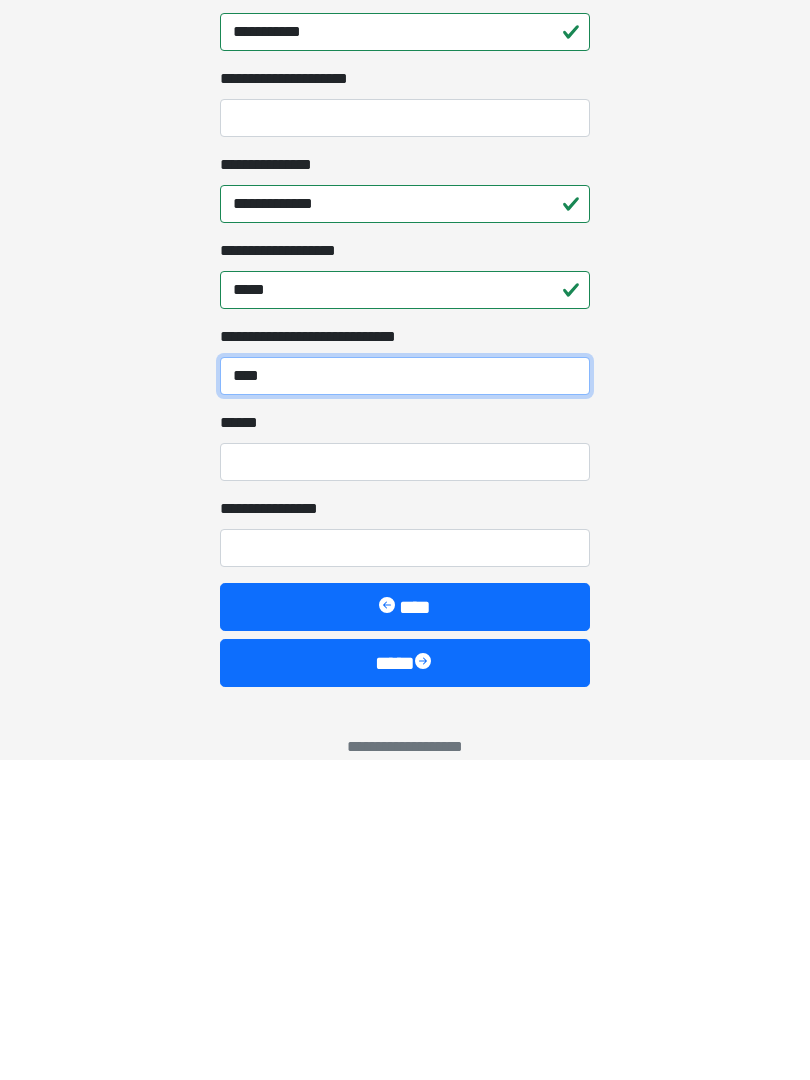 scroll, scrollTop: 1439, scrollLeft: 0, axis: vertical 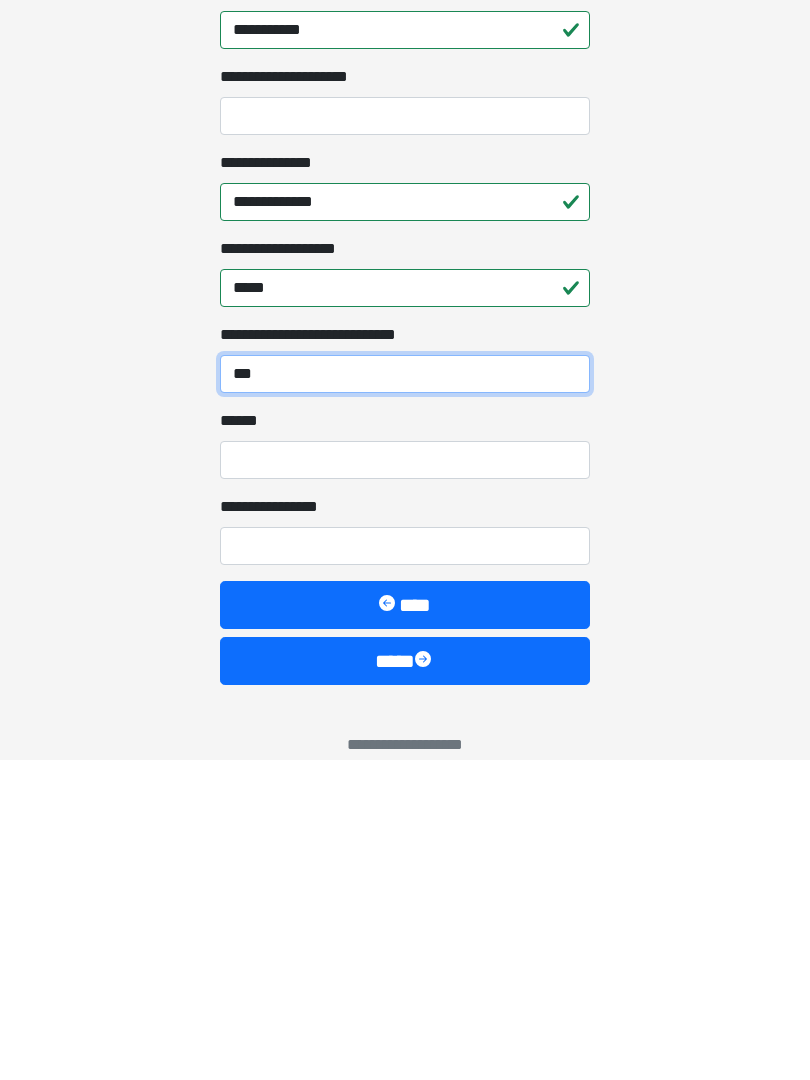 type on "***" 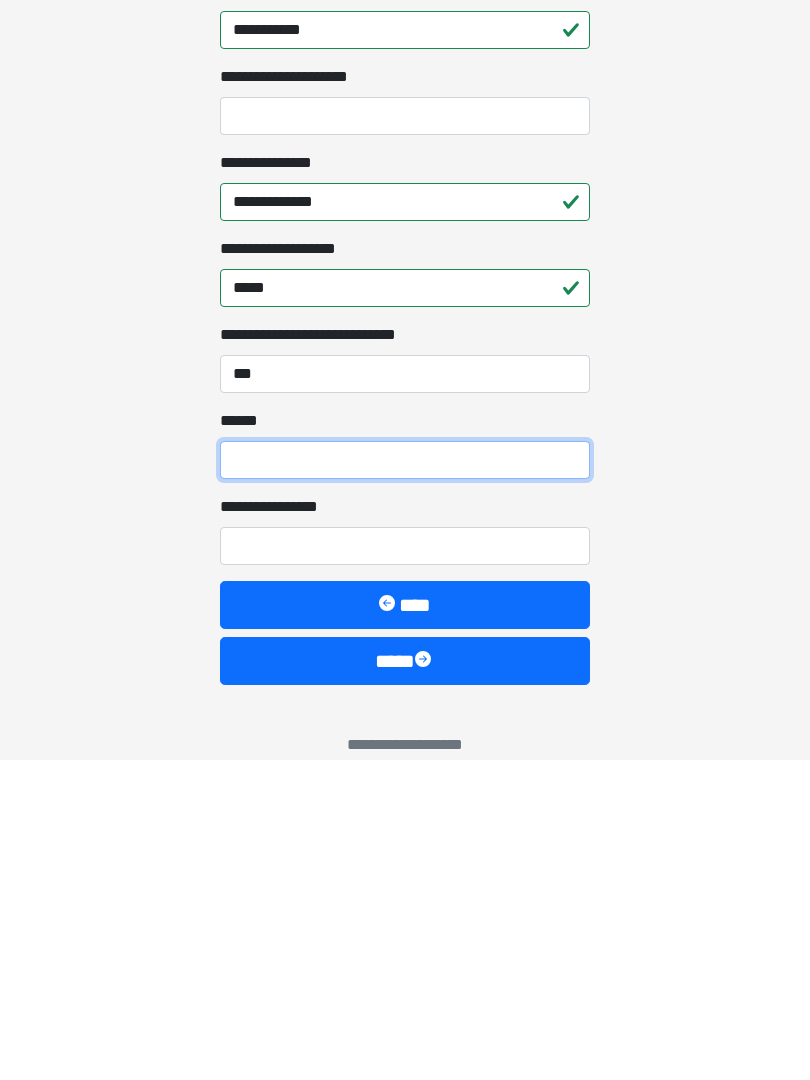 click on "**** *" at bounding box center [405, 780] 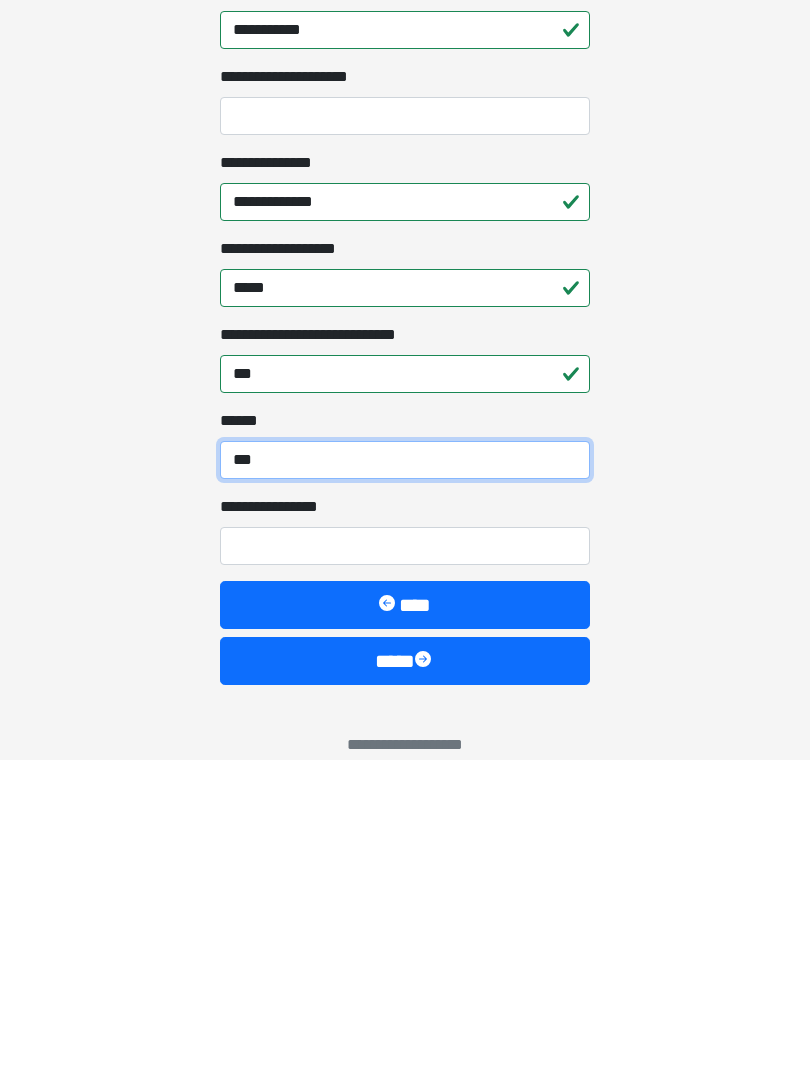 type on "***" 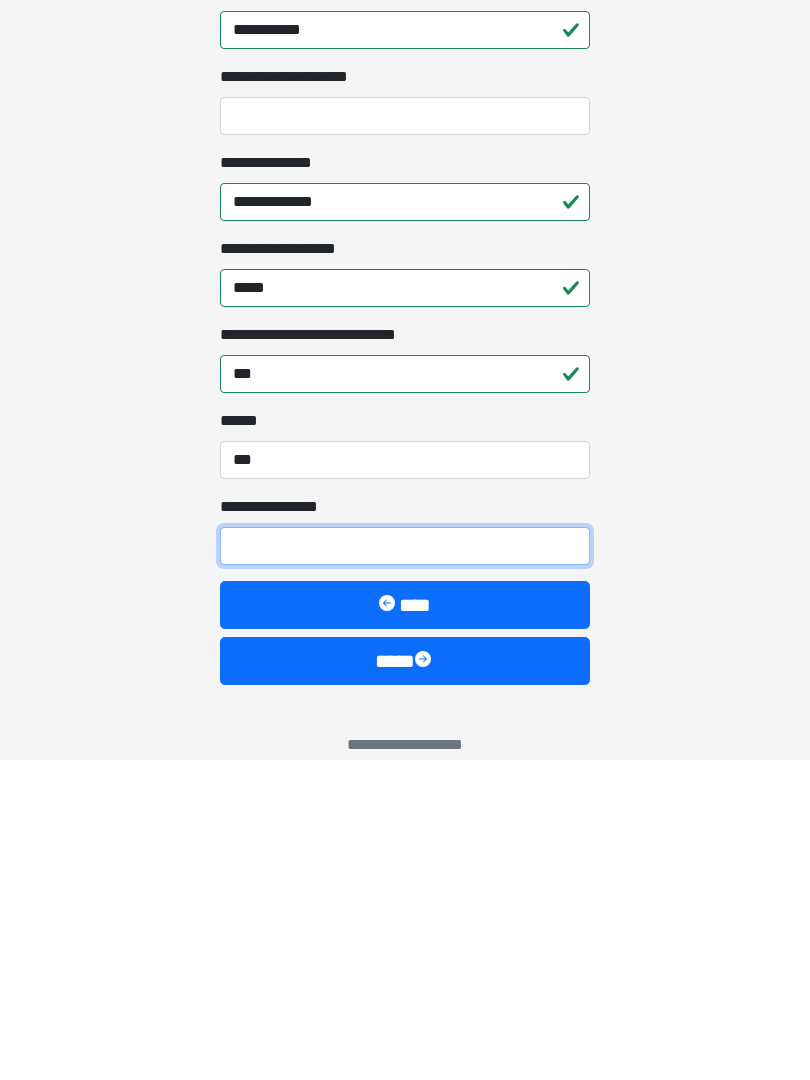 click on "**********" at bounding box center [405, 866] 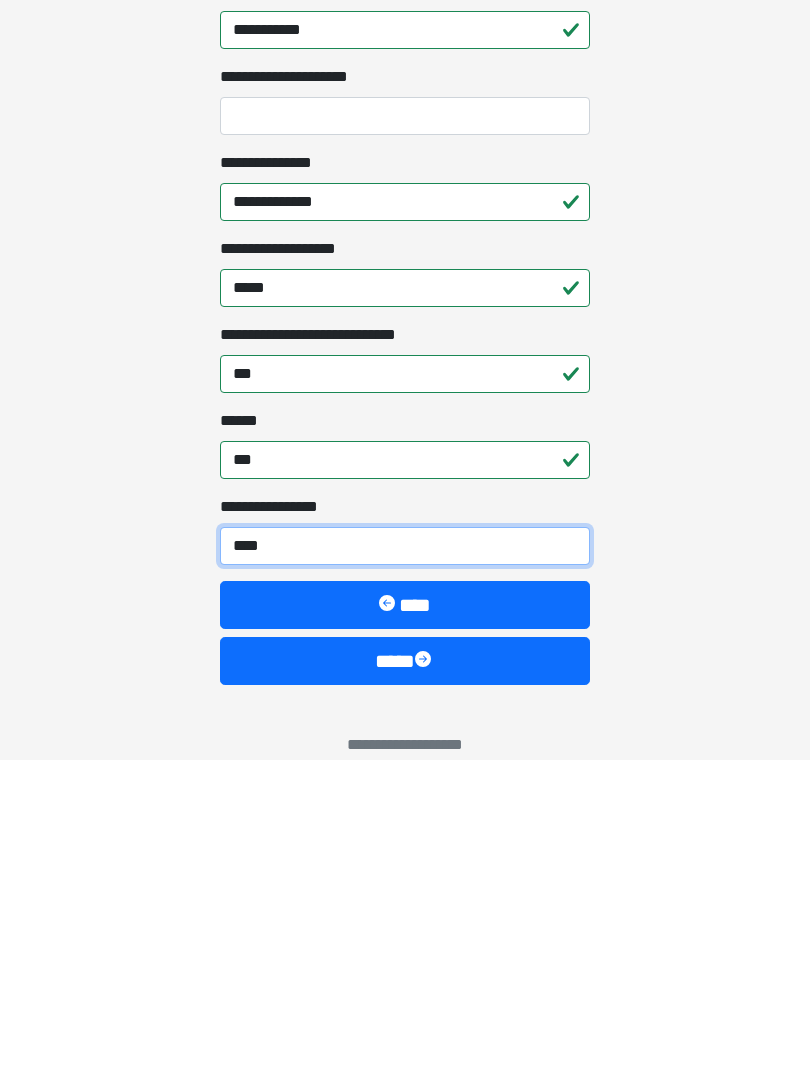 type on "*****" 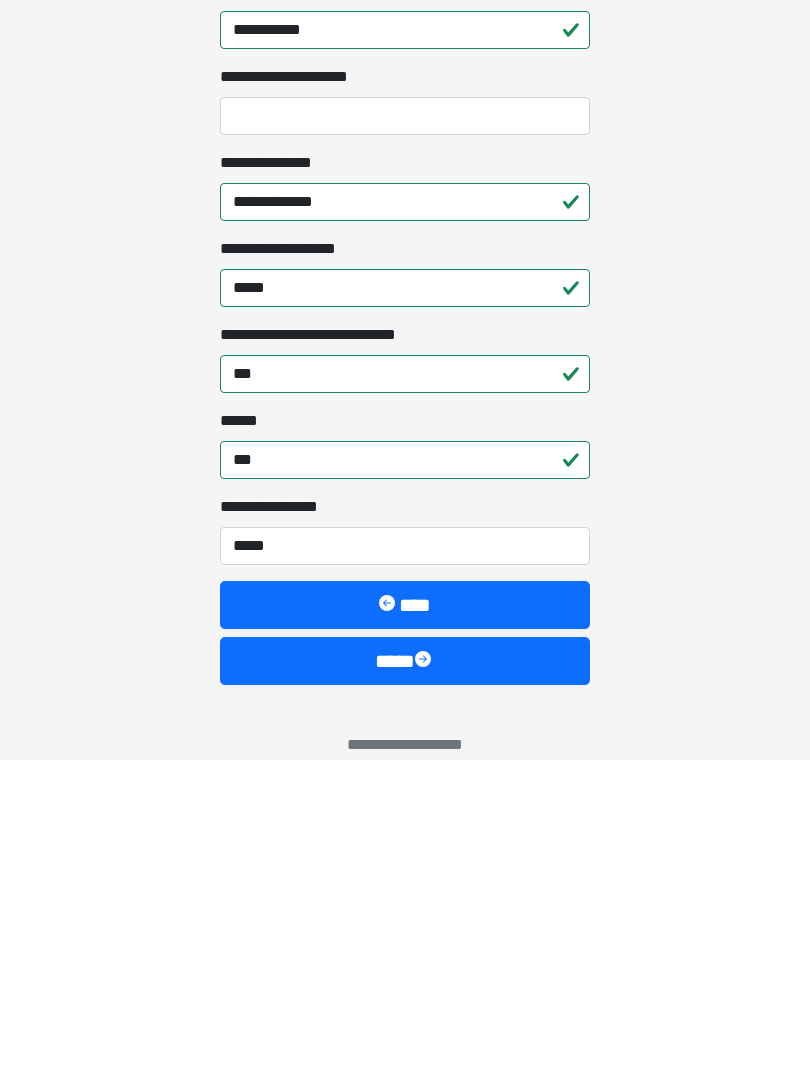 click at bounding box center (425, 981) 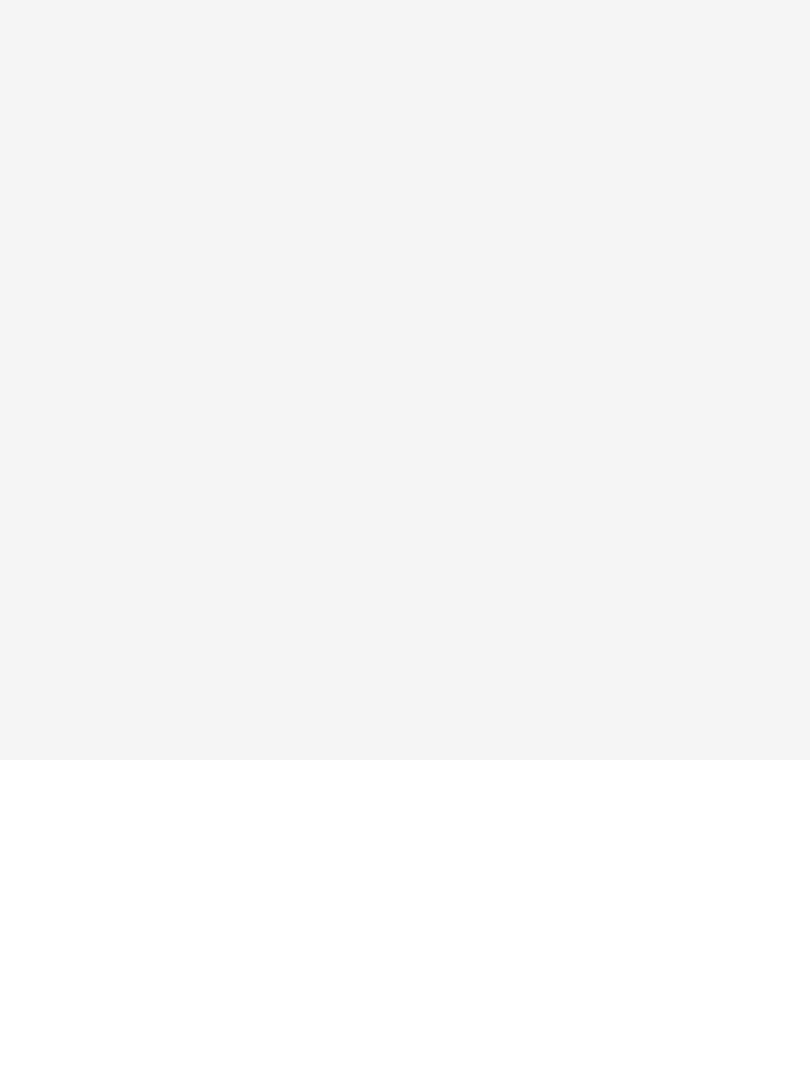 scroll, scrollTop: 0, scrollLeft: 0, axis: both 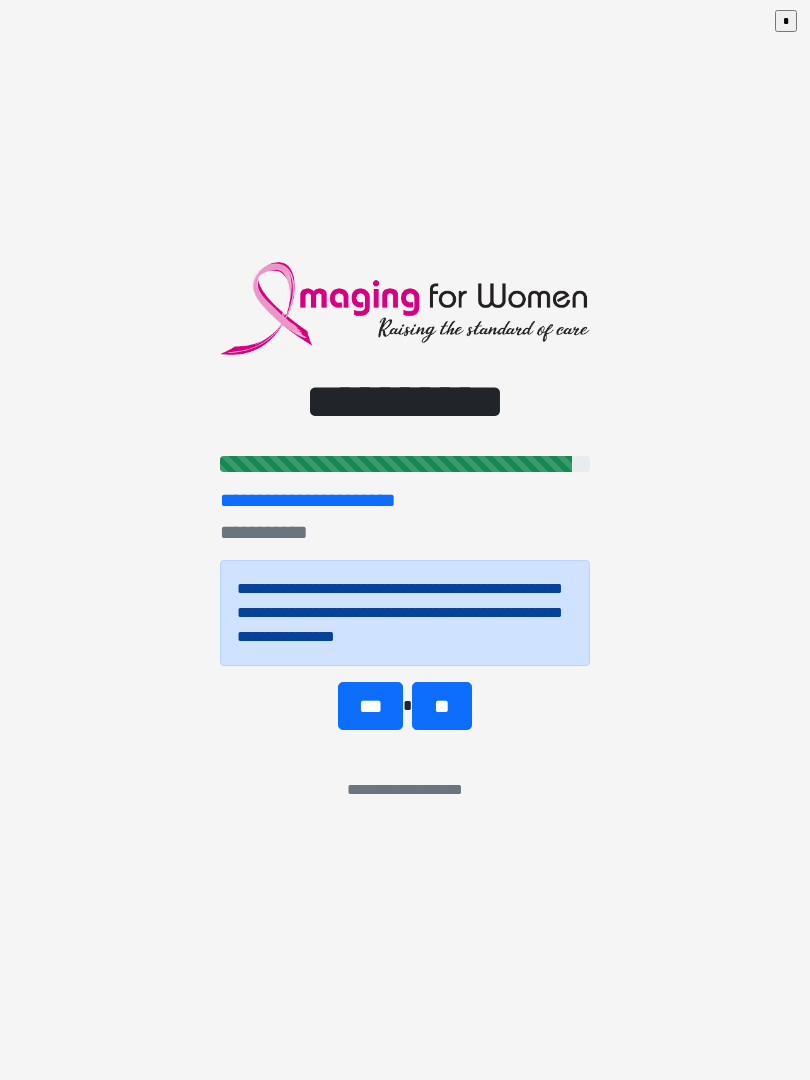 click on "**" at bounding box center [441, 706] 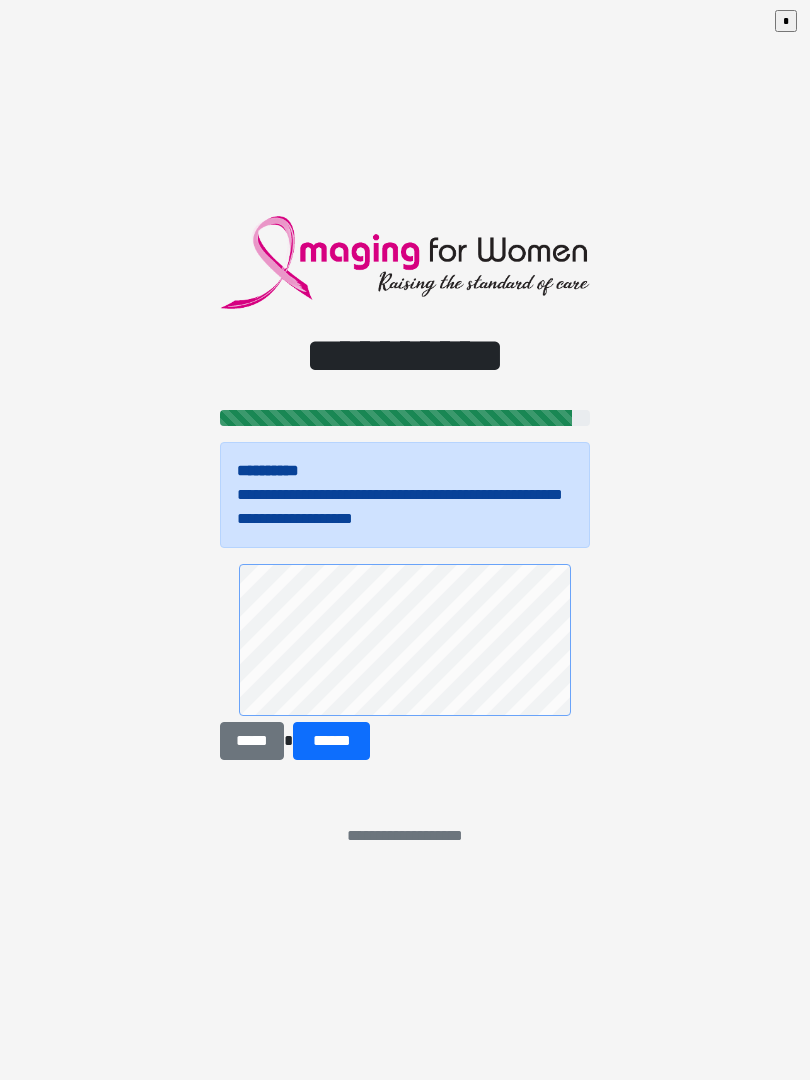 click on "******" at bounding box center [331, 741] 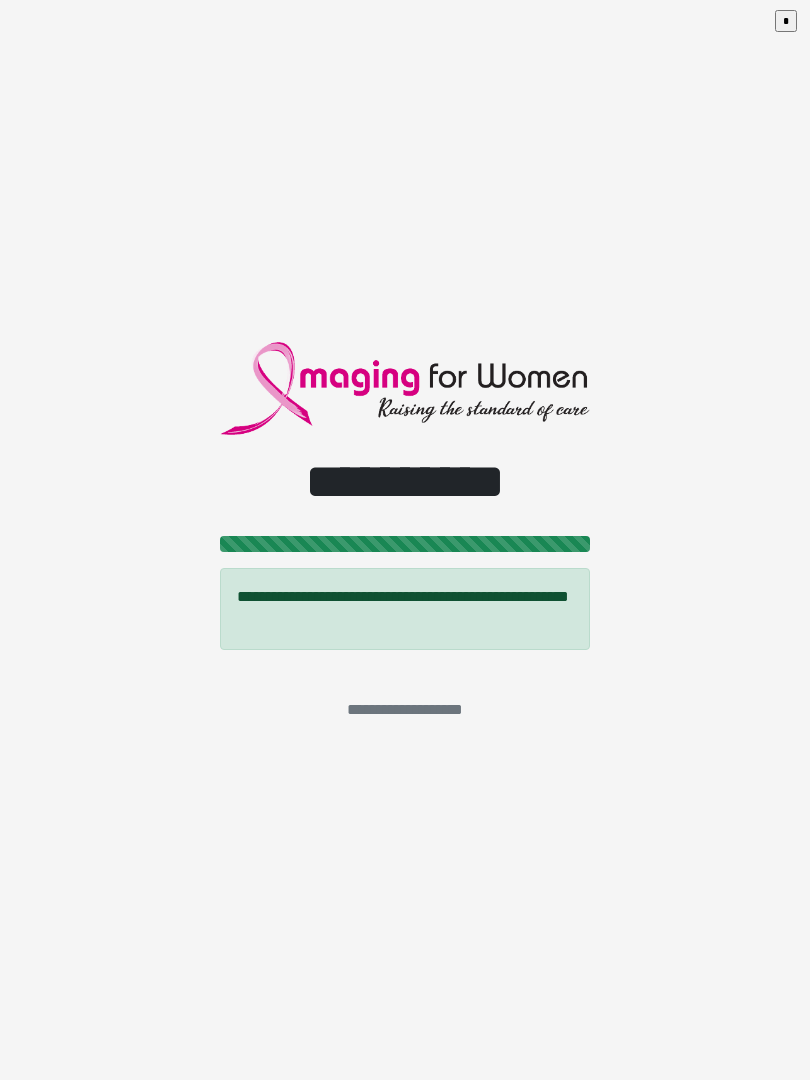 click on "*" at bounding box center (786, 21) 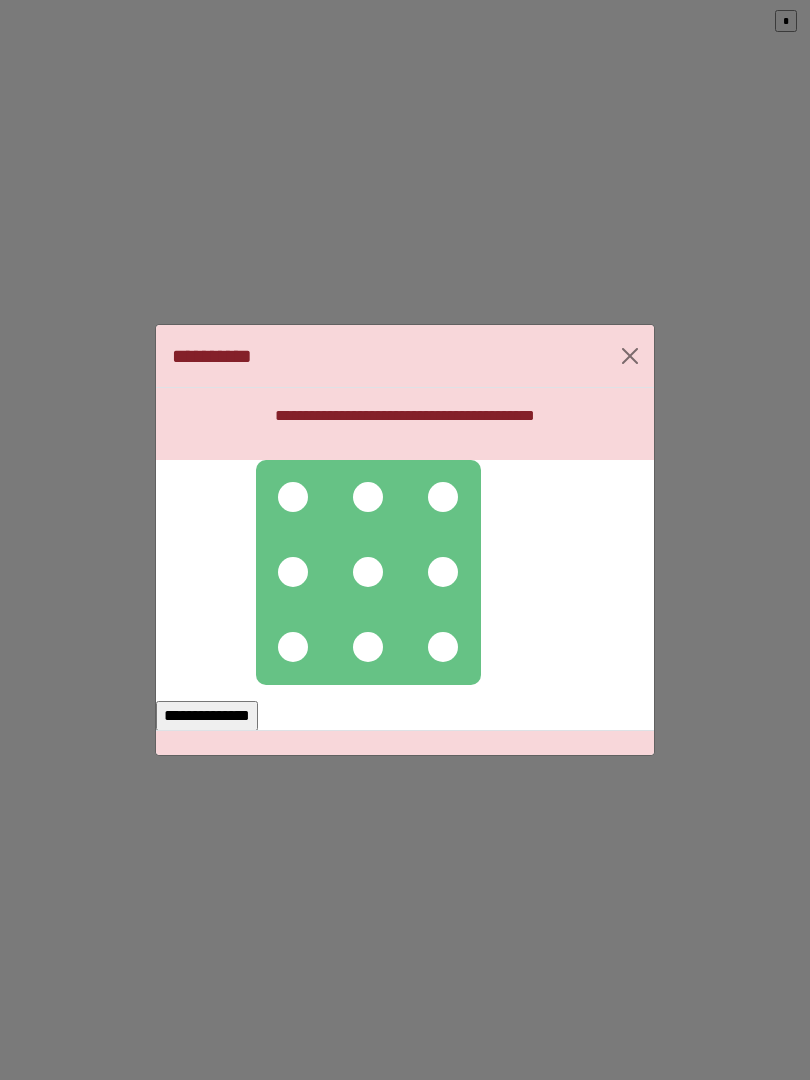 click at bounding box center (293, 497) 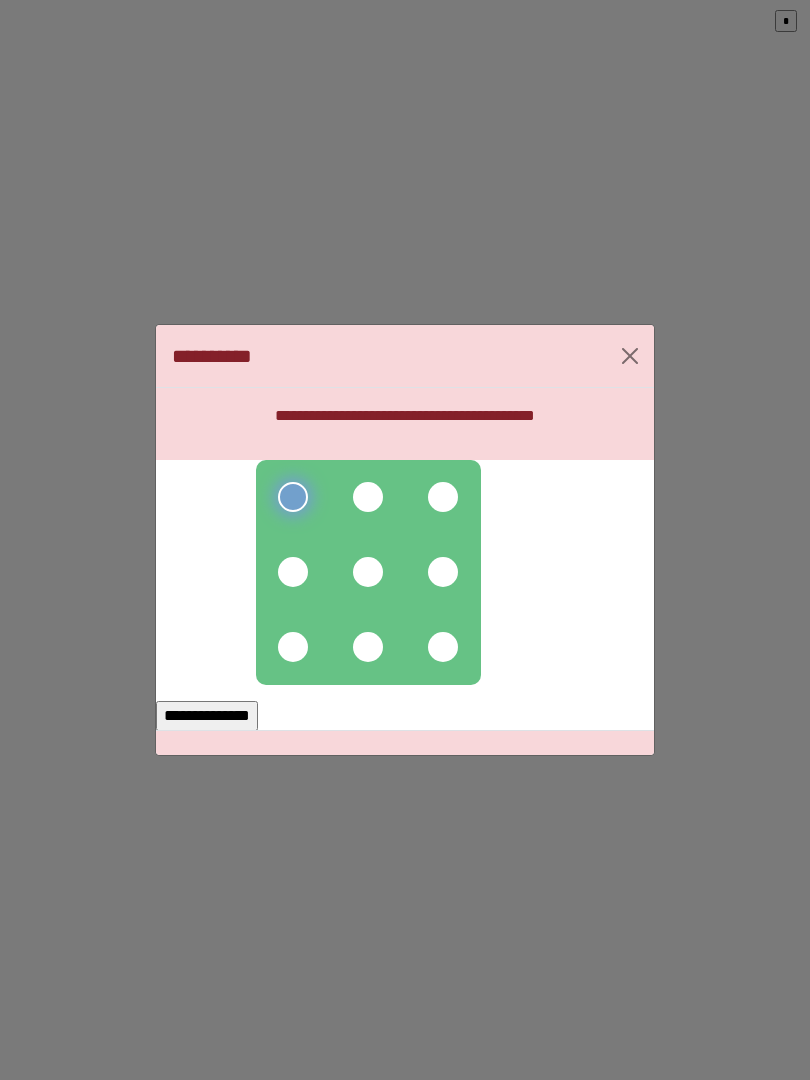 click at bounding box center [368, 497] 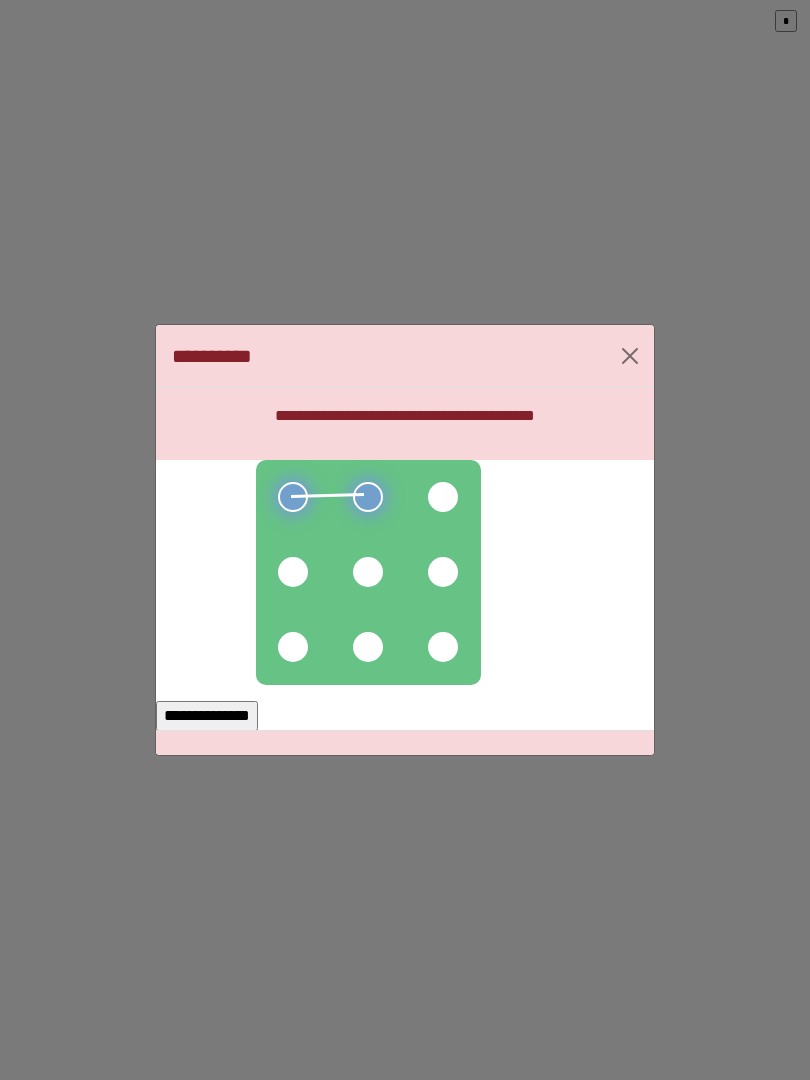 click at bounding box center [443, 497] 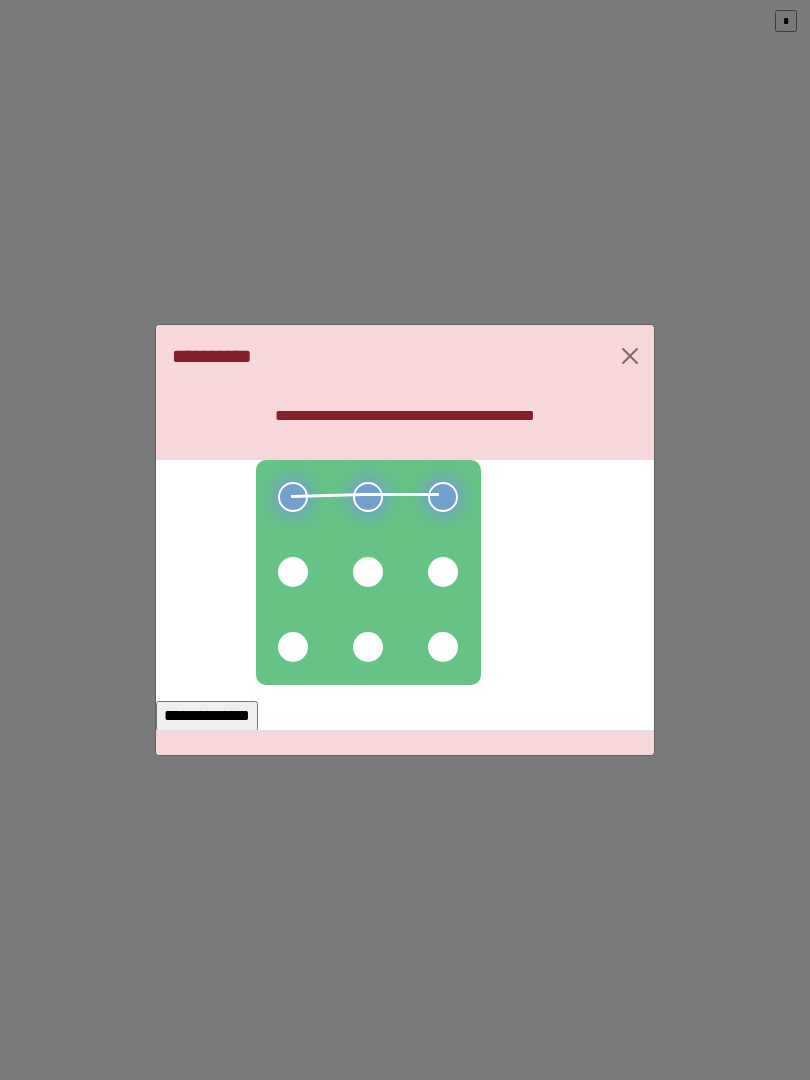 click at bounding box center (443, 572) 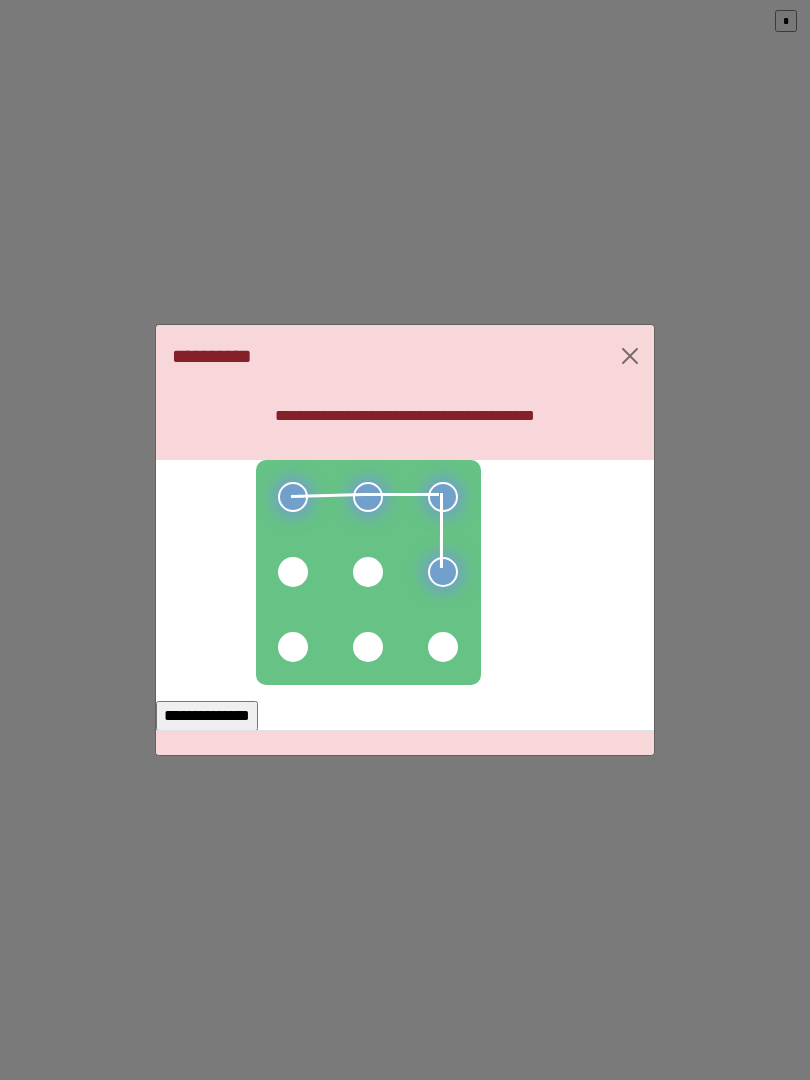 click at bounding box center (368, 572) 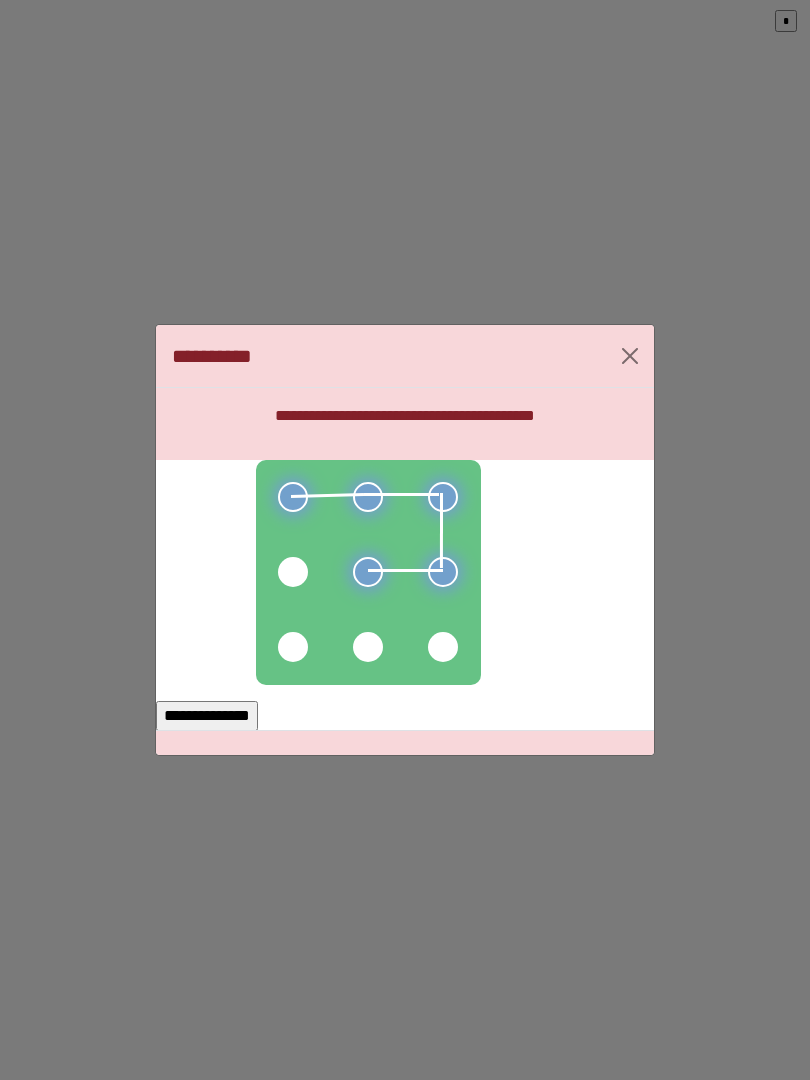 click at bounding box center [293, 572] 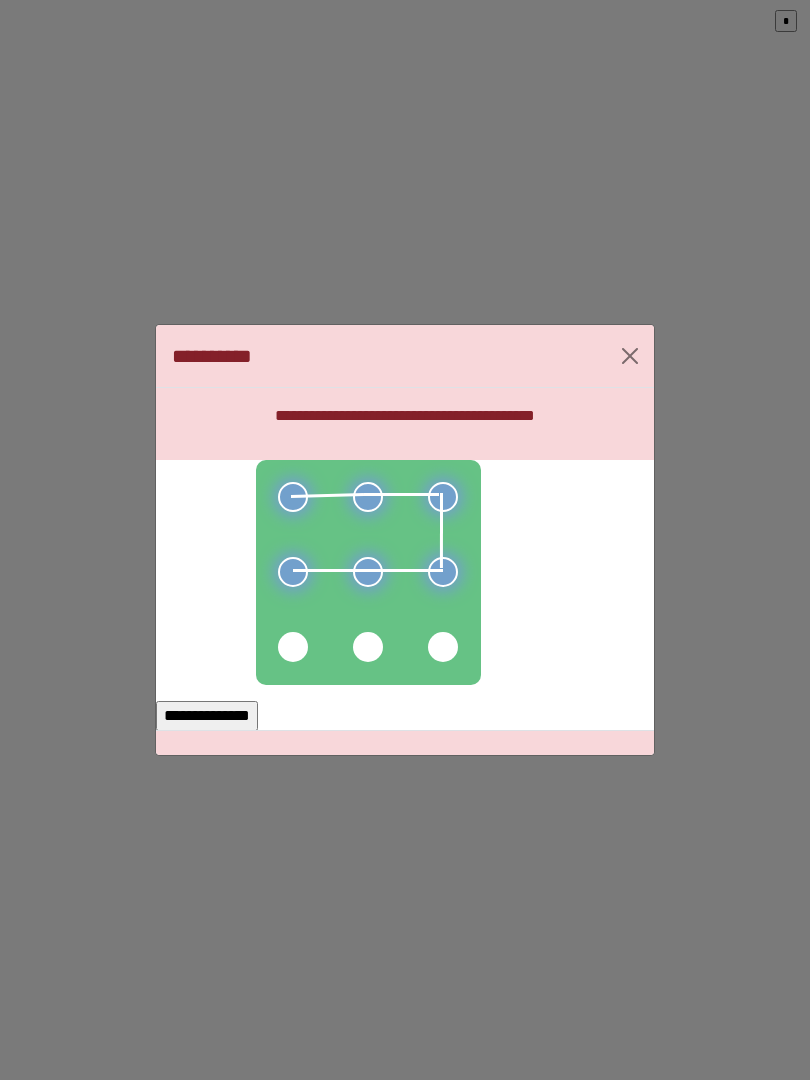 click on "**********" at bounding box center (207, 716) 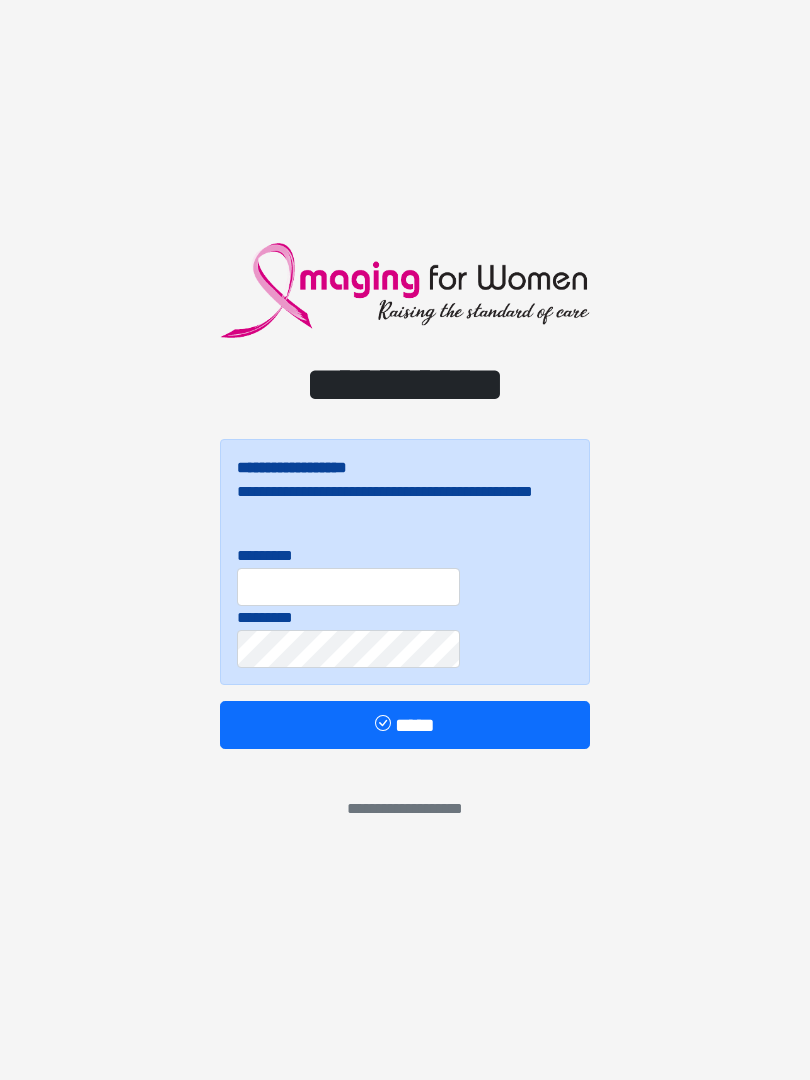 scroll, scrollTop: 0, scrollLeft: 0, axis: both 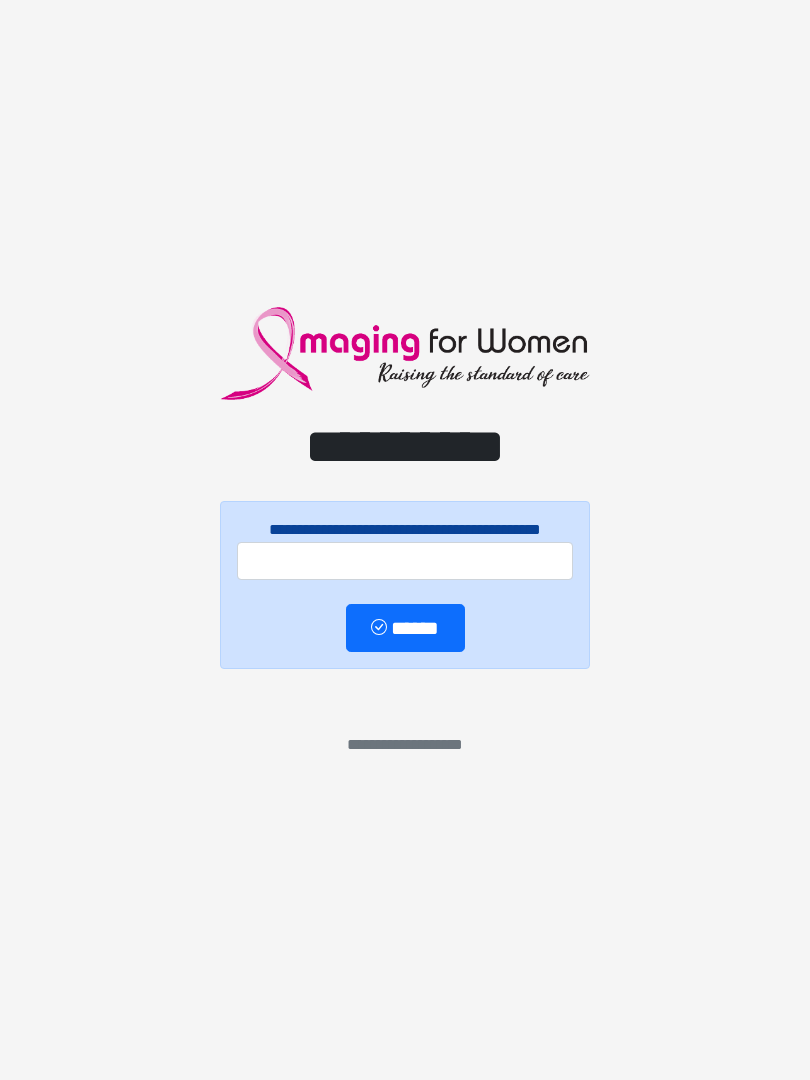 click on "**********" at bounding box center [405, 540] 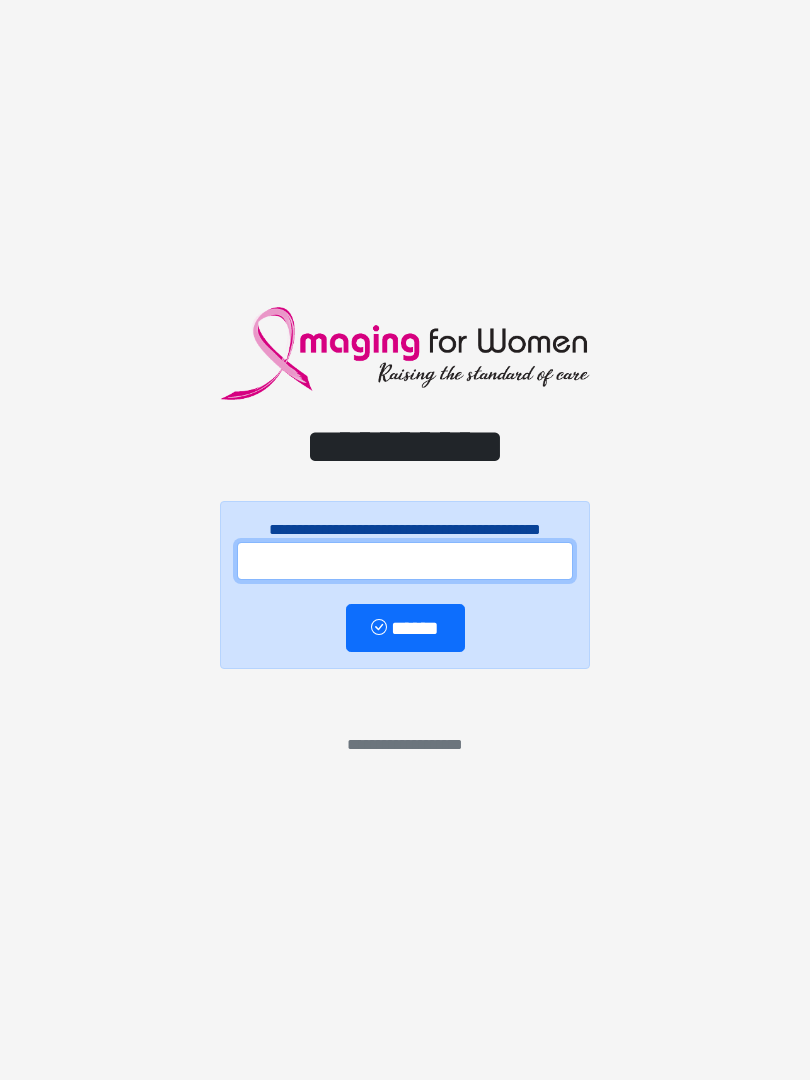 click at bounding box center [405, 561] 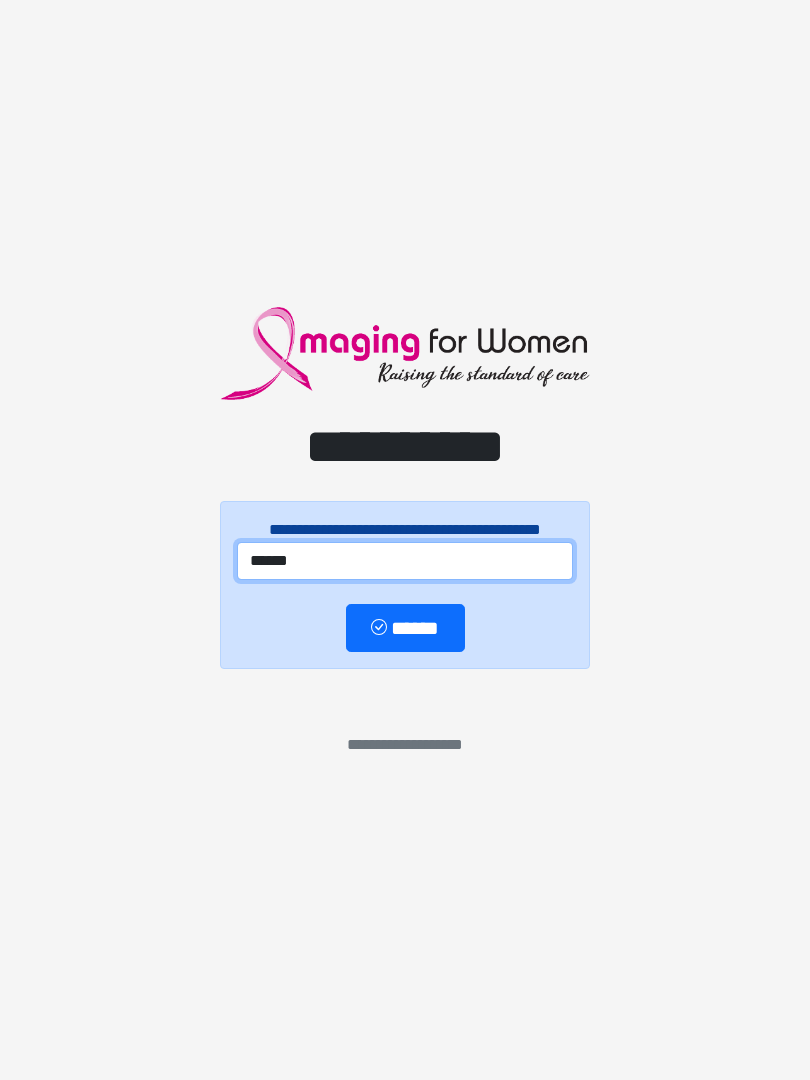 type on "******" 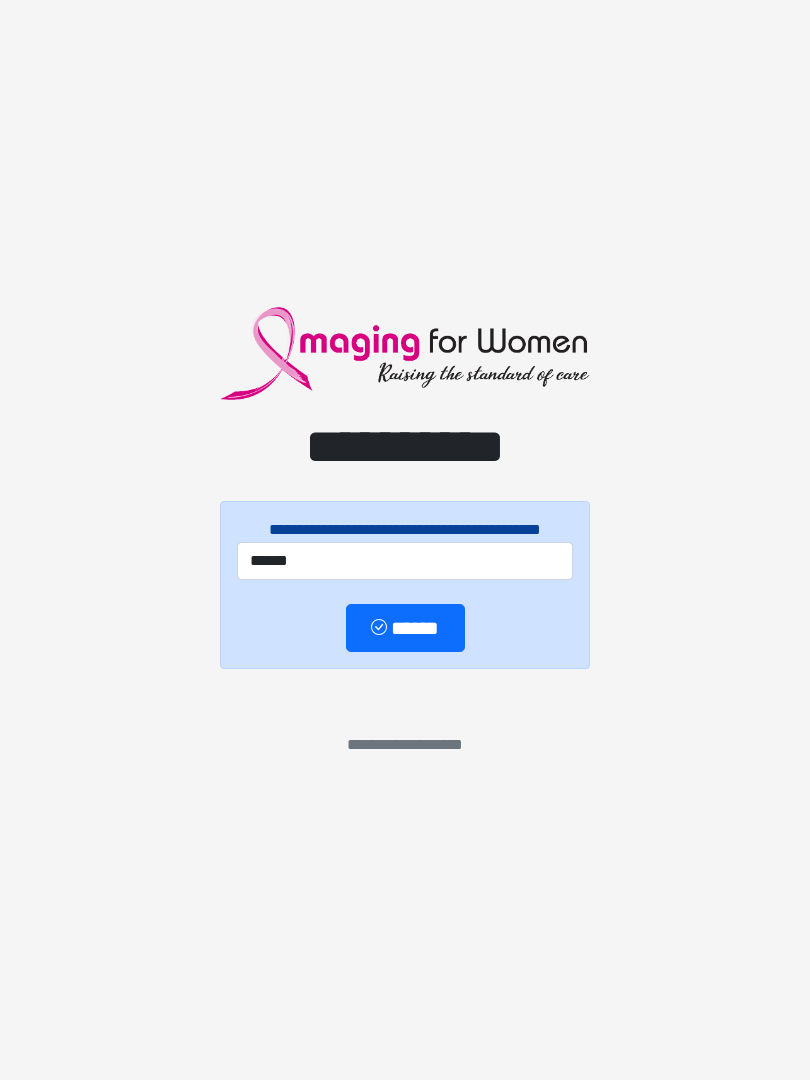 click on "******" at bounding box center [405, 628] 